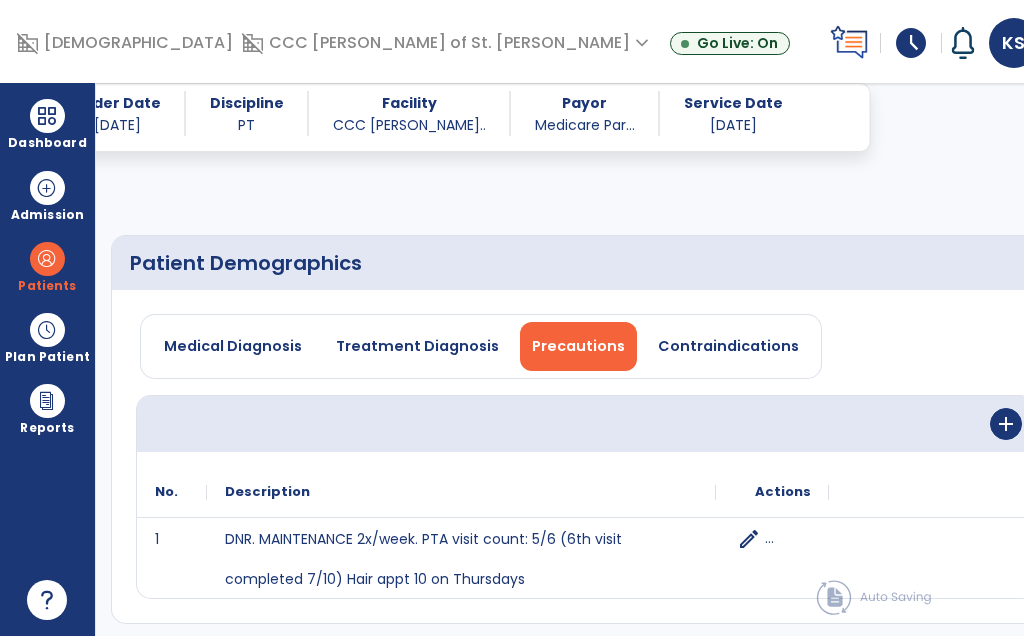 select on "*" 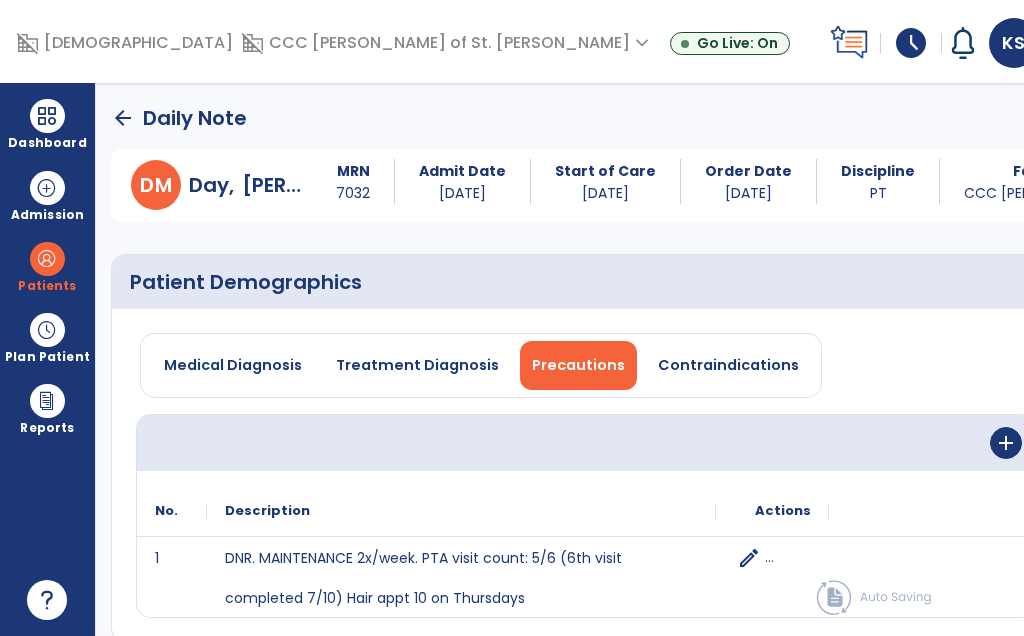 scroll, scrollTop: 0, scrollLeft: 0, axis: both 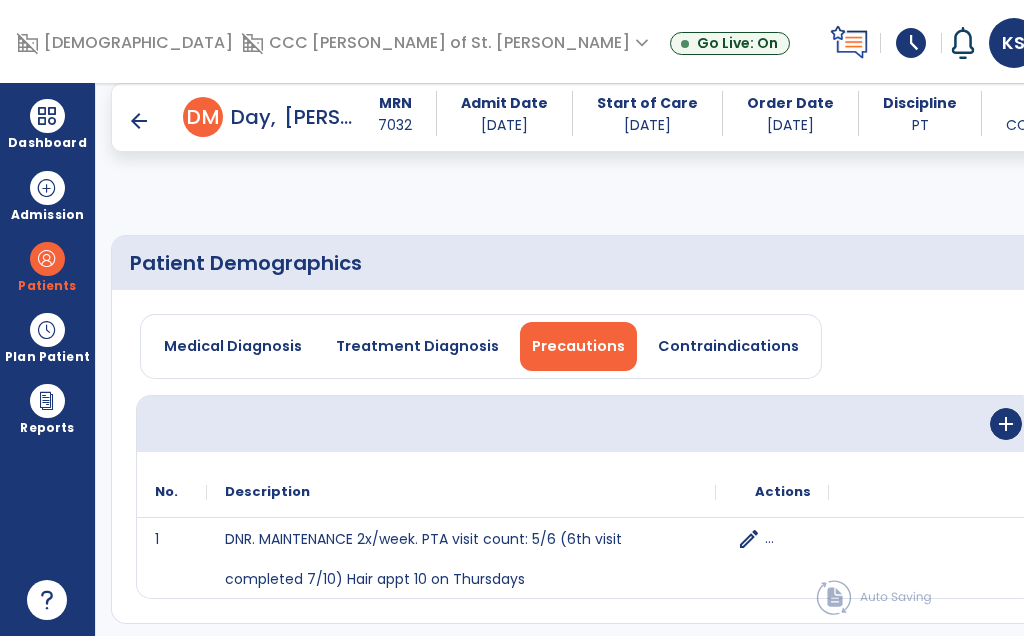 click on "Quick Links  Patient Demographics   Patient Demographics   Subjective Assessment   Subjective Assessment   Vitals   Vitals   Treatment   Treatment   Patient Goals   Patient Goals   Response To Treatment   Response To Treatment   Plan For Next Treatment   Plan For Next Treatment" 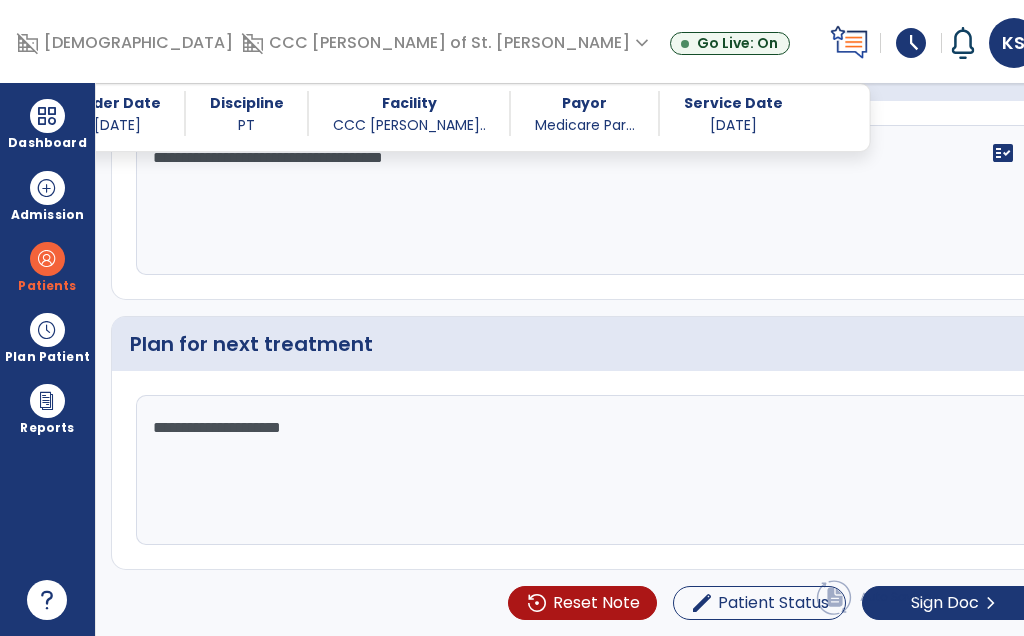 scroll, scrollTop: 3471, scrollLeft: 0, axis: vertical 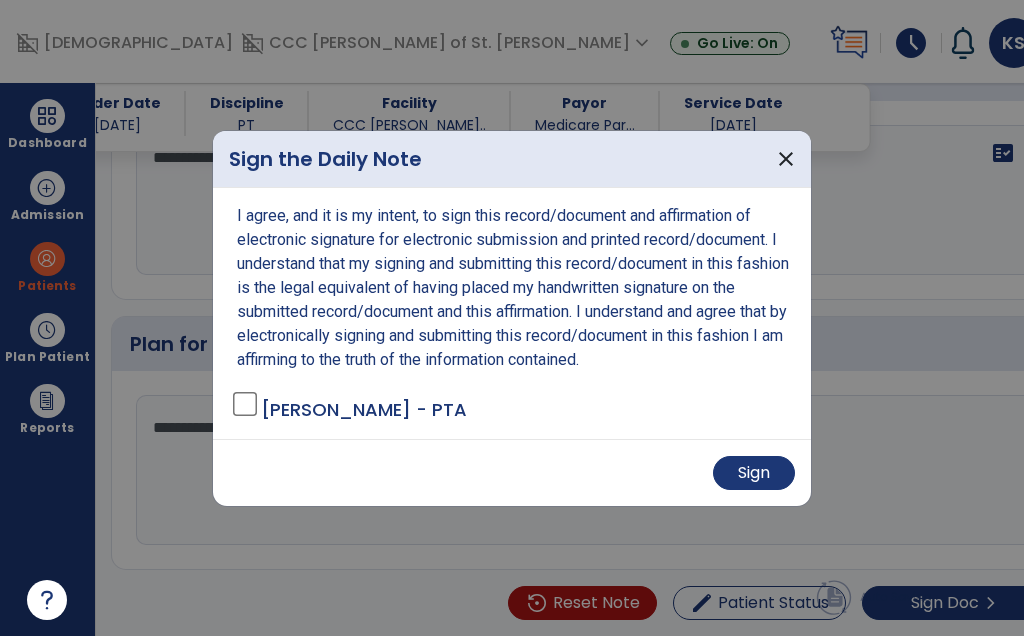 click on "Sign" at bounding box center (754, 473) 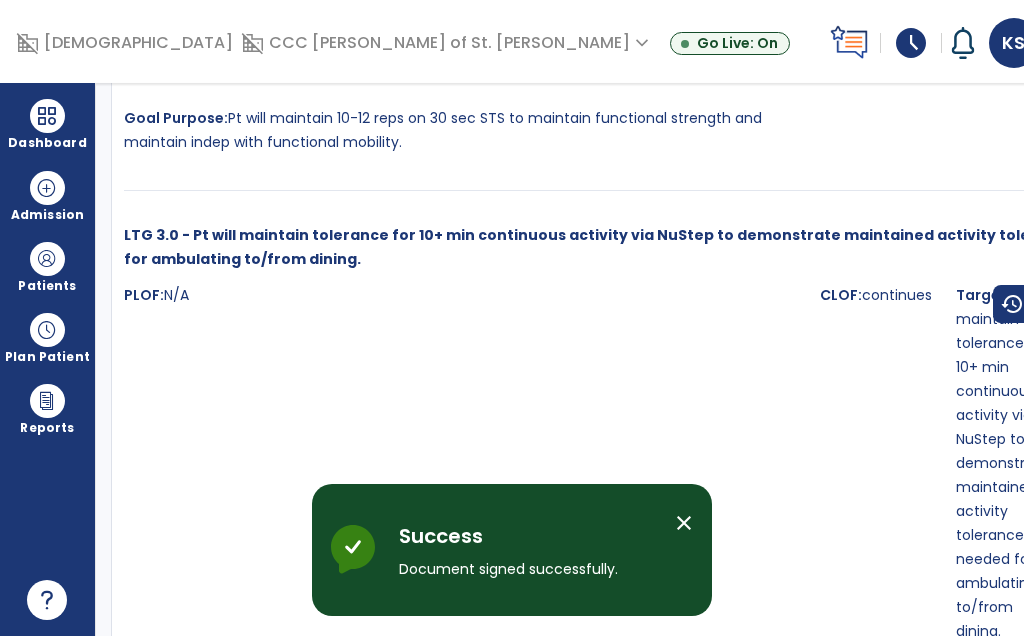scroll, scrollTop: 2197, scrollLeft: 0, axis: vertical 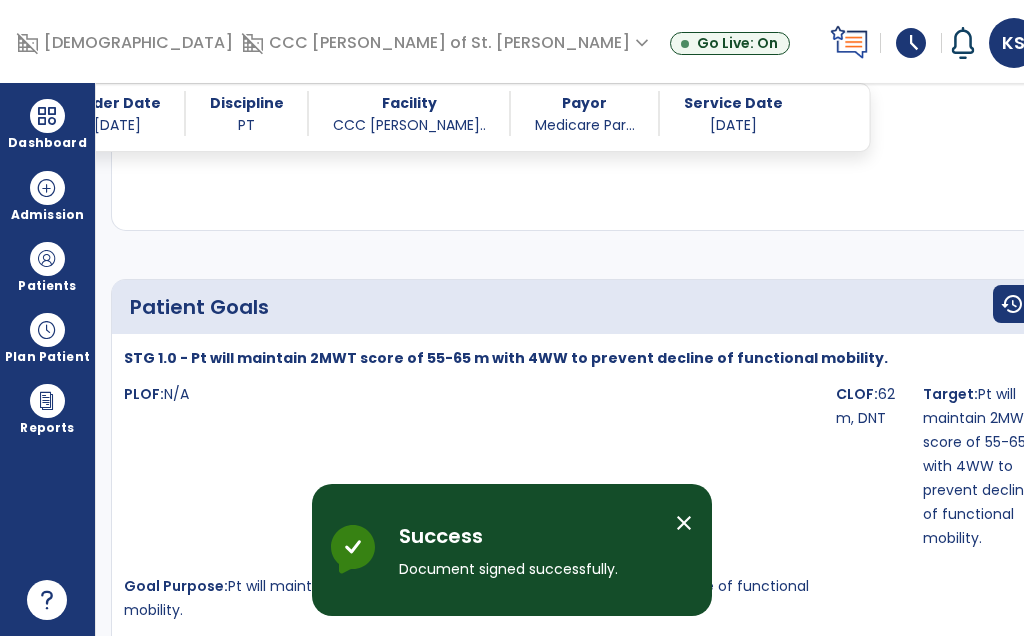 click at bounding box center [47, 116] 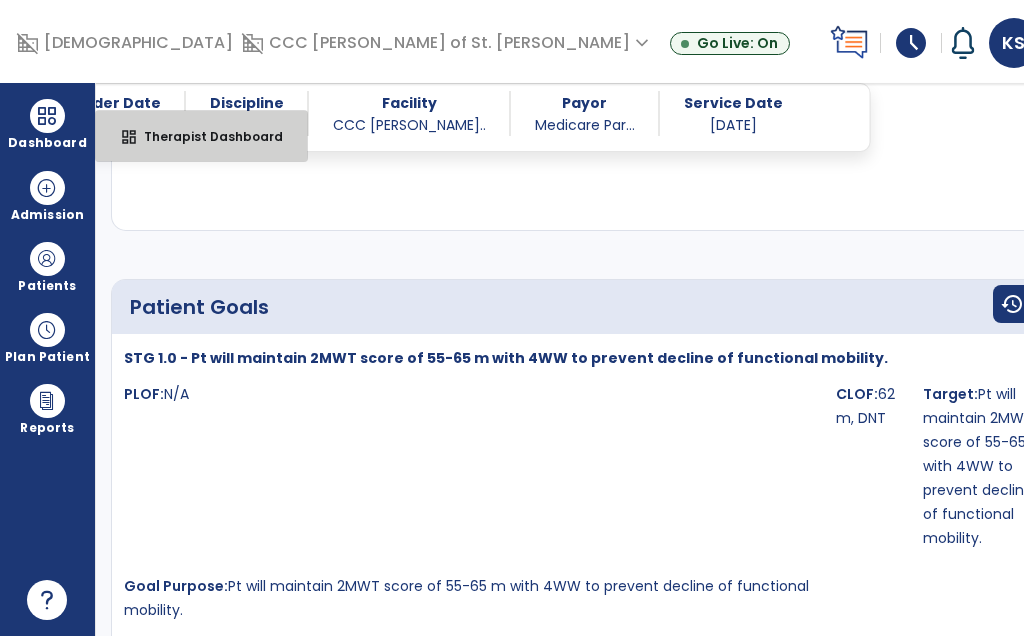 click on "Therapist Dashboard" at bounding box center (205, 136) 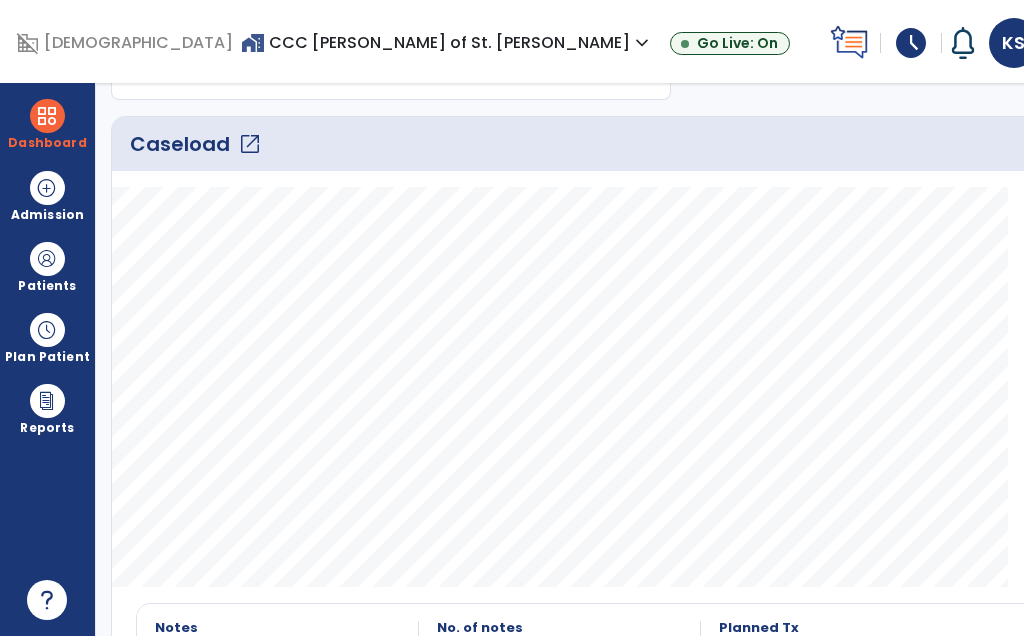 click on "Caseload   open_in_new" 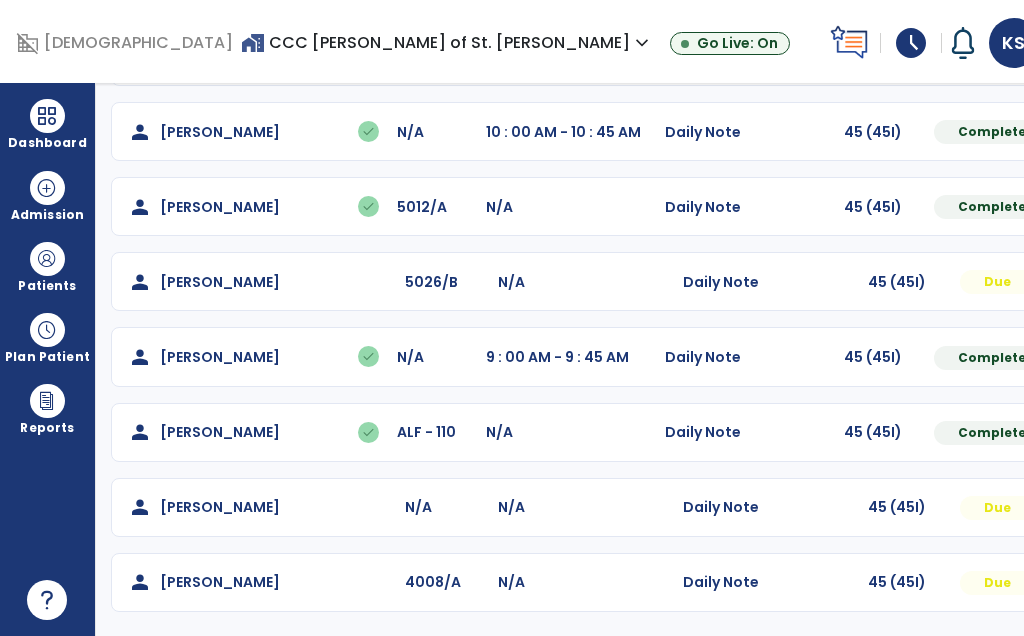 scroll, scrollTop: 423, scrollLeft: 0, axis: vertical 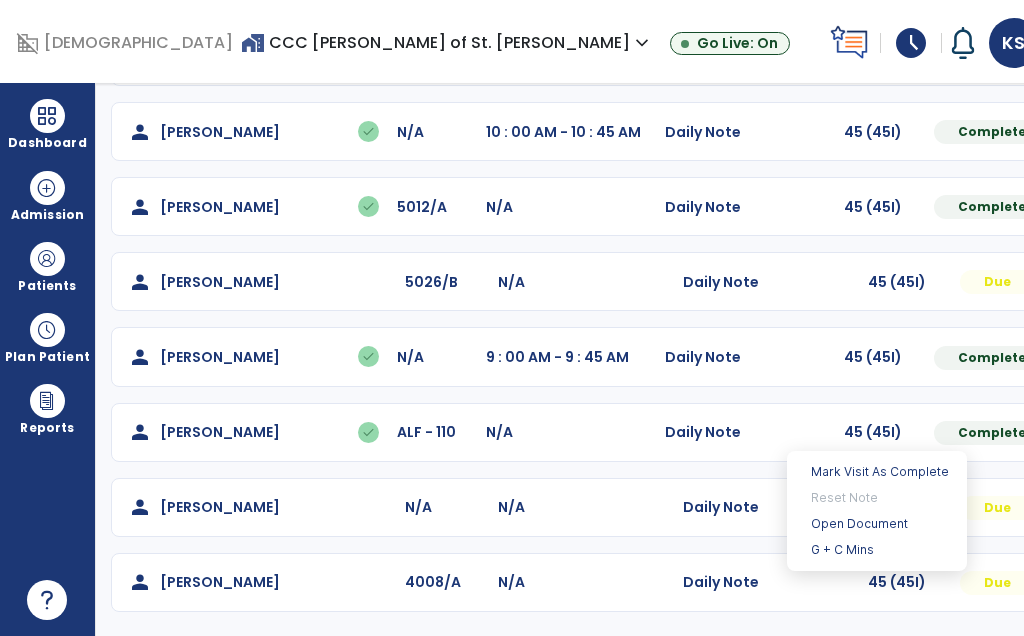 click on "Open Document" at bounding box center (877, 524) 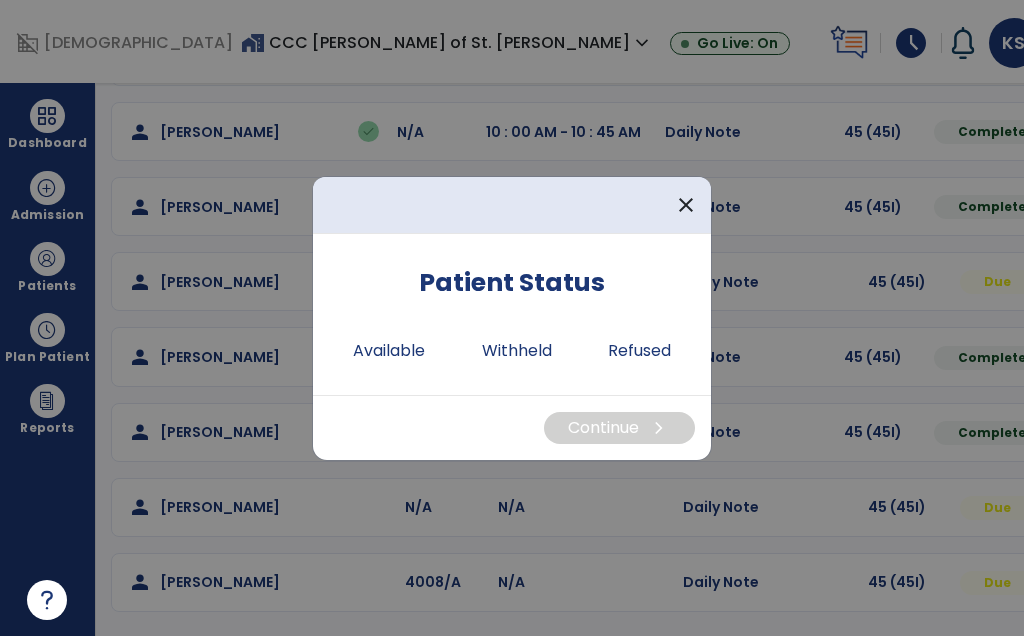 click on "Available" at bounding box center (389, 351) 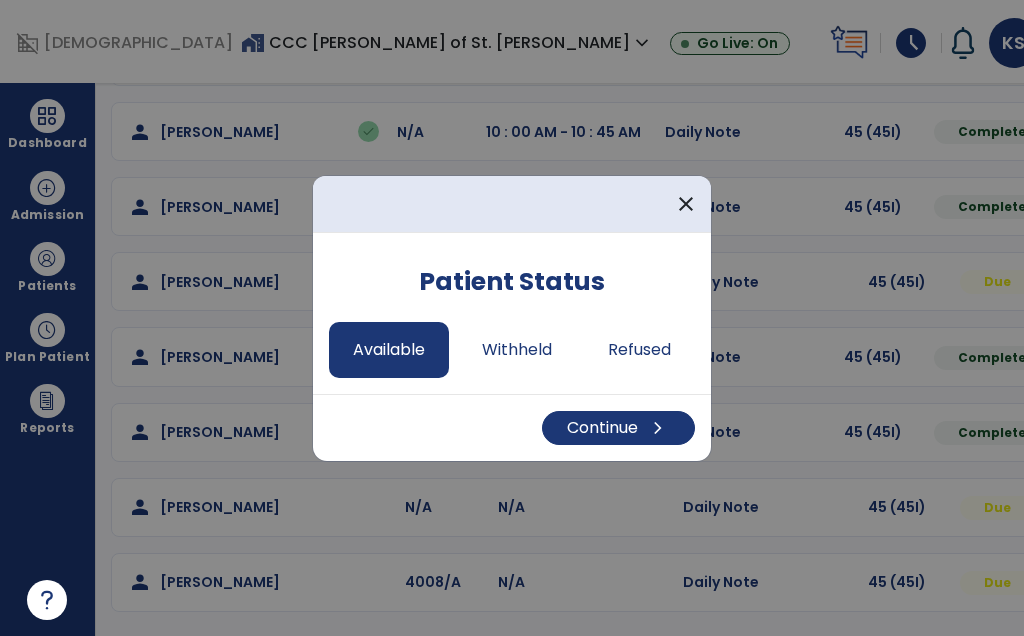 click on "Continue   chevron_right" at bounding box center (618, 428) 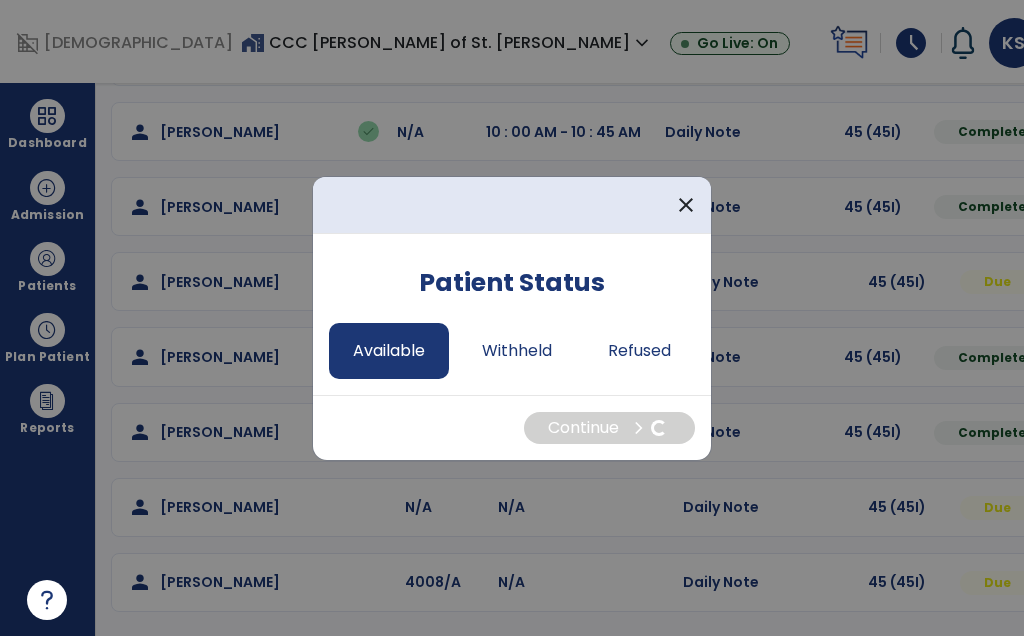 select on "*" 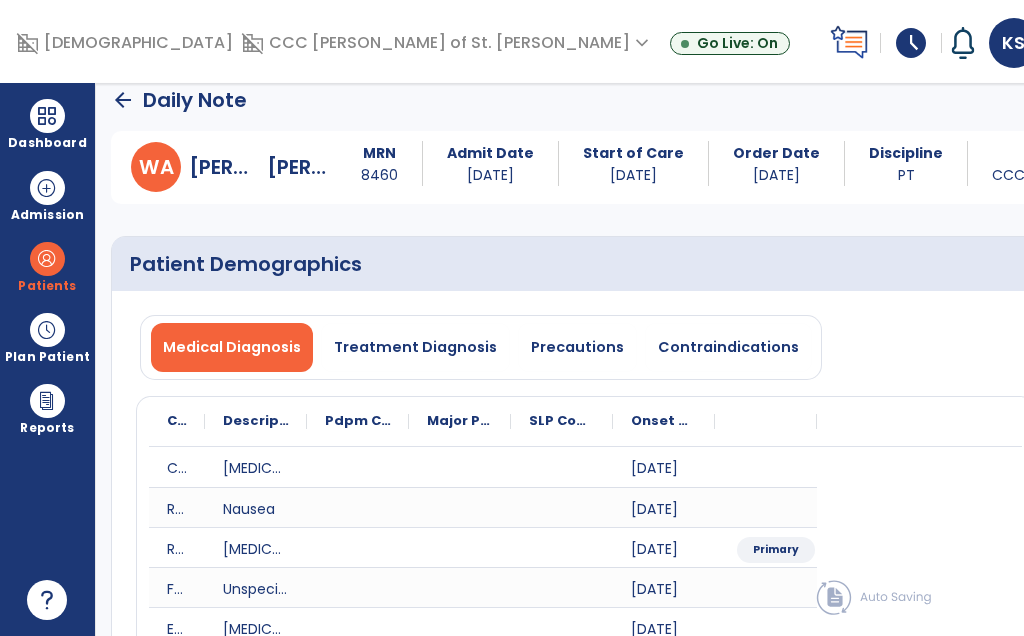 scroll, scrollTop: 20, scrollLeft: 0, axis: vertical 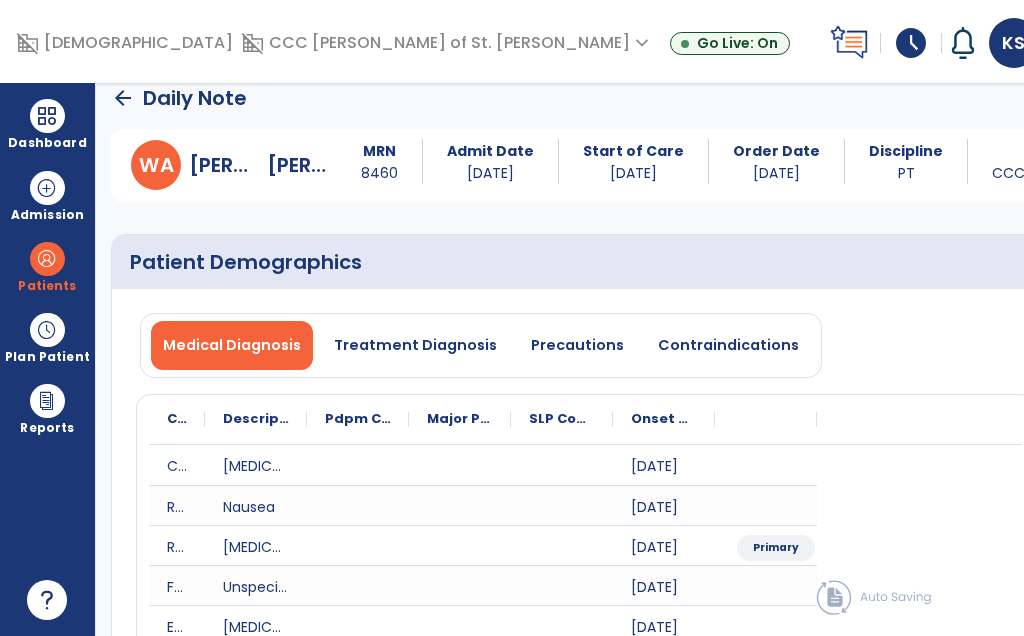 click on "Precautions" at bounding box center (577, 345) 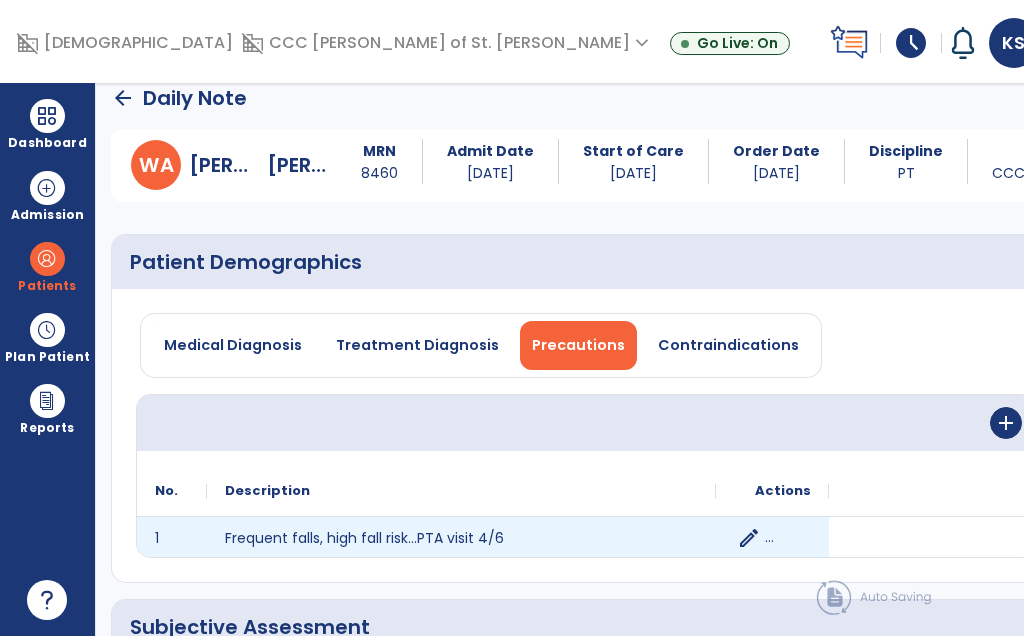 click on "edit" 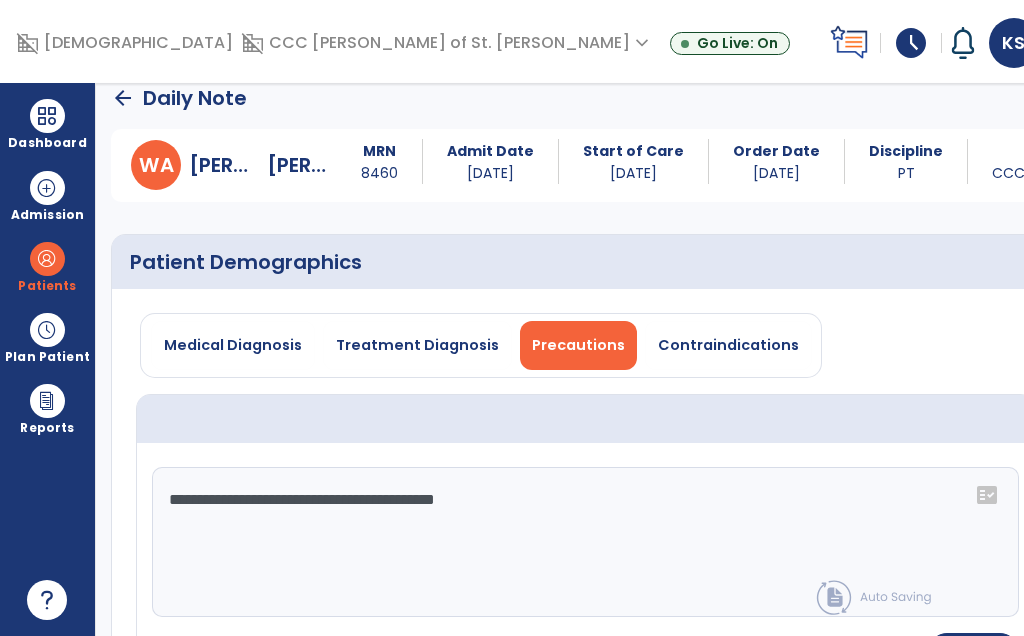 click on "**********" 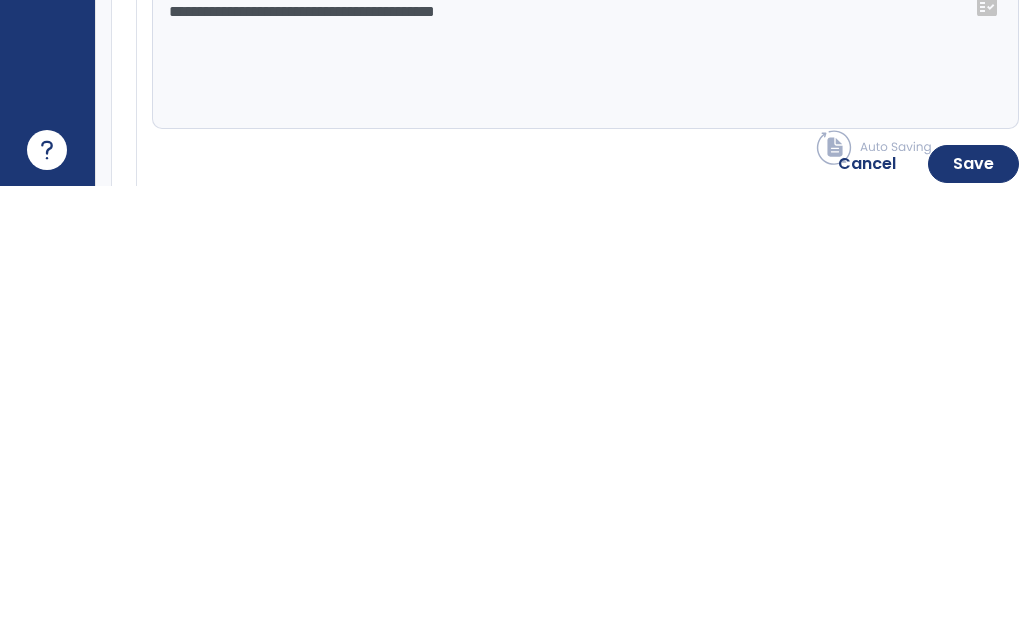 scroll, scrollTop: 59, scrollLeft: 0, axis: vertical 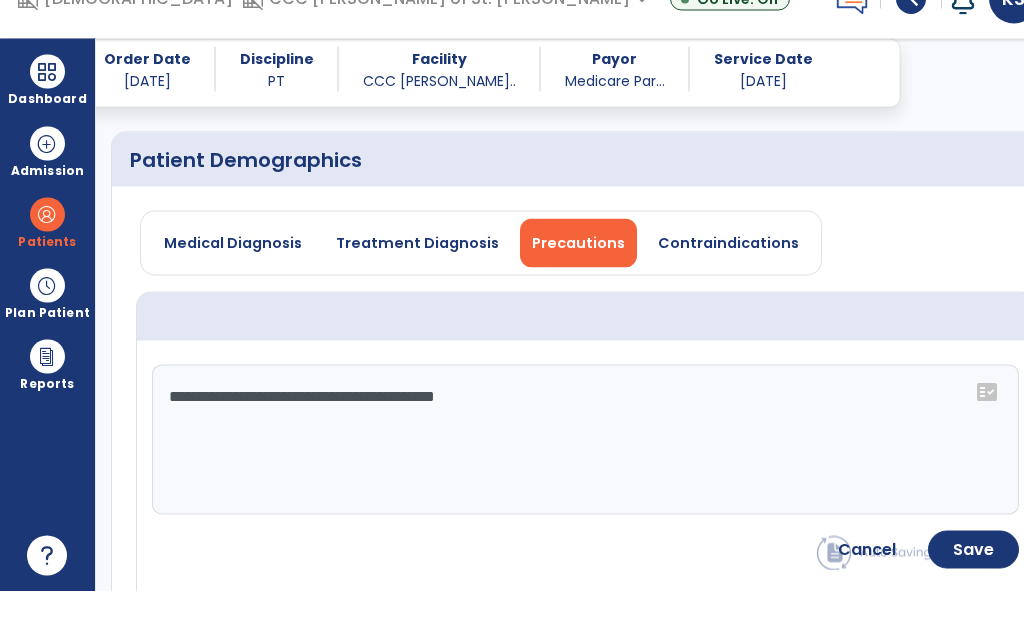 click on "**********" 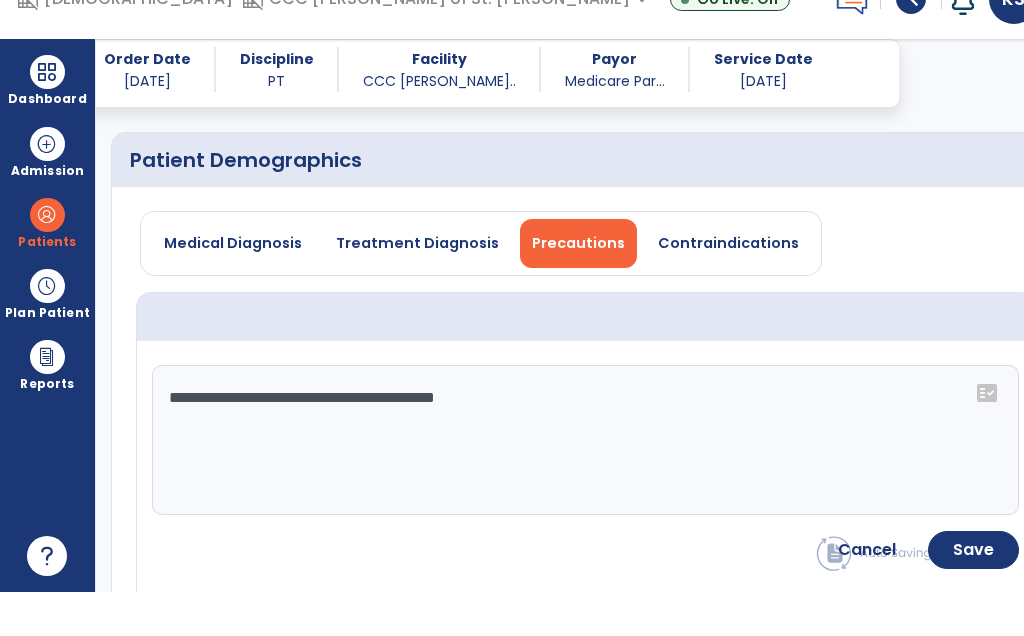 click on "**********" 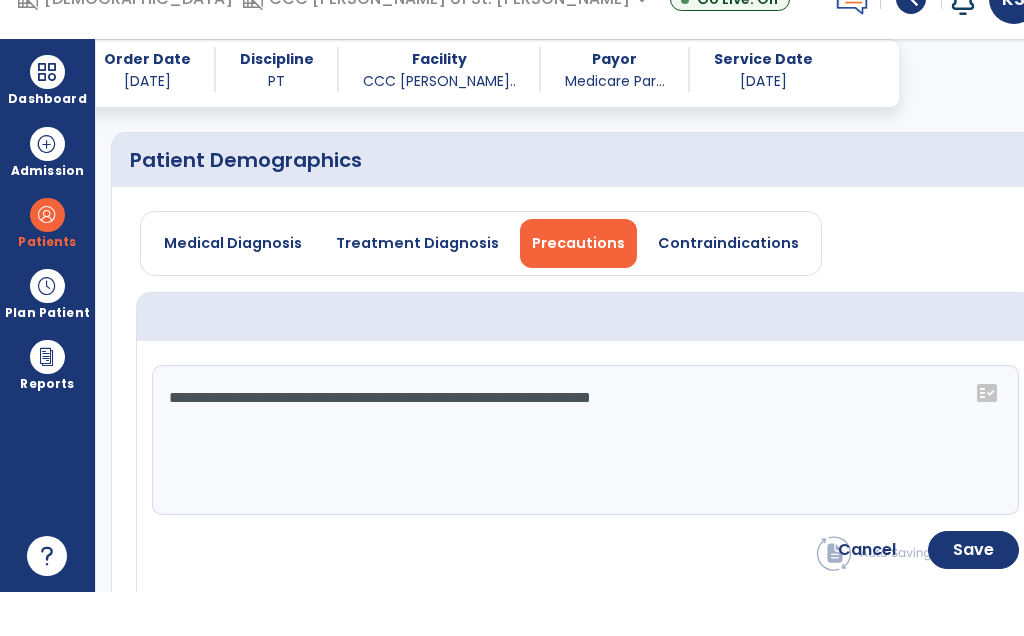 type on "**********" 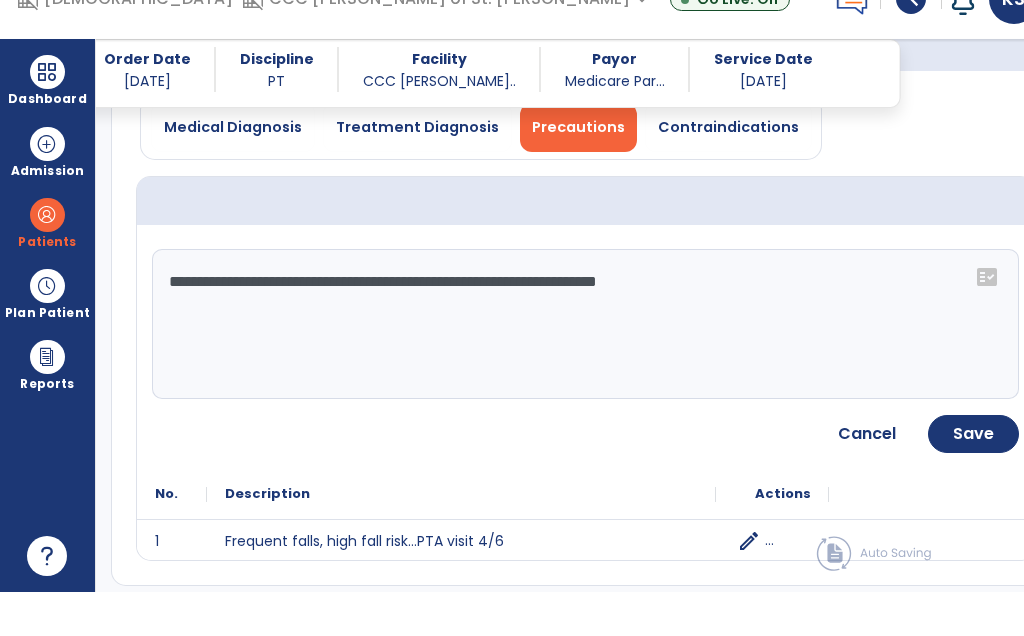 scroll, scrollTop: 173, scrollLeft: 0, axis: vertical 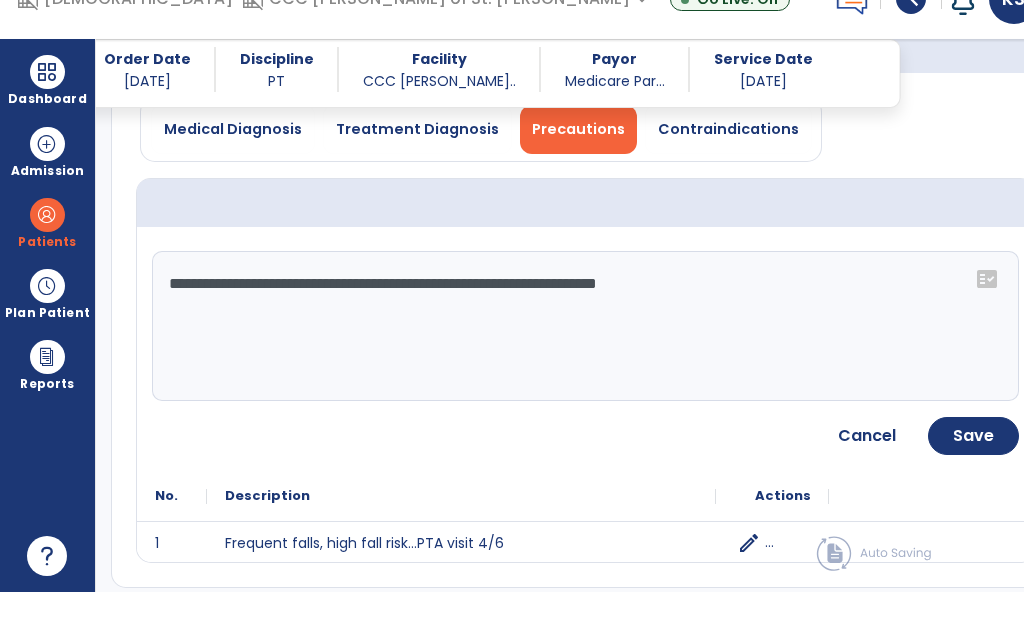 click on "Save" 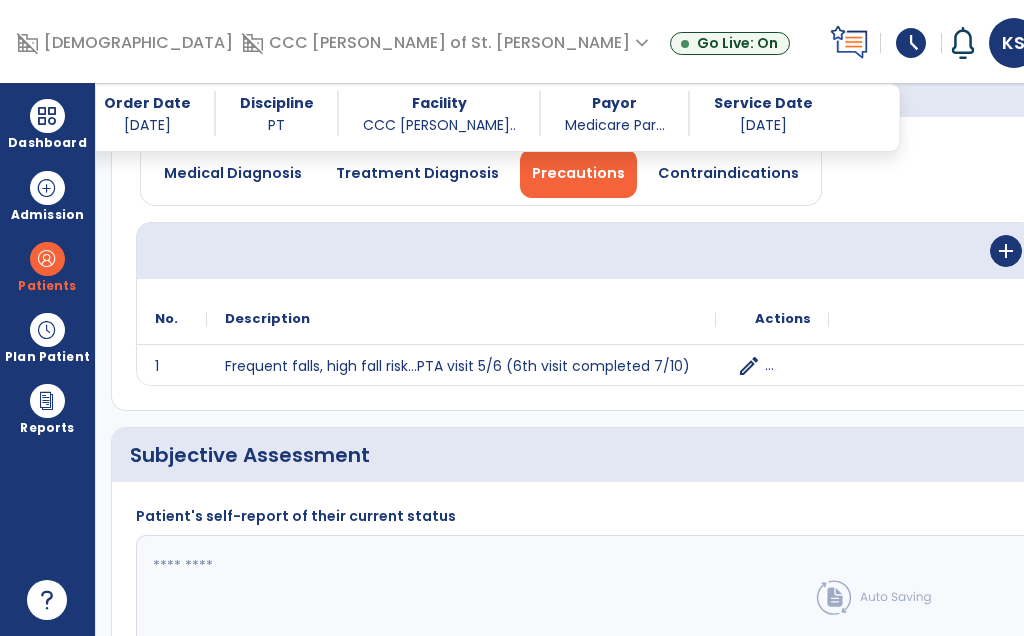 click on "Subjective Assessment   *" 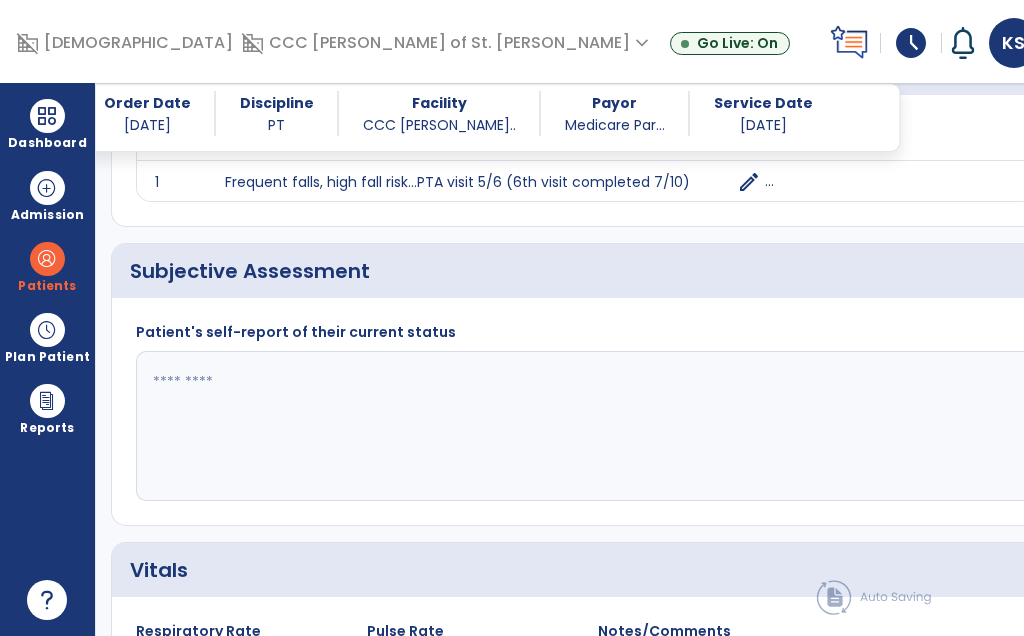 scroll, scrollTop: 383, scrollLeft: 0, axis: vertical 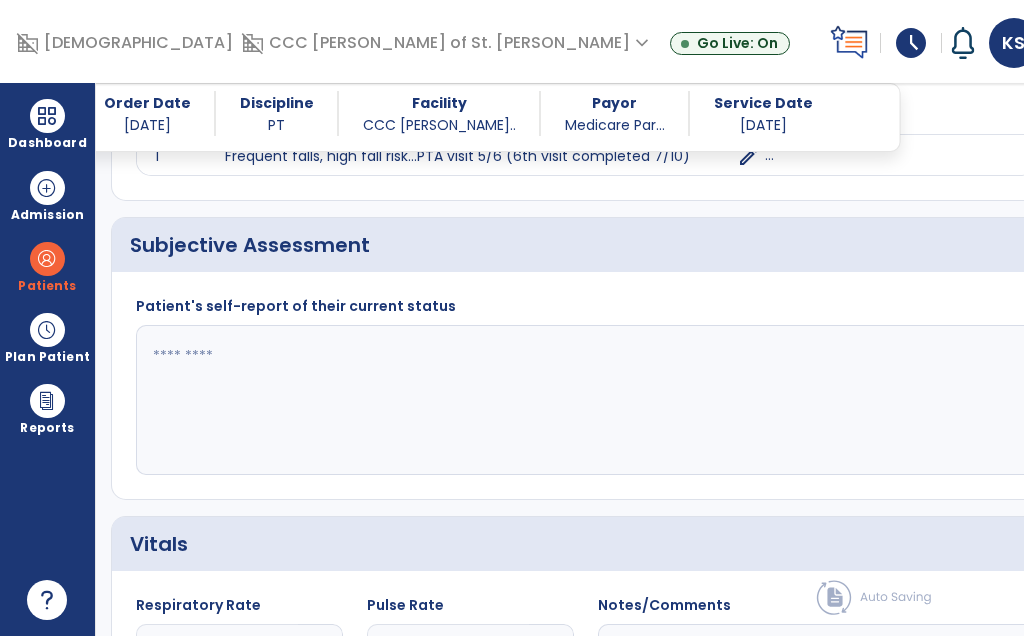 click 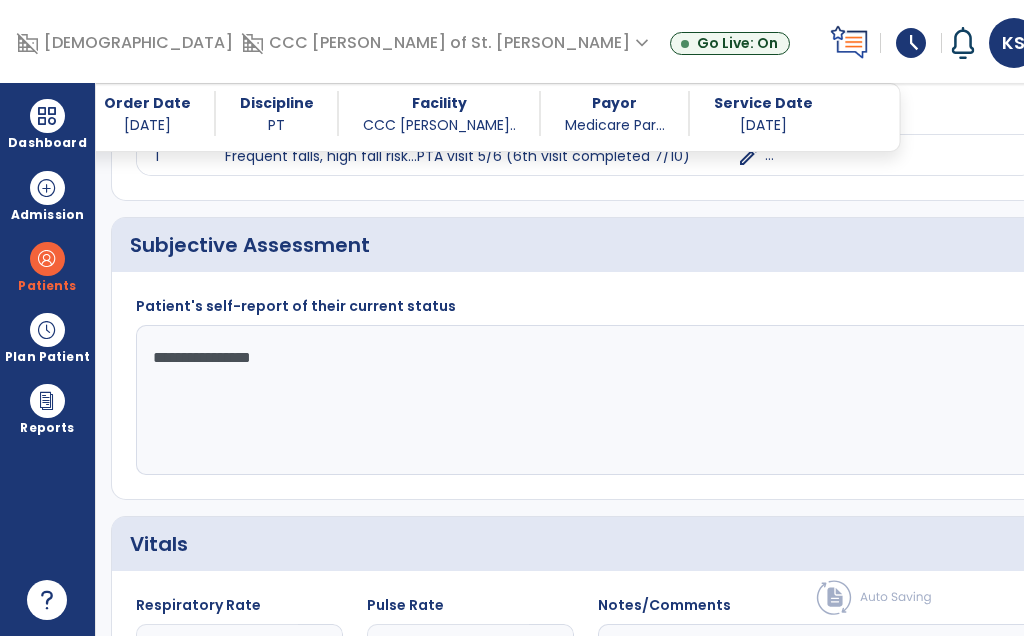 type on "**********" 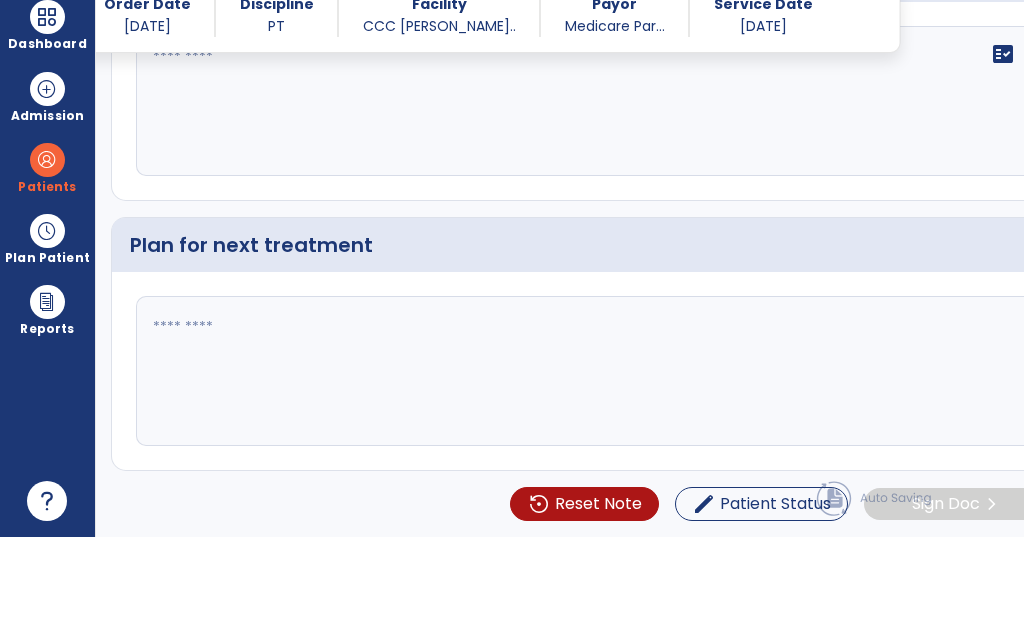 scroll, scrollTop: 2832, scrollLeft: 0, axis: vertical 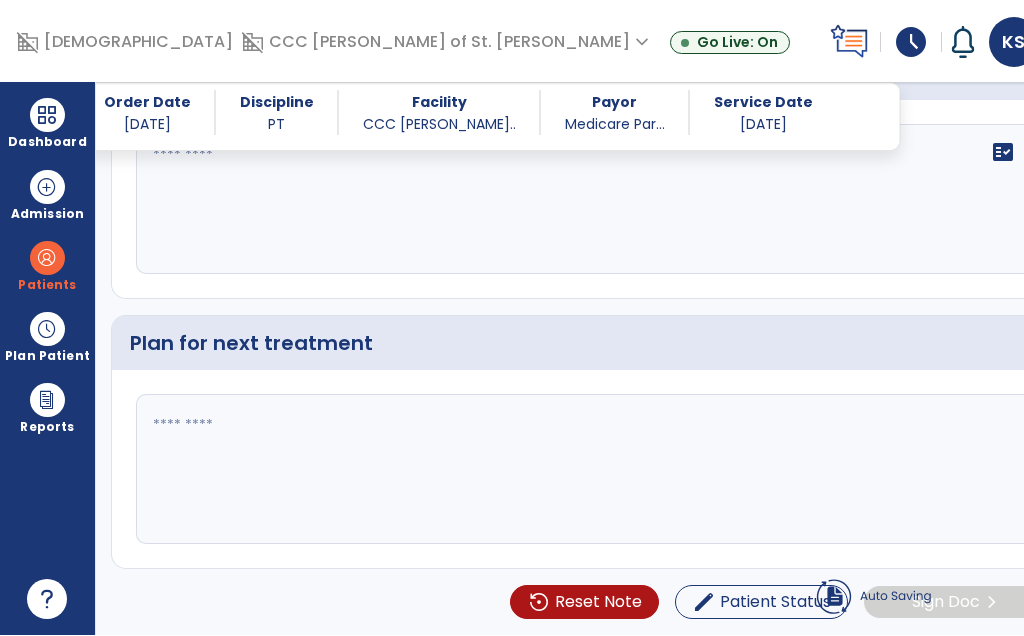 click 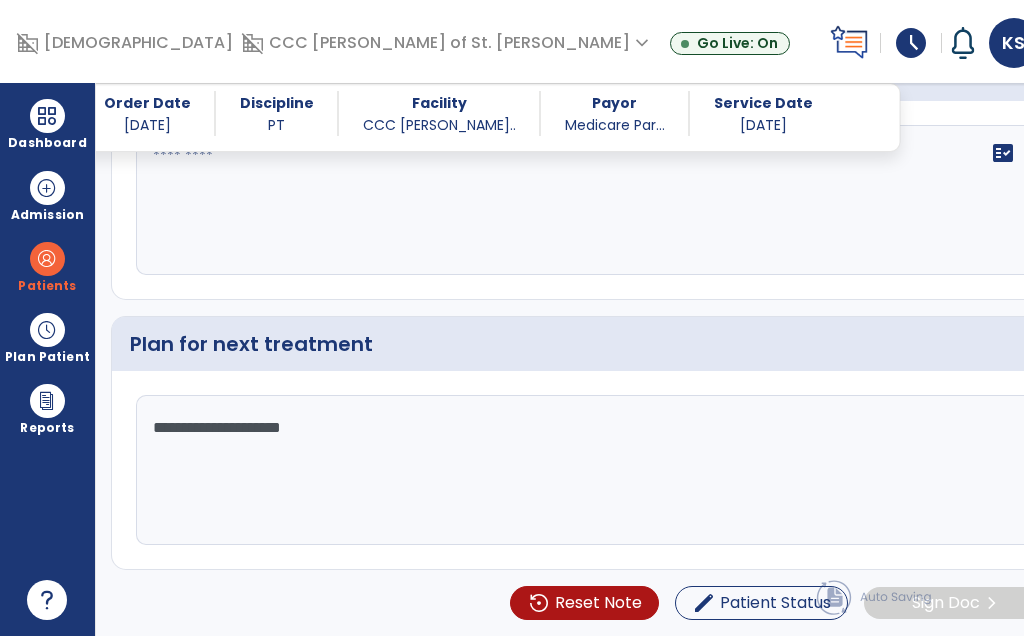 type on "**********" 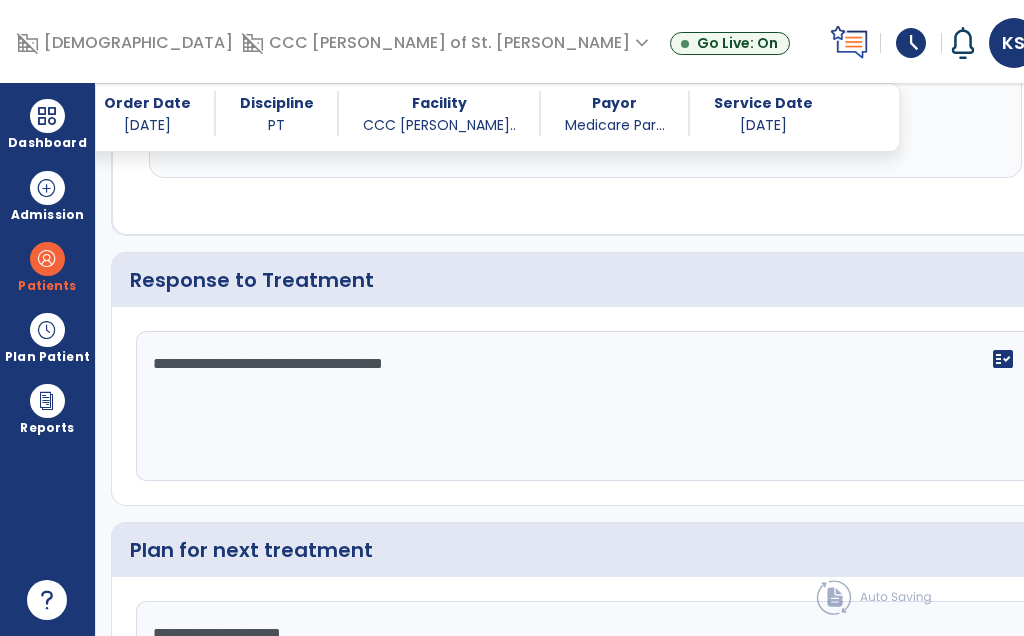 type on "**********" 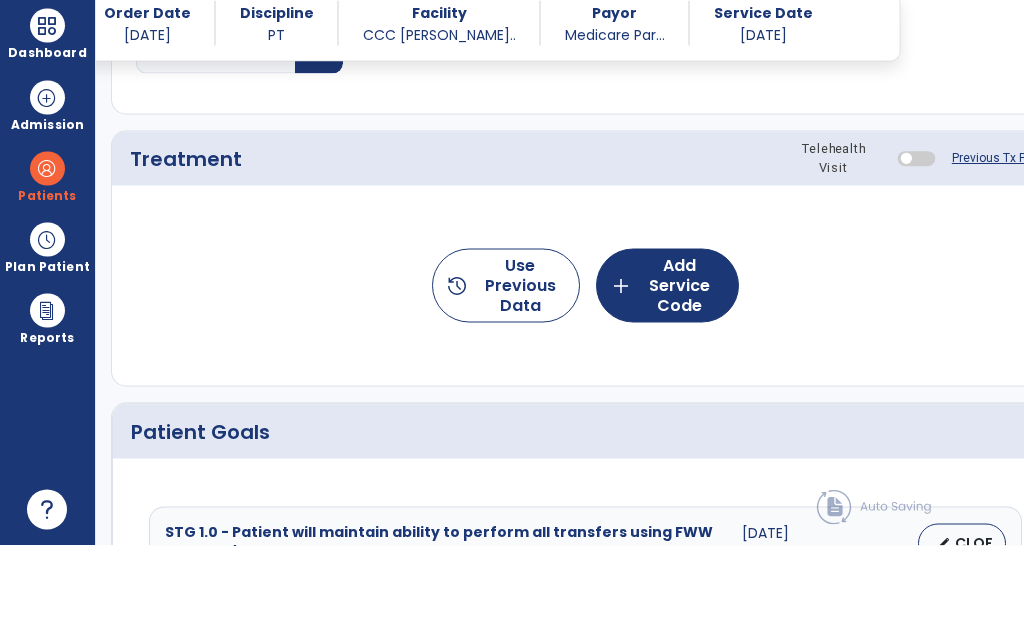 scroll, scrollTop: 1091, scrollLeft: 0, axis: vertical 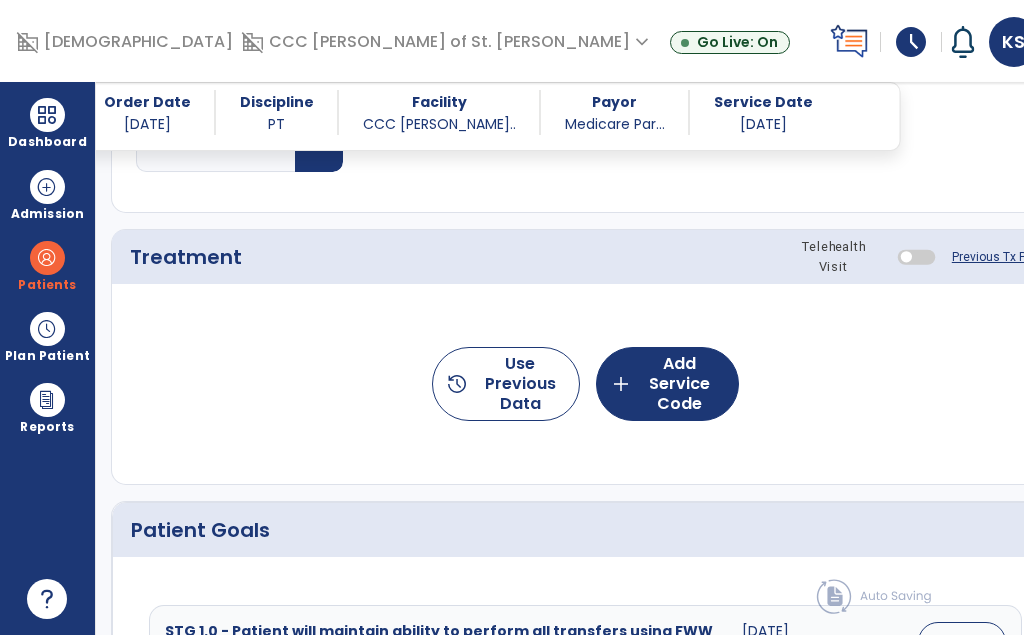 click on "add  Add Service Code" 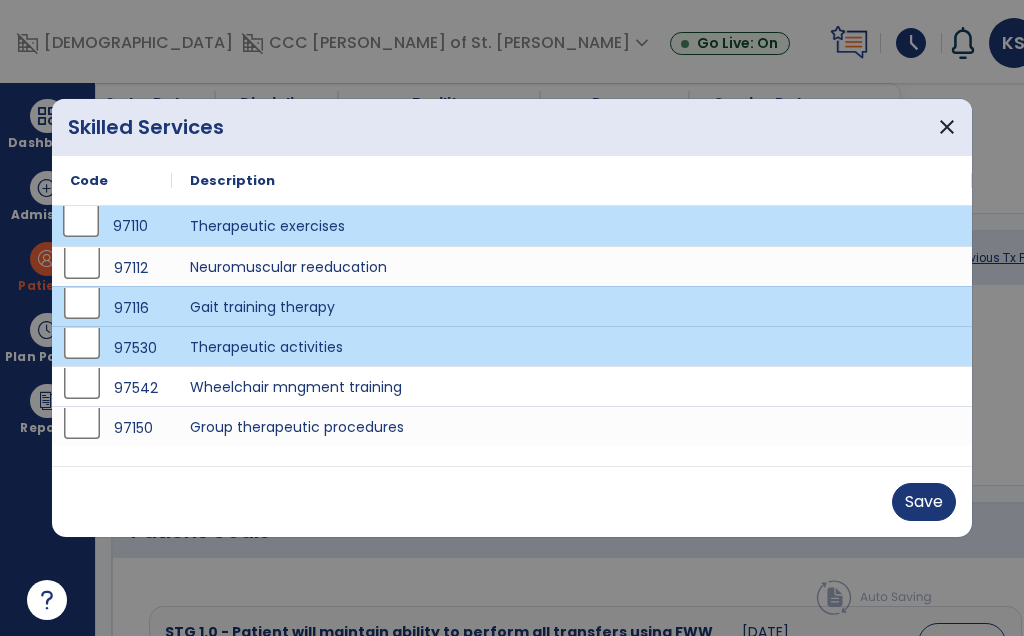 click on "Save" at bounding box center (924, 502) 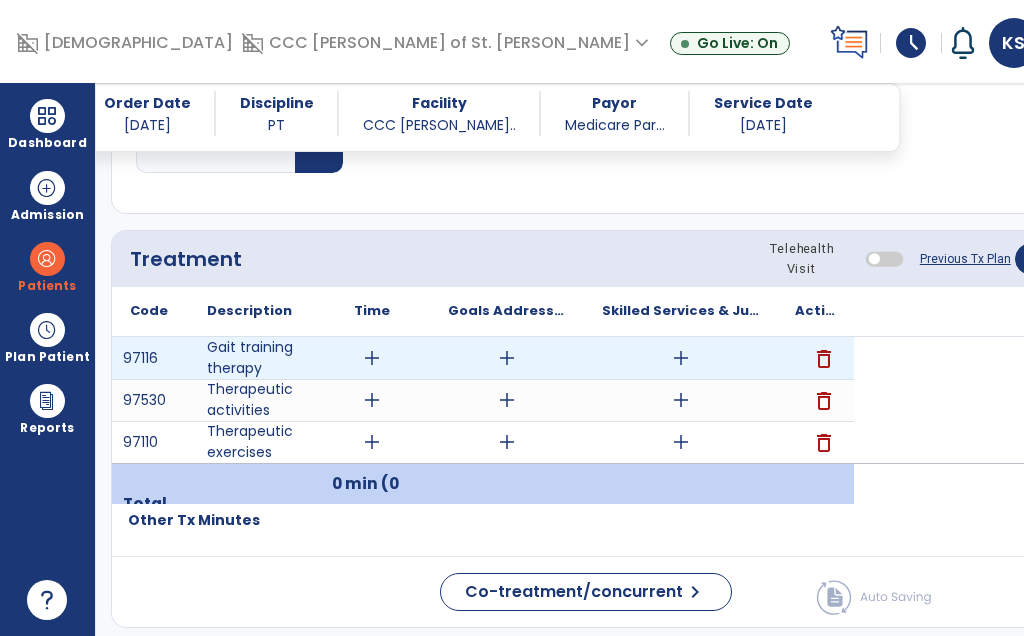 click on "add" at bounding box center [372, 358] 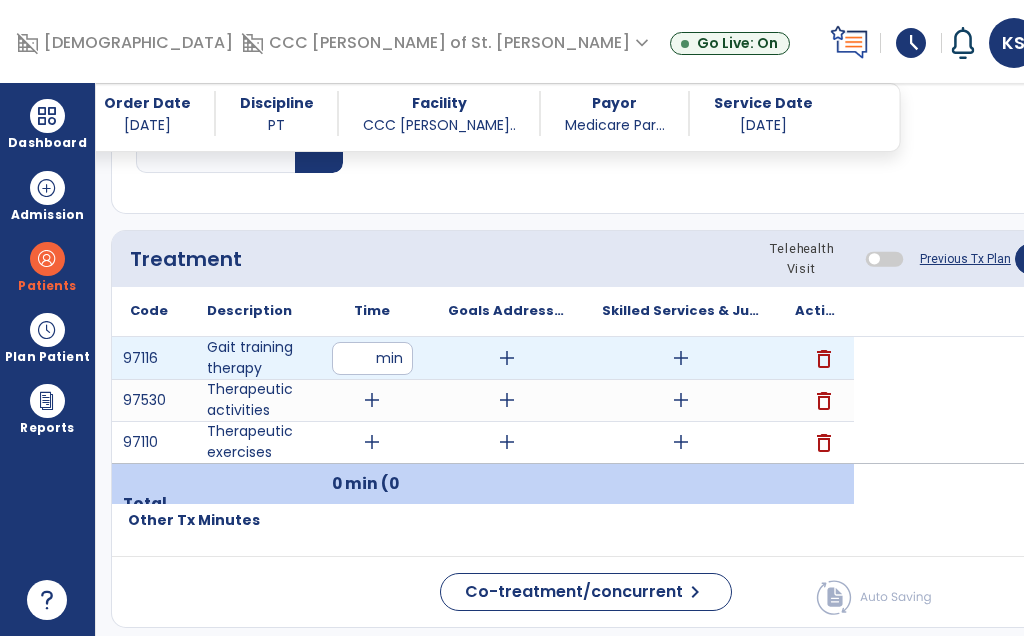 type on "**" 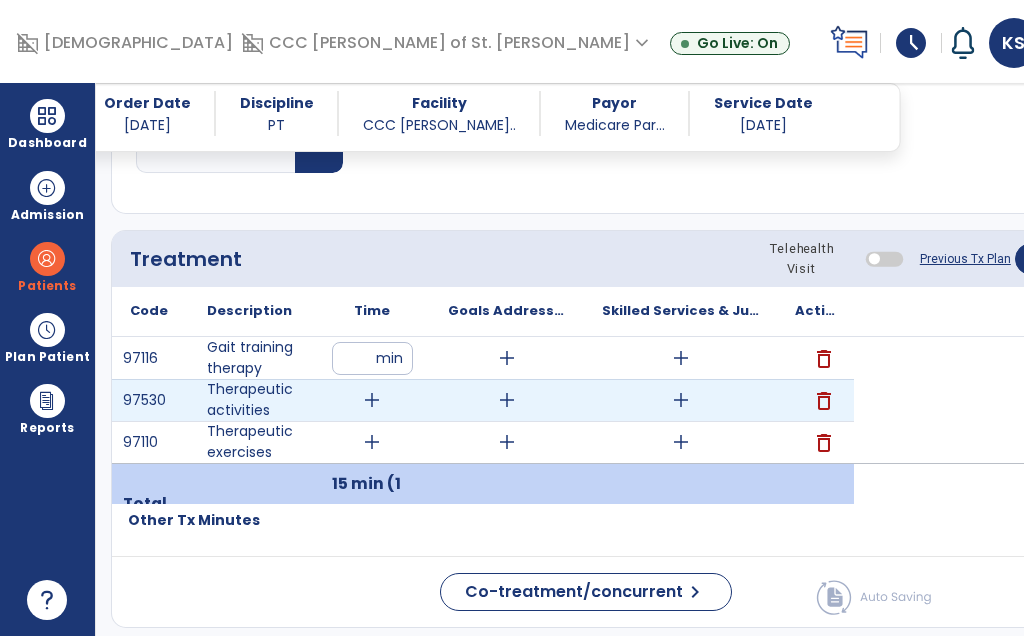 click on "add" at bounding box center (372, 400) 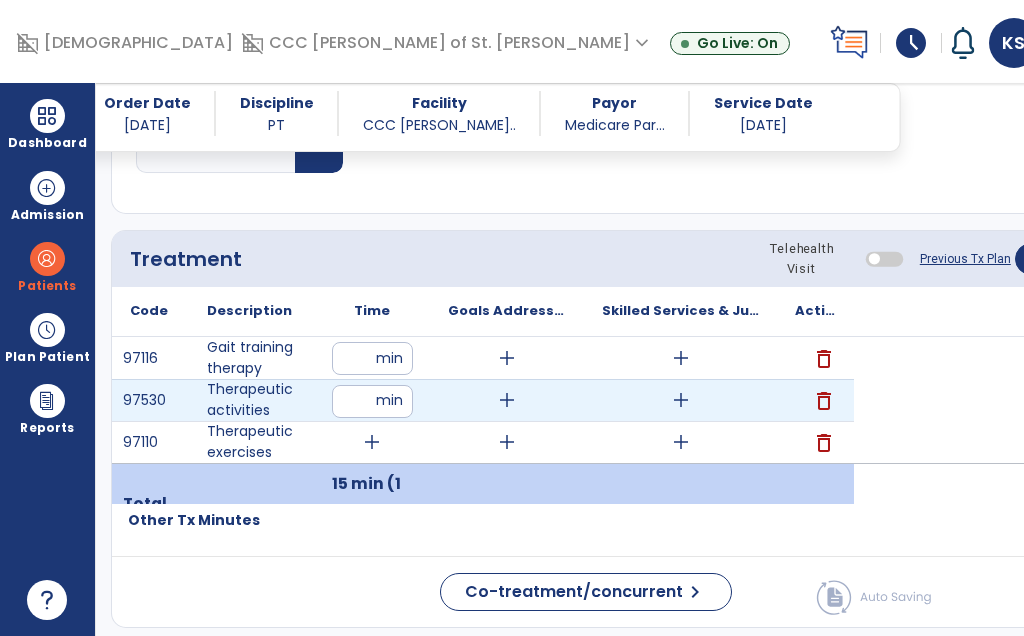 type on "*" 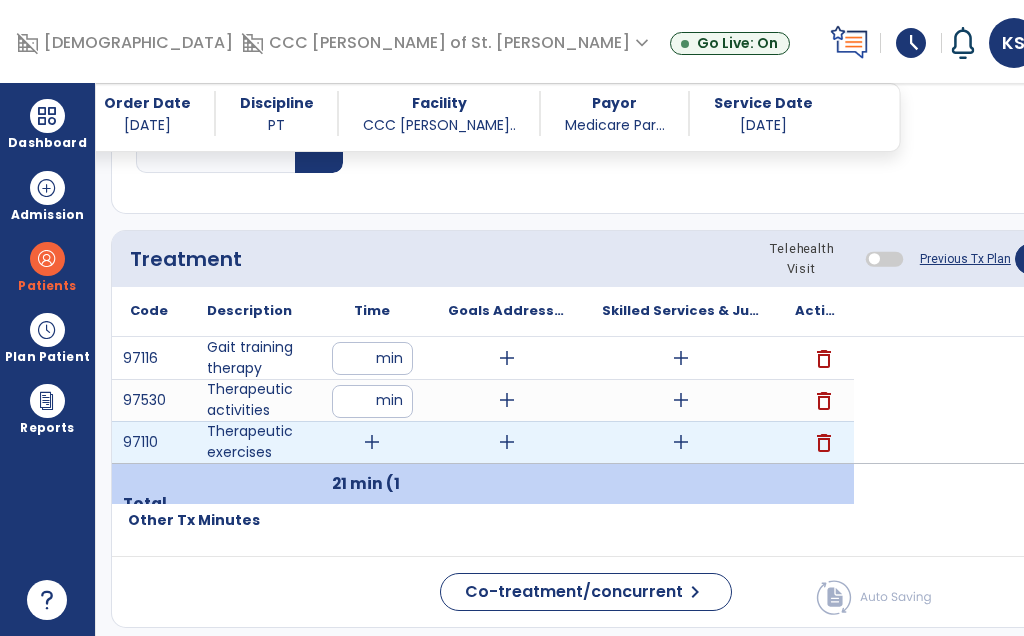 click on "add" at bounding box center (372, 442) 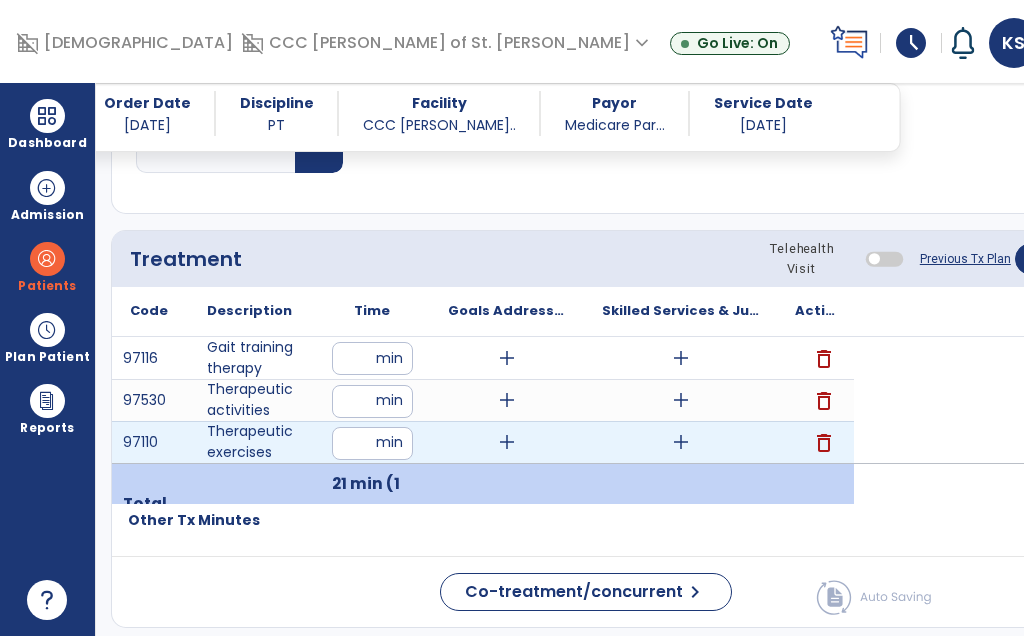 type on "**" 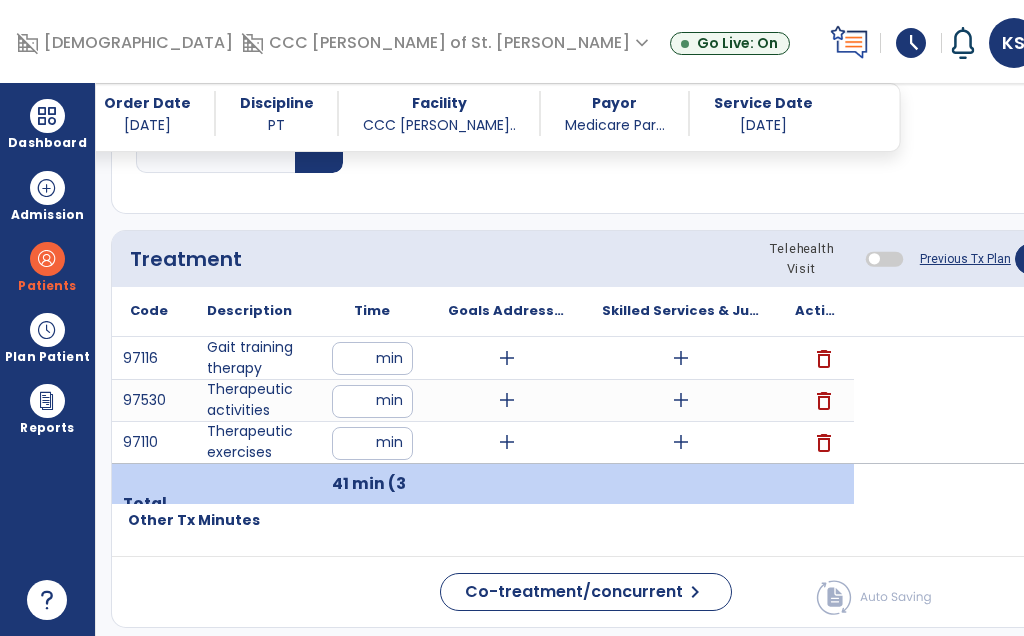 click on "add" at bounding box center [681, 358] 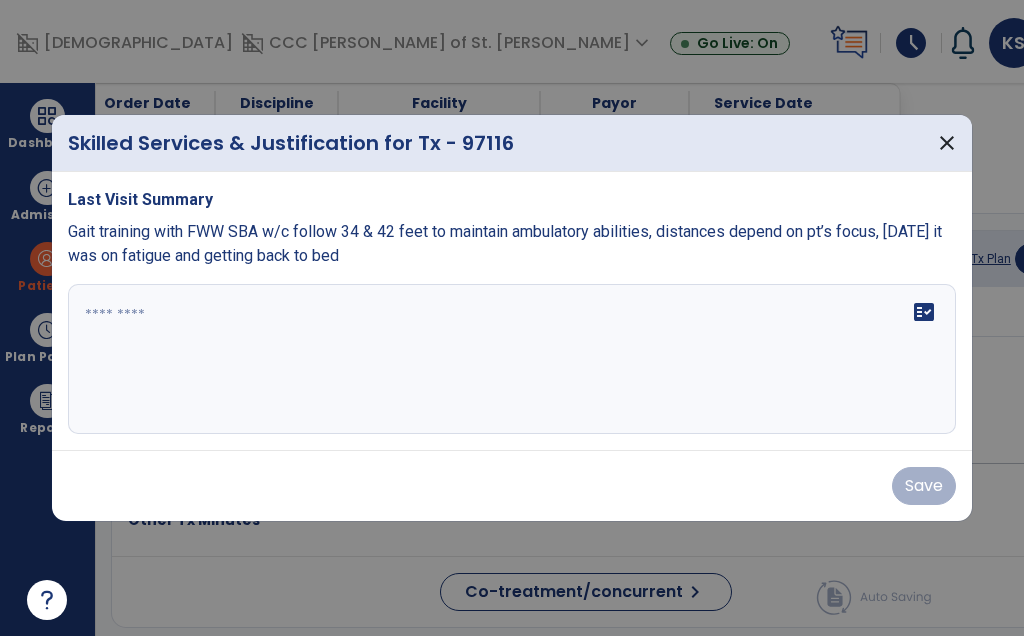 click on "fact_check" at bounding box center [512, 359] 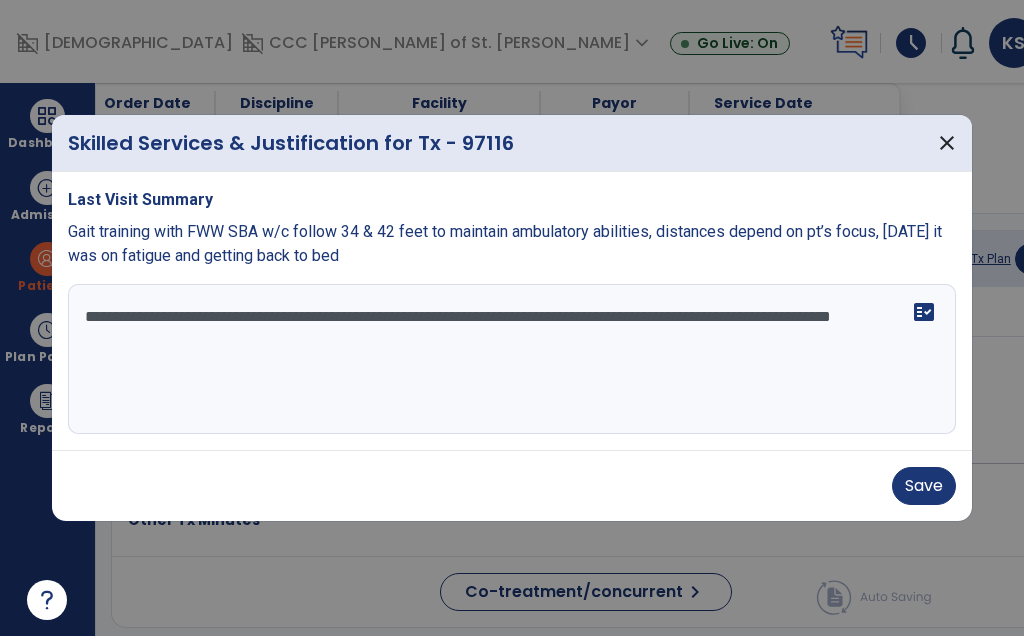 type on "**********" 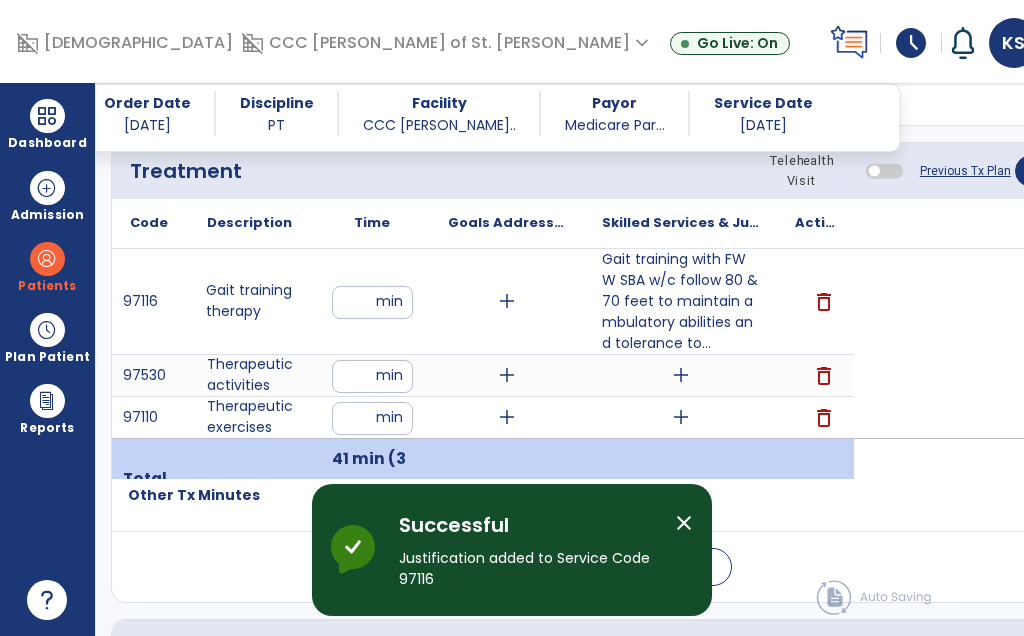 scroll, scrollTop: 1189, scrollLeft: 0, axis: vertical 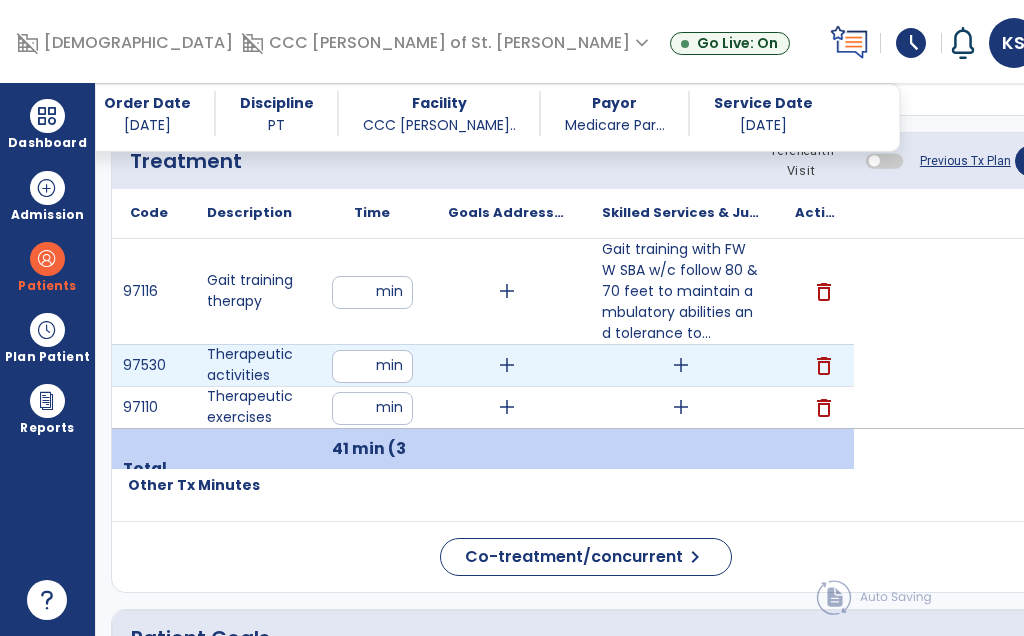 click on "add" at bounding box center [681, 365] 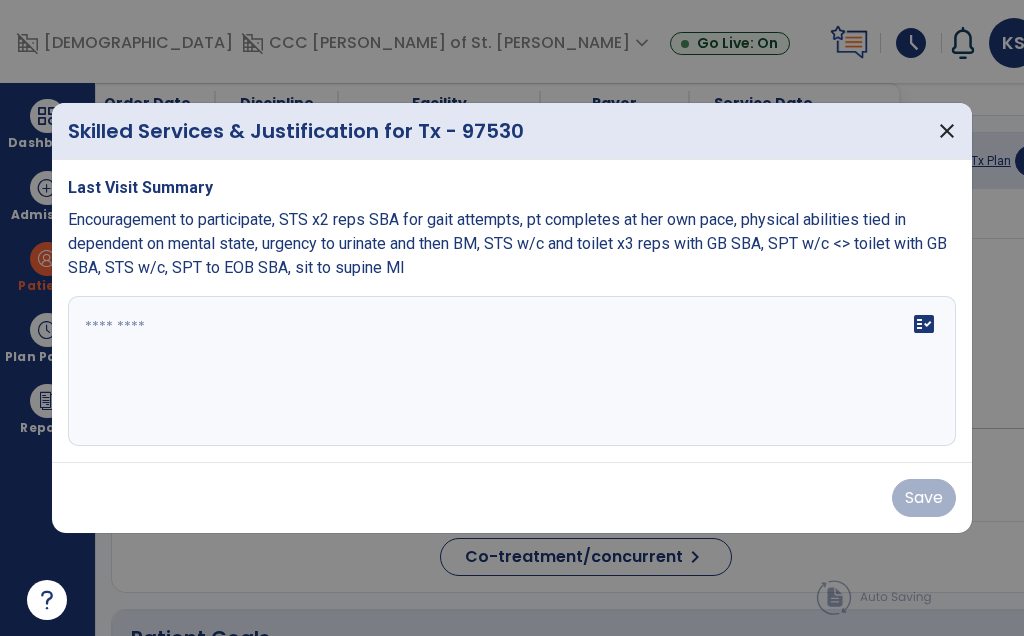click on "fact_check" at bounding box center (512, 371) 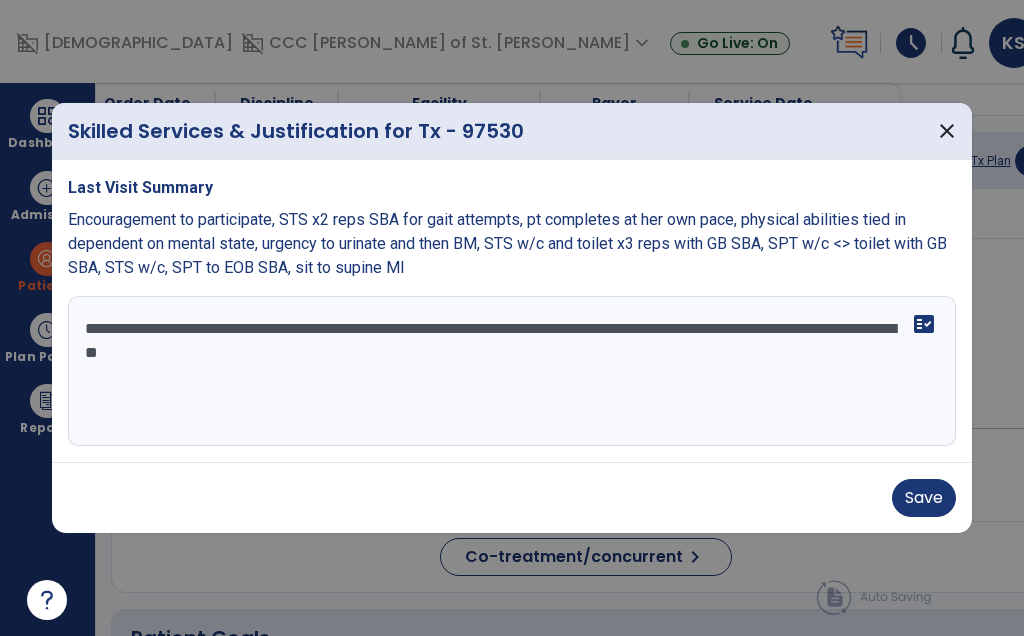 type on "**********" 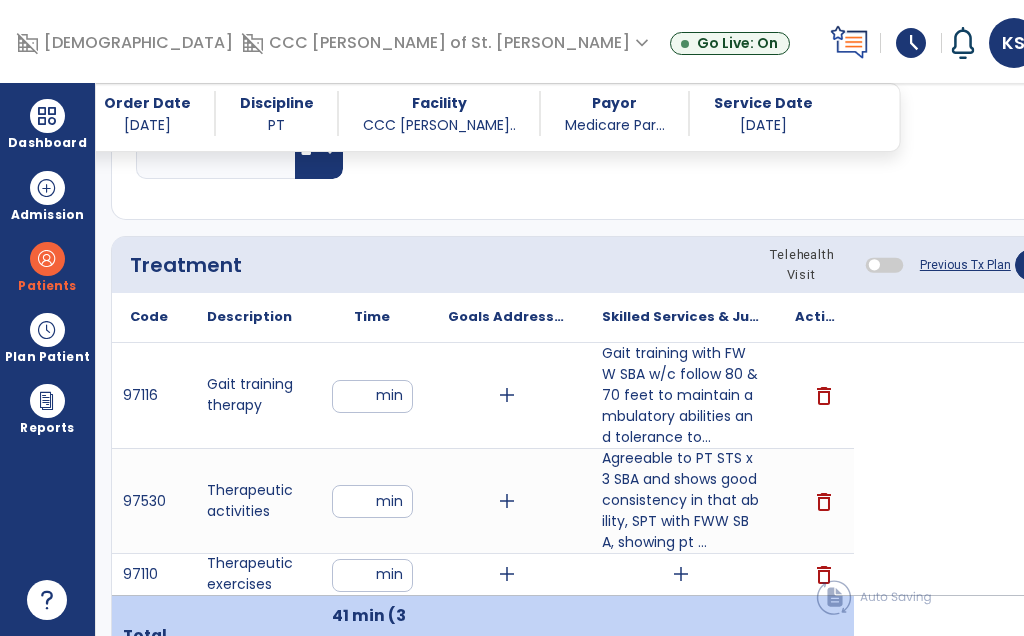 scroll, scrollTop: 1085, scrollLeft: 0, axis: vertical 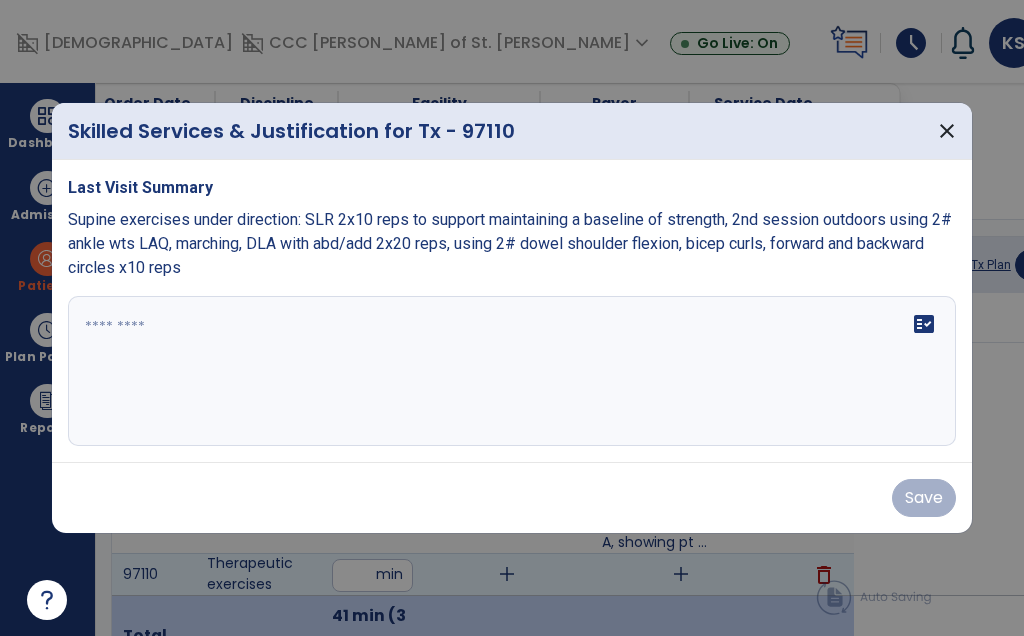 click on "fact_check" at bounding box center (512, 371) 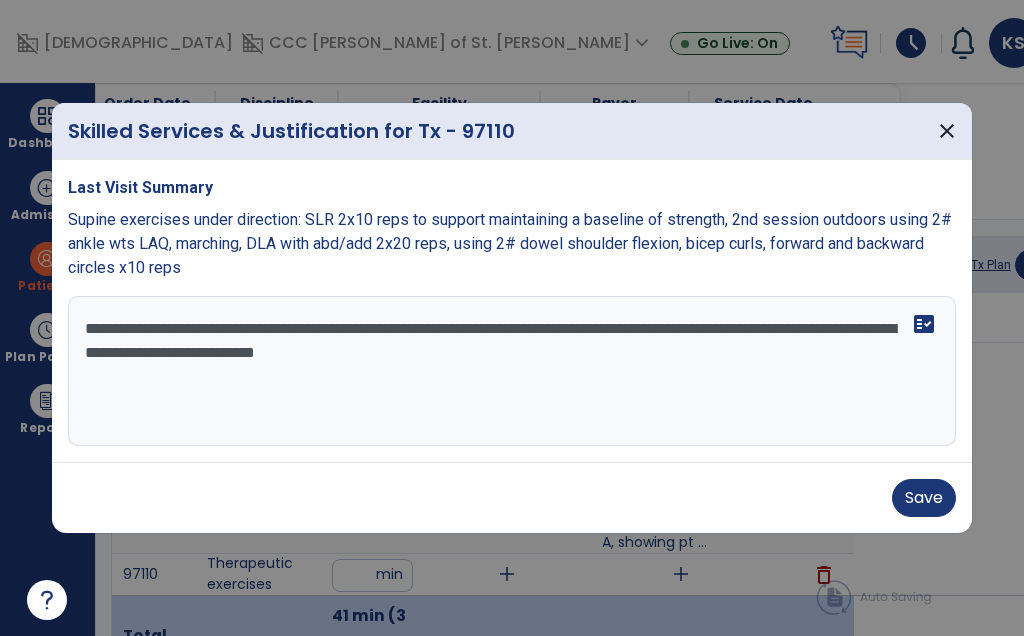 click on "**********" at bounding box center (512, 371) 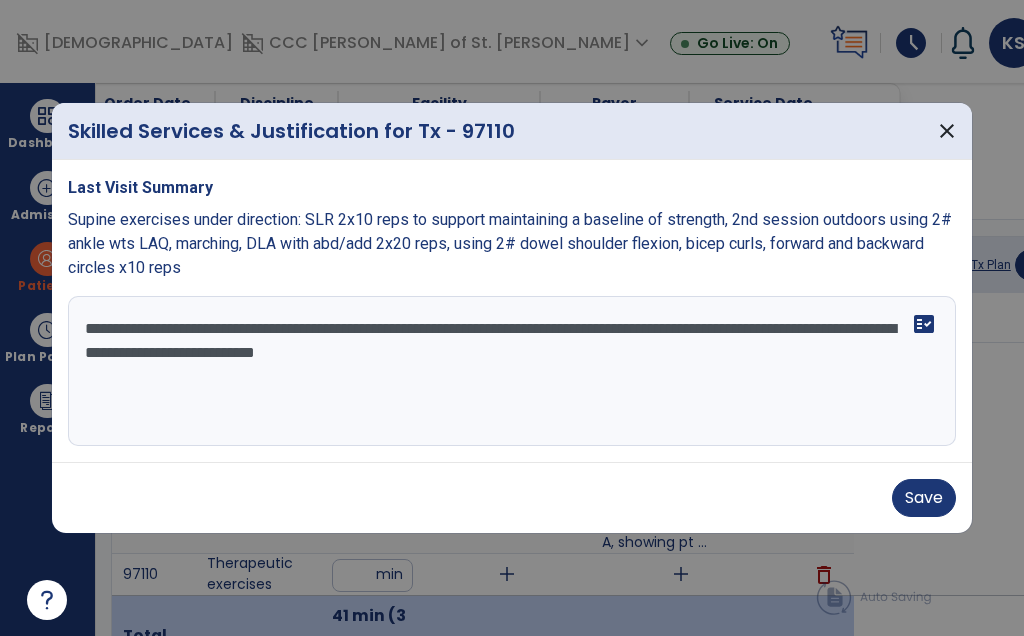 type on "**********" 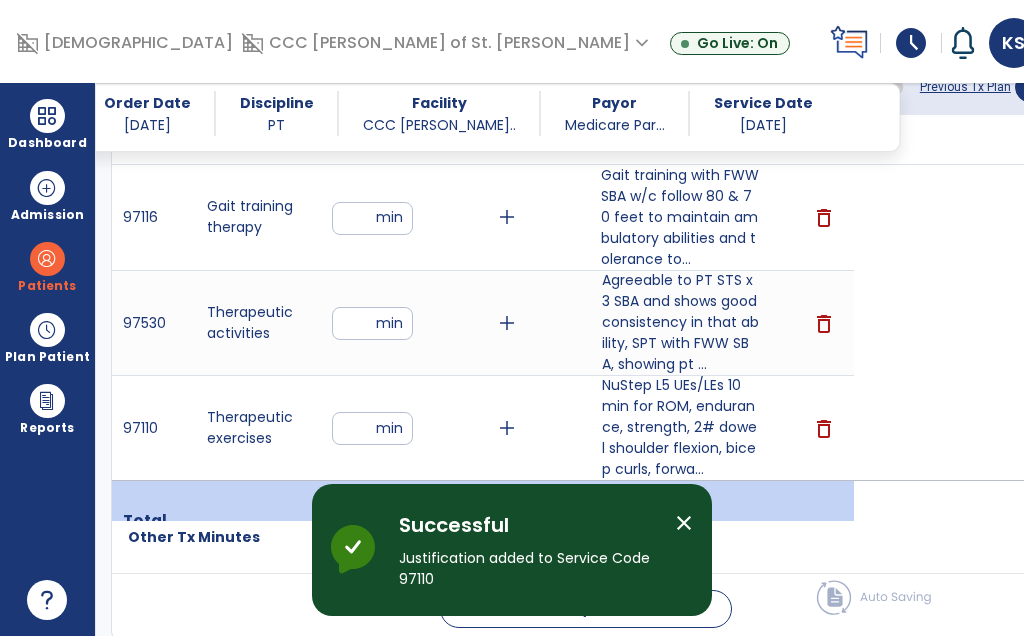 scroll, scrollTop: 1267, scrollLeft: 0, axis: vertical 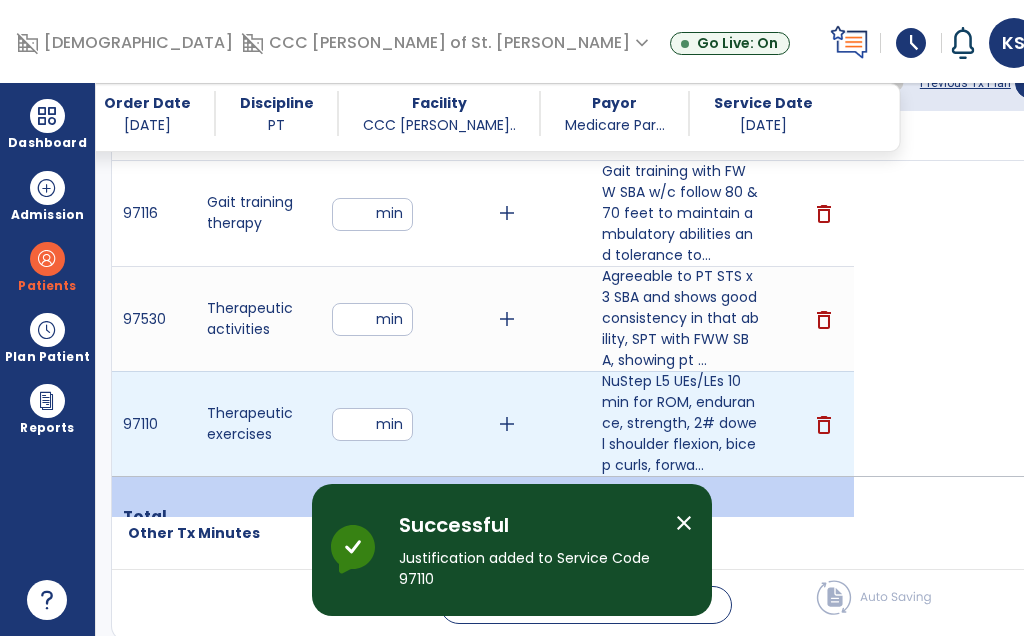click on "**" at bounding box center [372, 424] 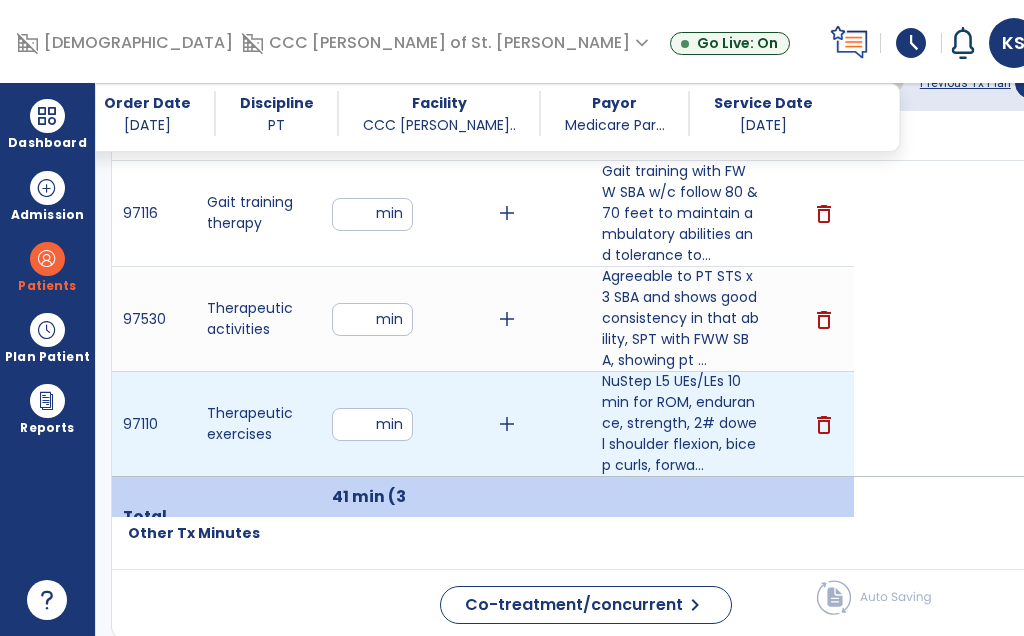 type on "**" 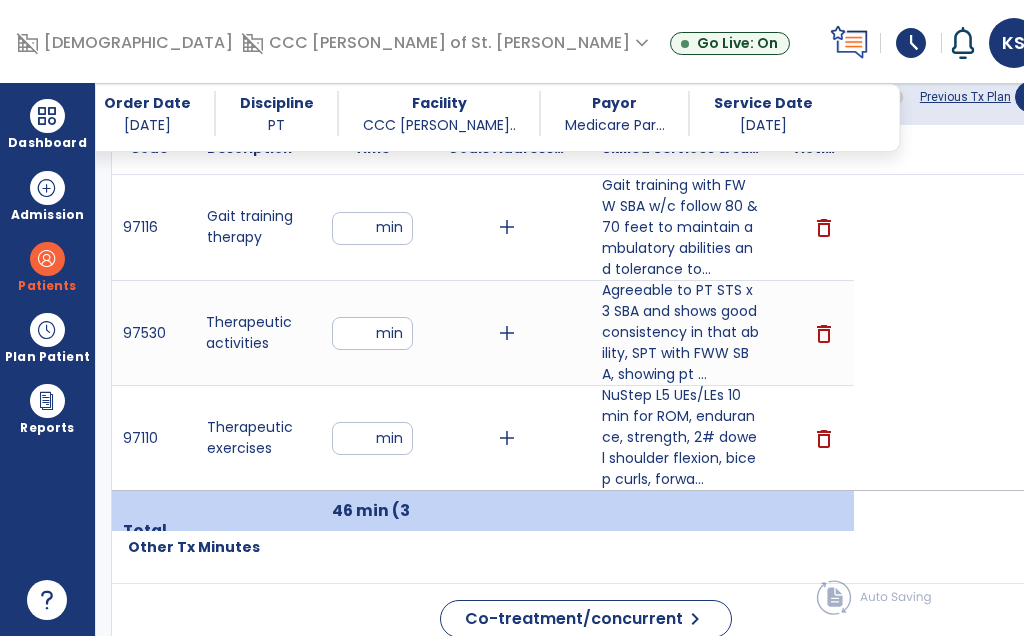 scroll, scrollTop: 1253, scrollLeft: 0, axis: vertical 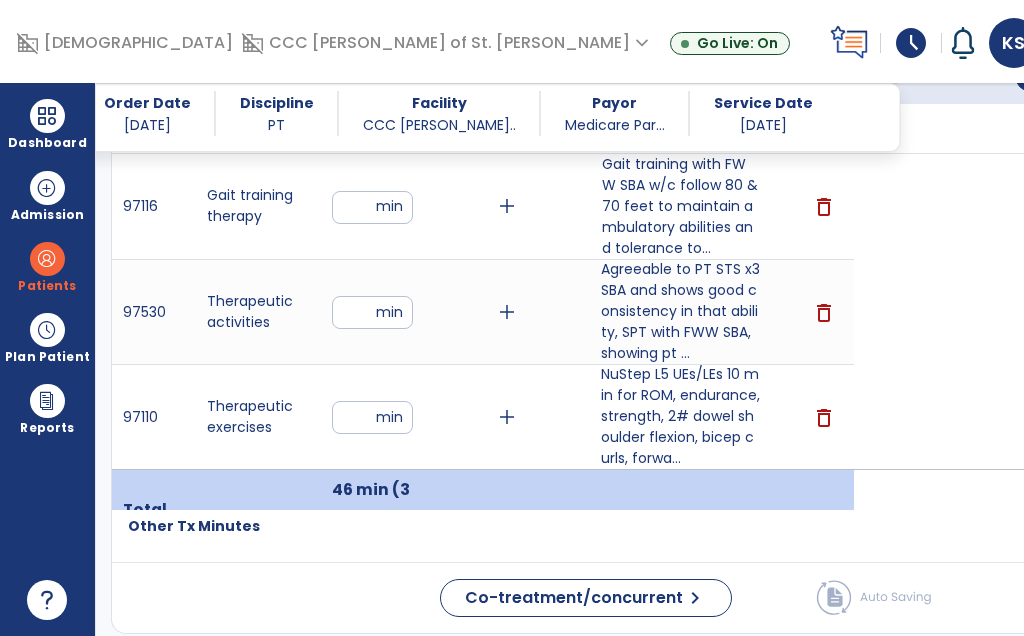 click on "NuStep L5 UEs/LEs 10 min for ROM, endurance, strength, 2# dowel shoulder flexion, bicep curls, forwa..." at bounding box center [680, 416] 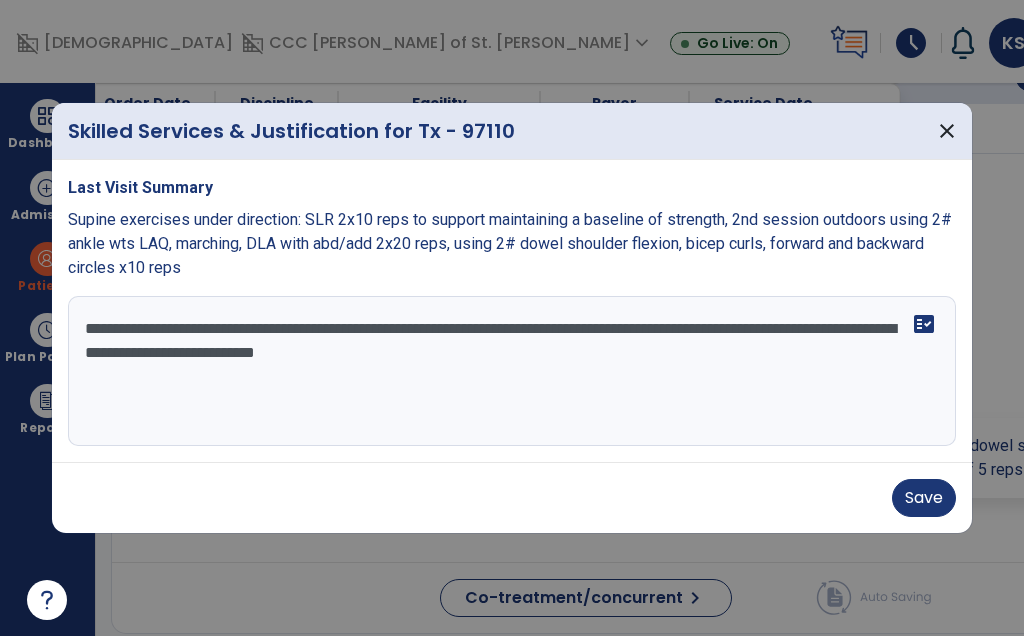 click on "**********" at bounding box center (512, 371) 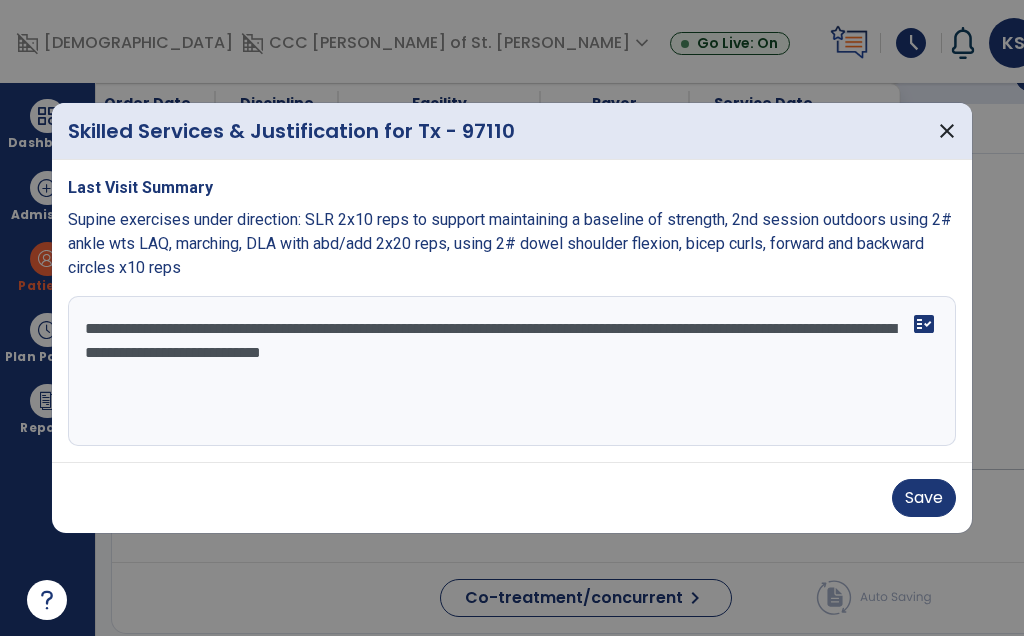 click on "**********" at bounding box center (512, 371) 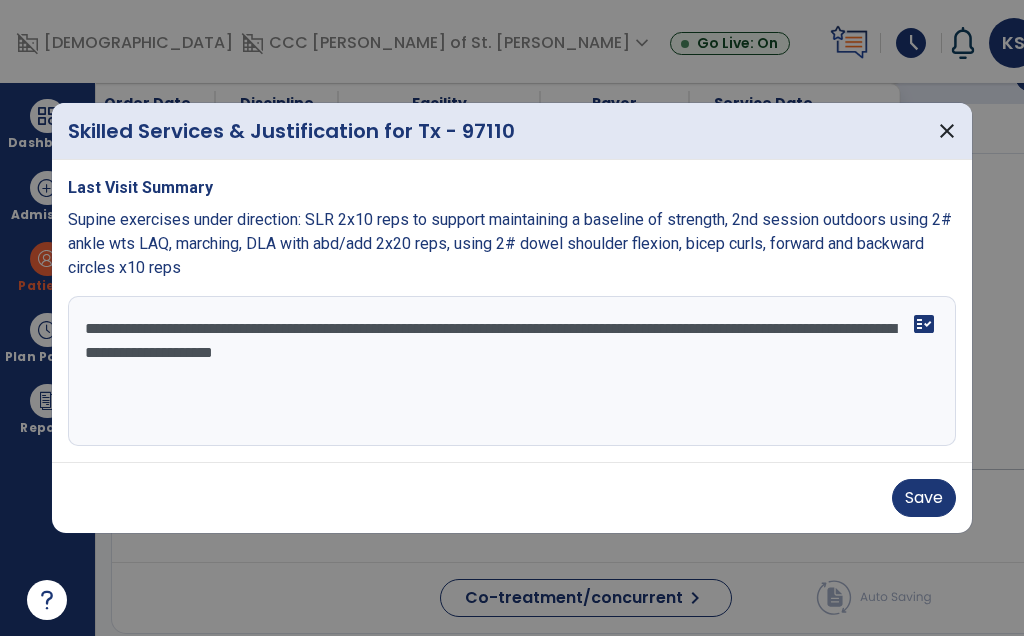 type on "**********" 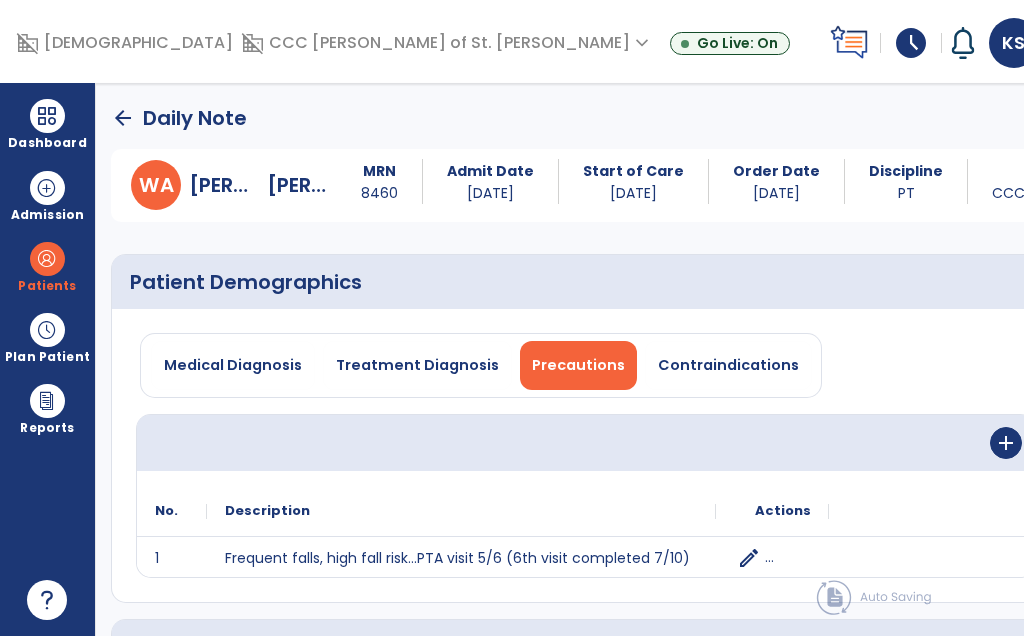 scroll, scrollTop: 0, scrollLeft: 0, axis: both 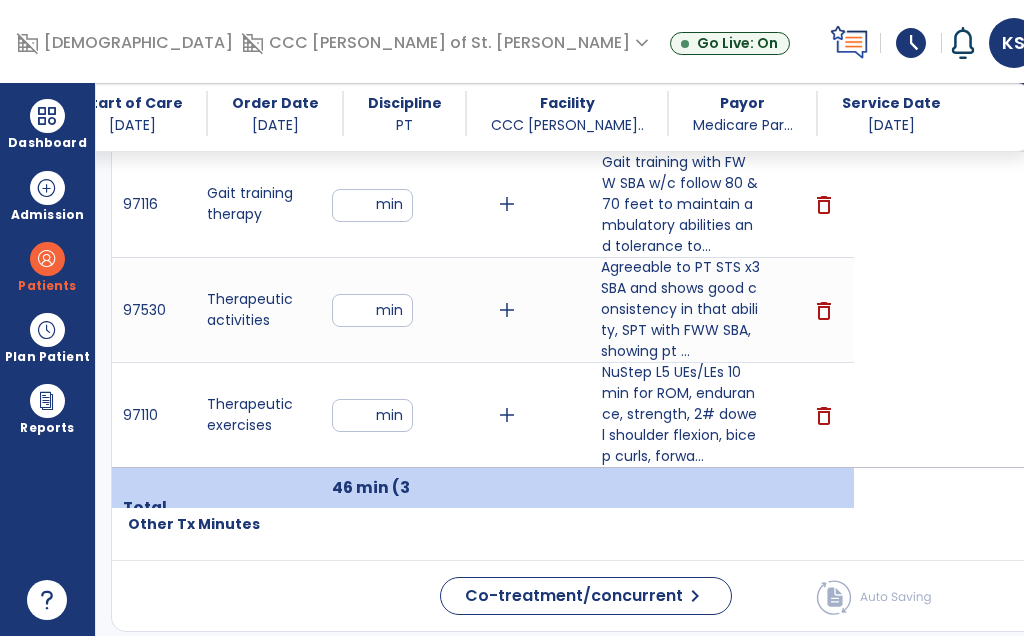 click on "**" at bounding box center (372, 415) 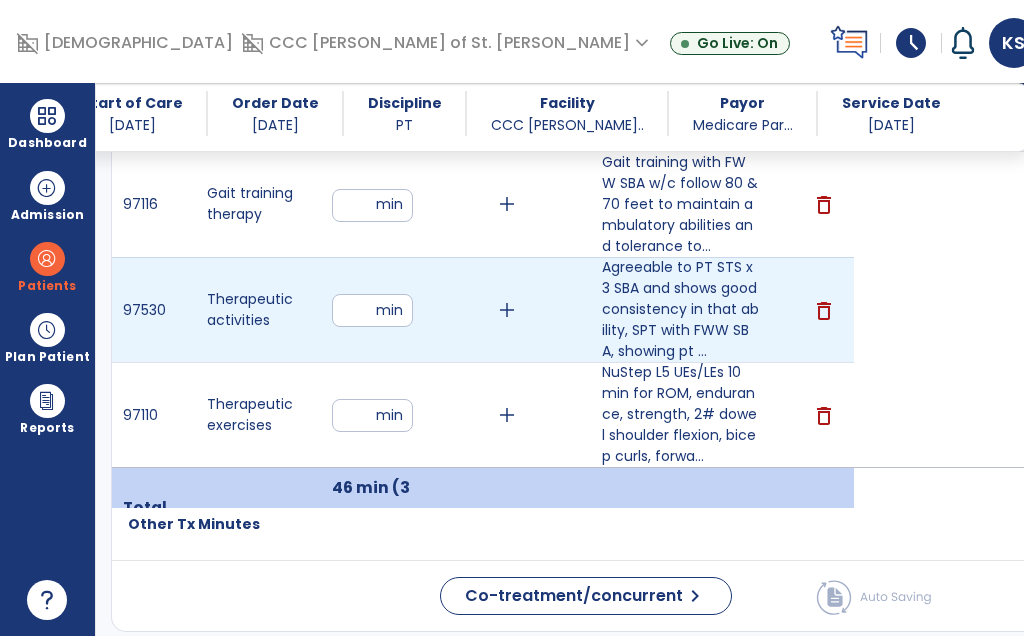 click on "**" at bounding box center [372, 205] 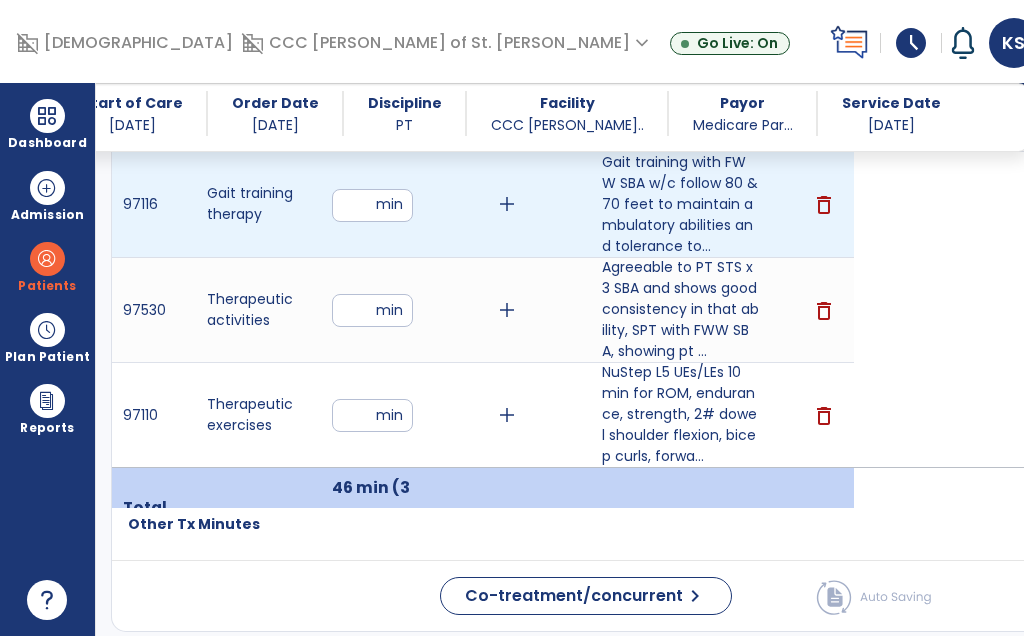 type on "**" 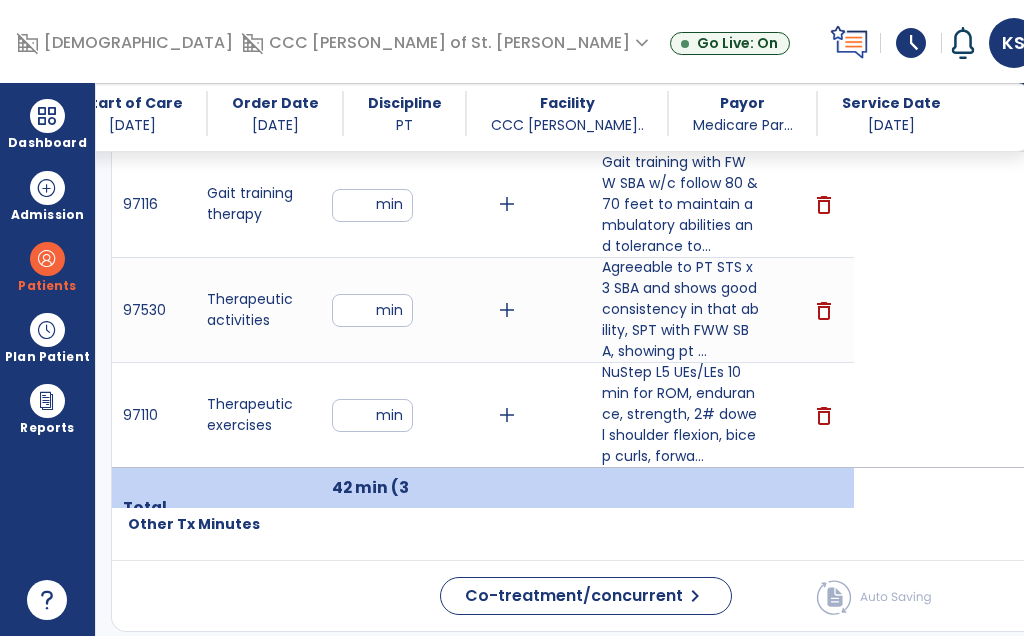 click on "**" at bounding box center [372, 205] 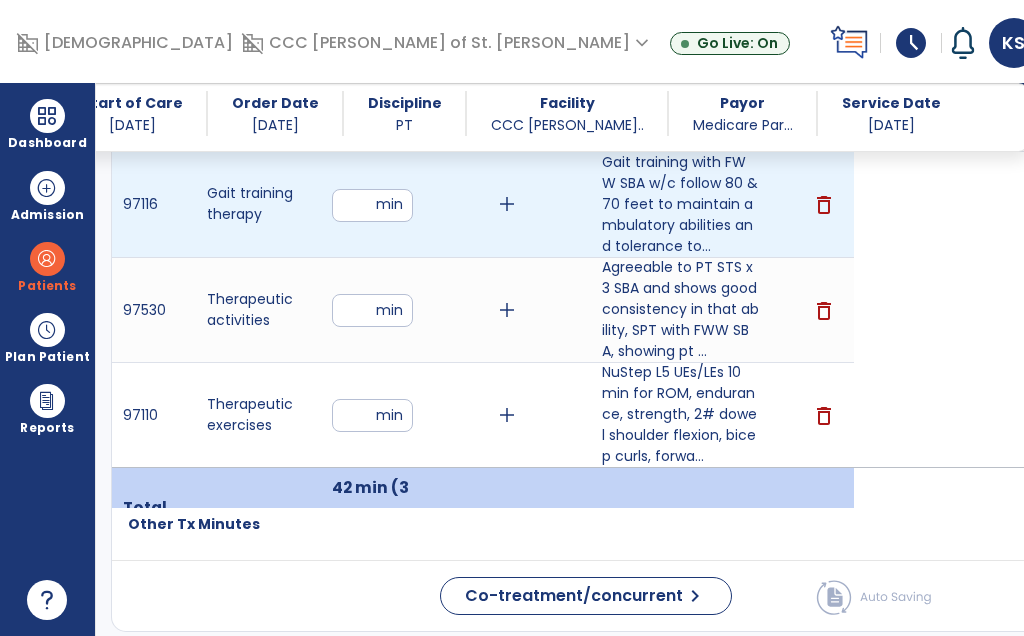 type on "**" 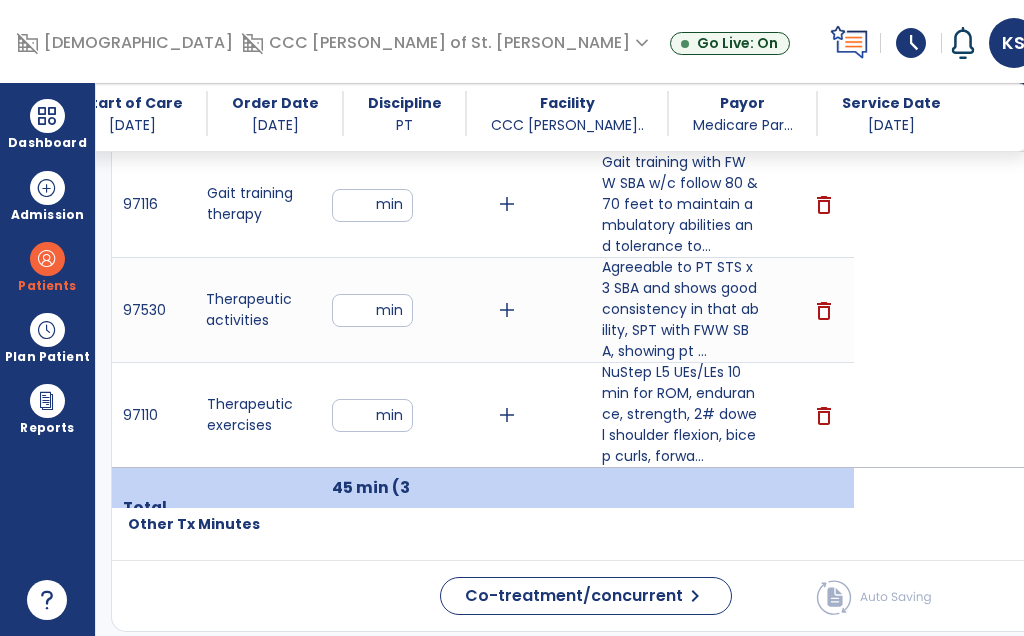 click on "*" at bounding box center [372, 310] 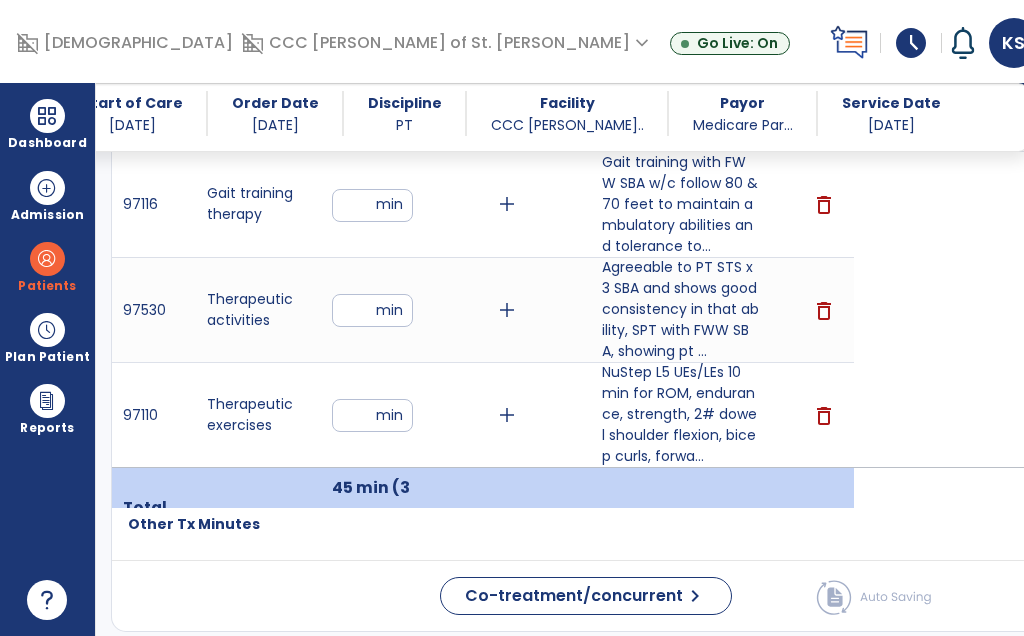 click on "**" at bounding box center (372, 415) 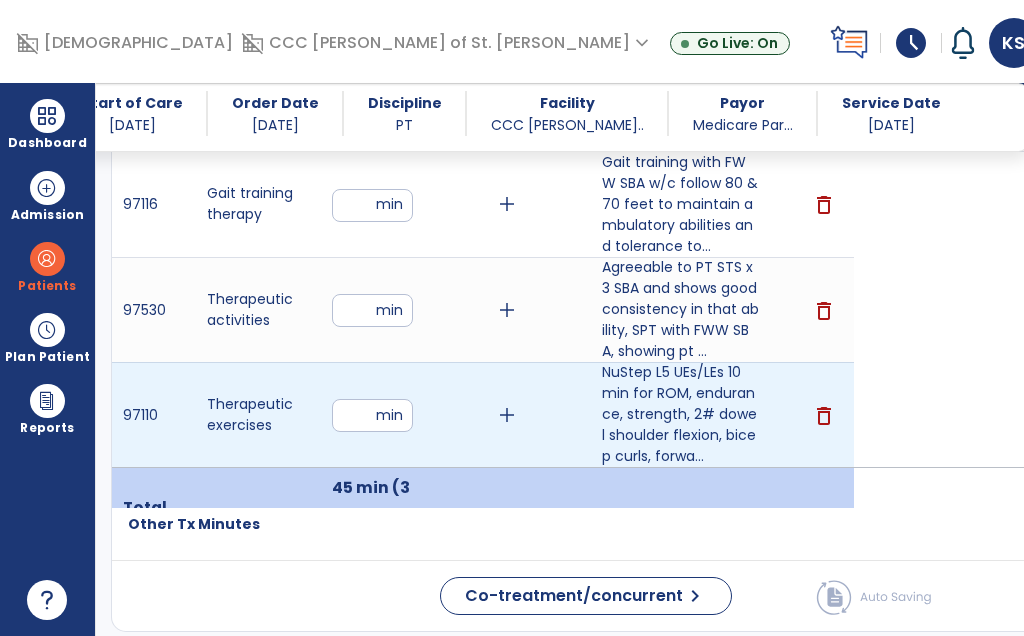type on "**" 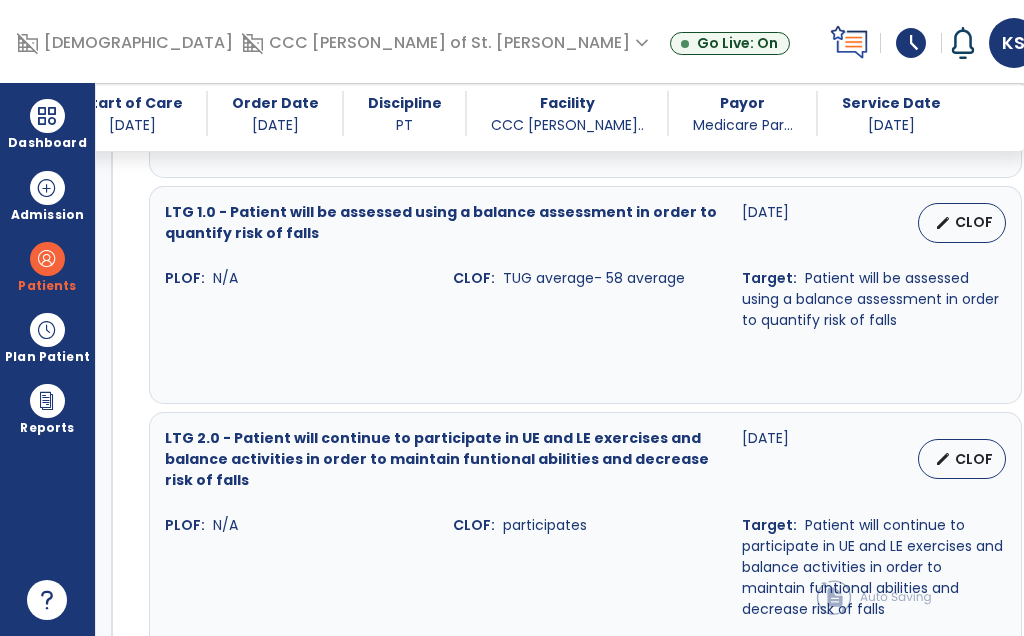 click on "Plan For Next Treatment" 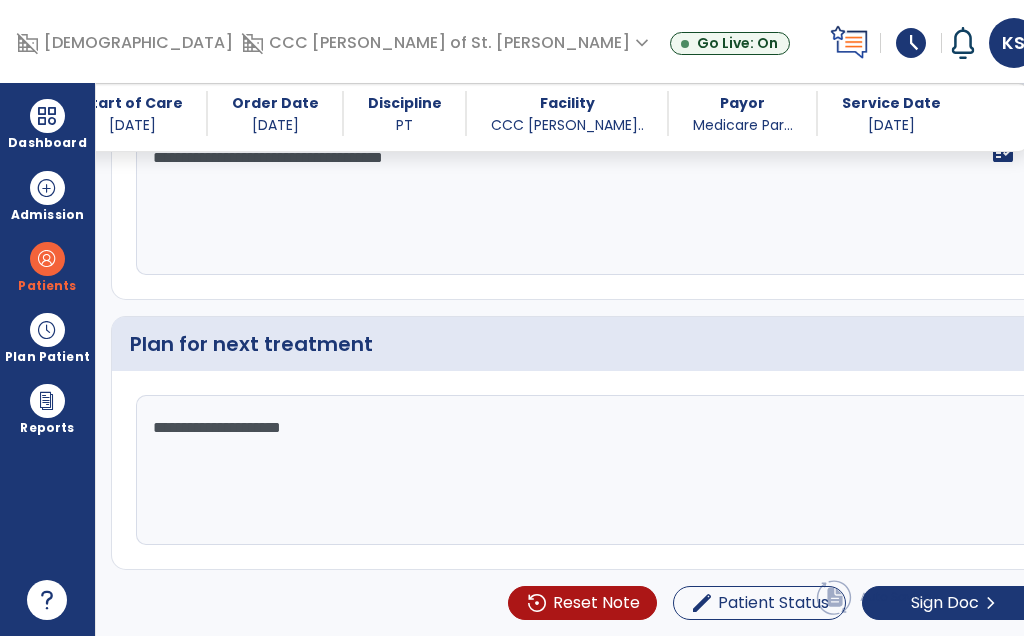 click on "Sign Doc" 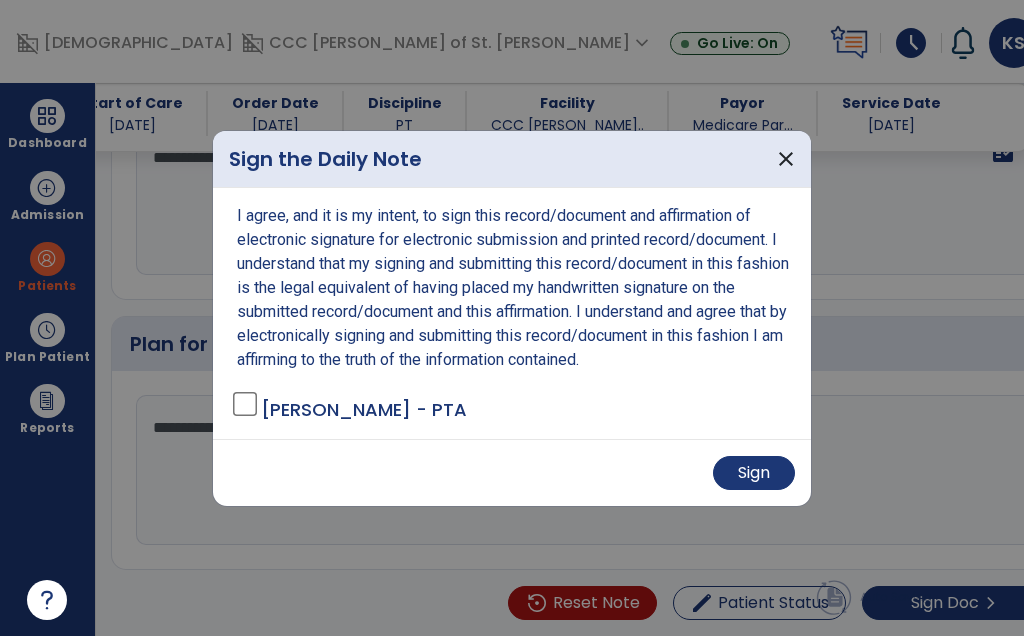 click on "Sign" at bounding box center (754, 473) 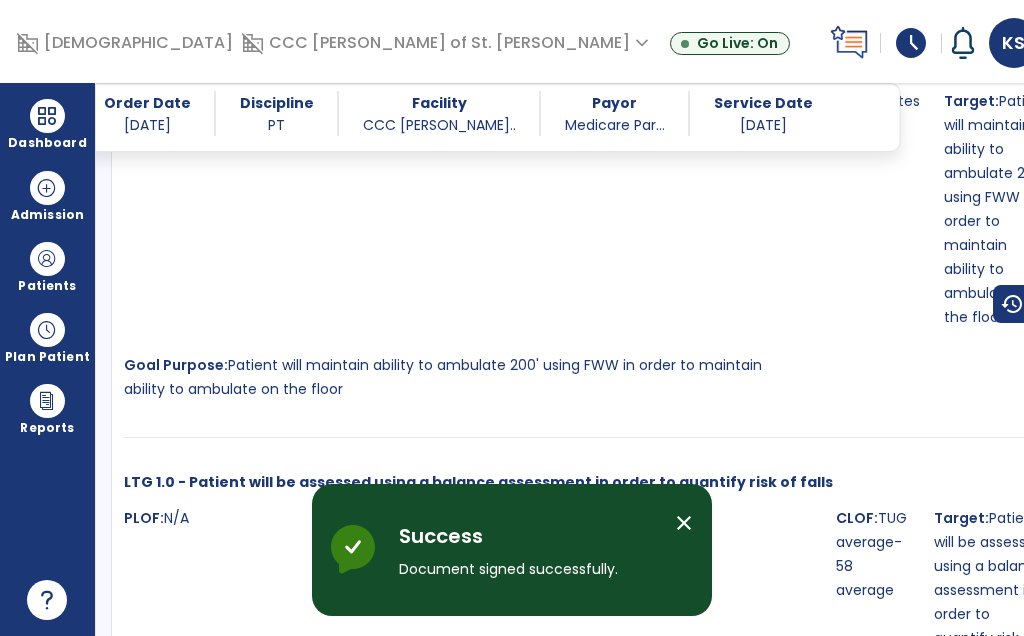 scroll, scrollTop: 2375, scrollLeft: 0, axis: vertical 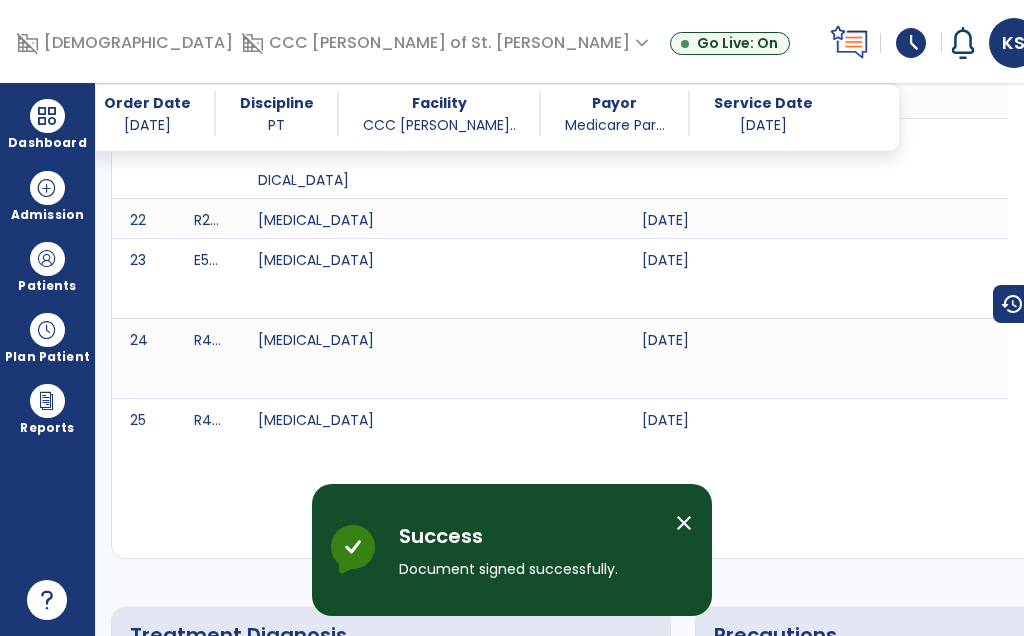 click at bounding box center [47, 116] 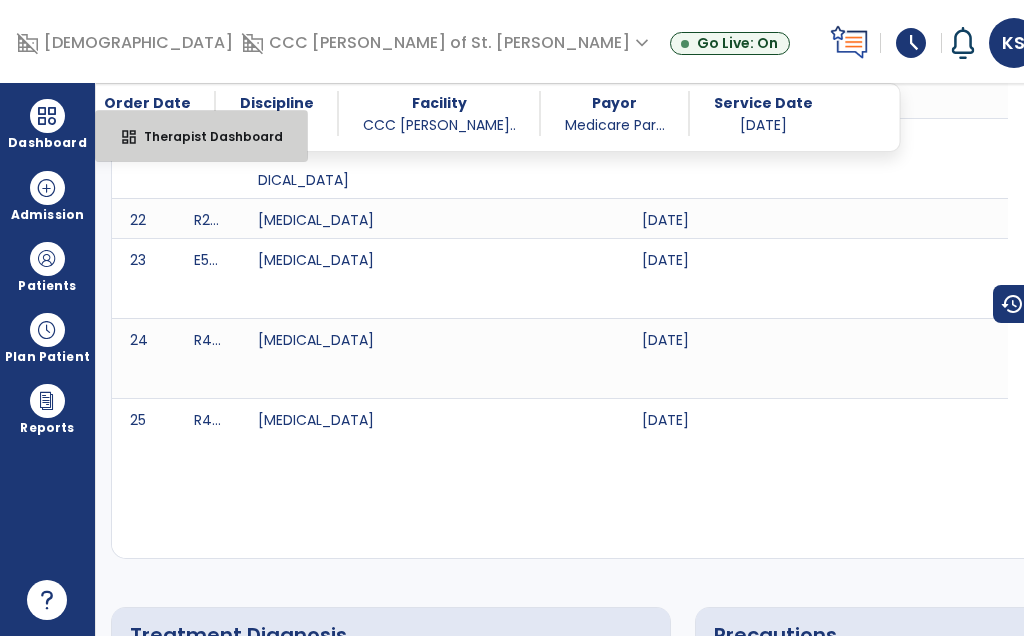 click on "Therapist Dashboard" at bounding box center [205, 136] 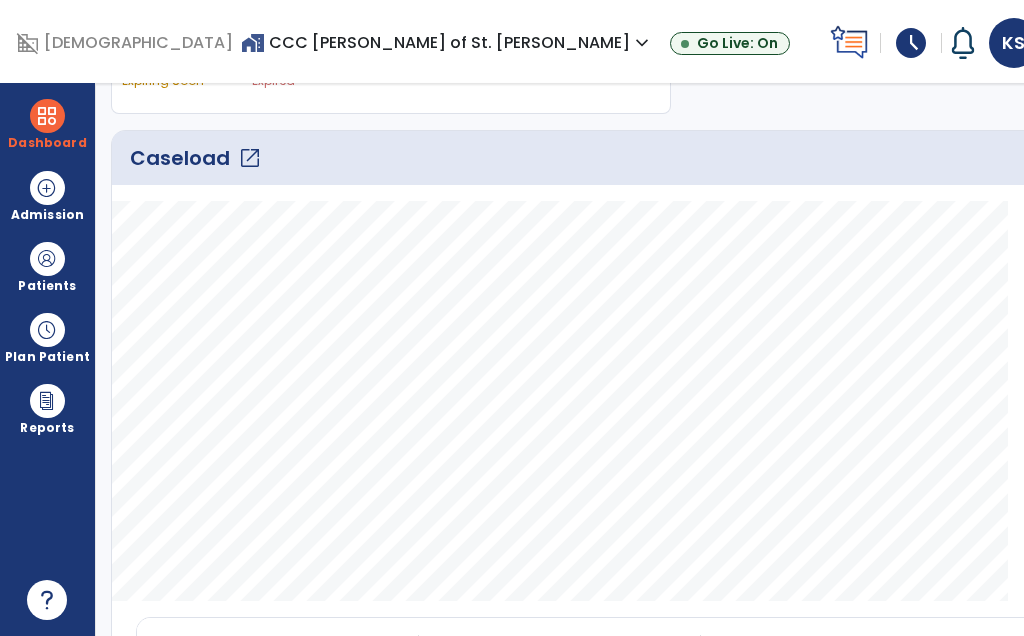 click on "Caseload   open_in_new" 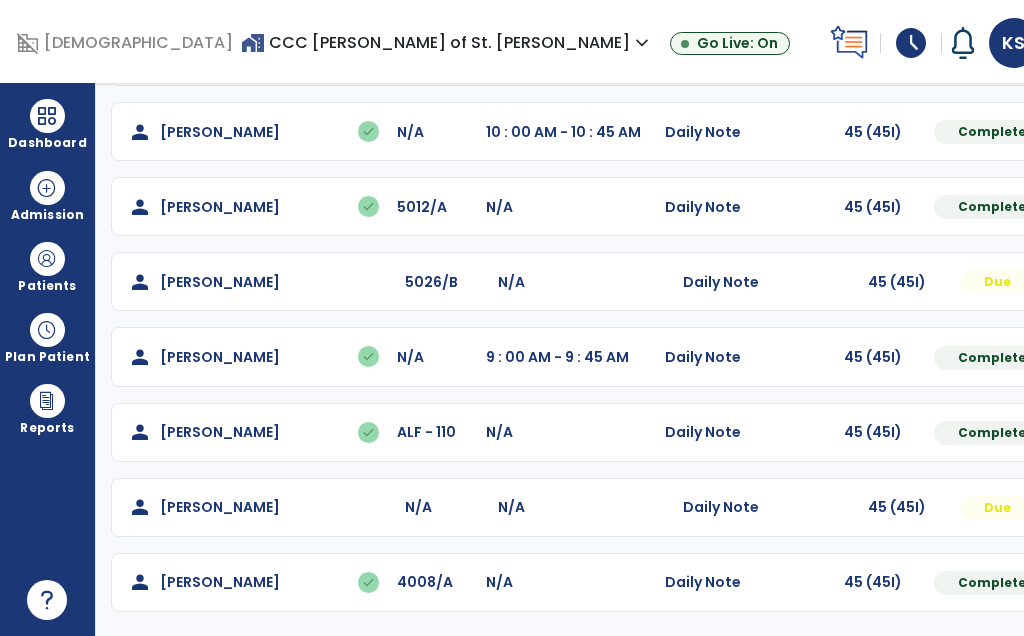 scroll, scrollTop: 423, scrollLeft: 0, axis: vertical 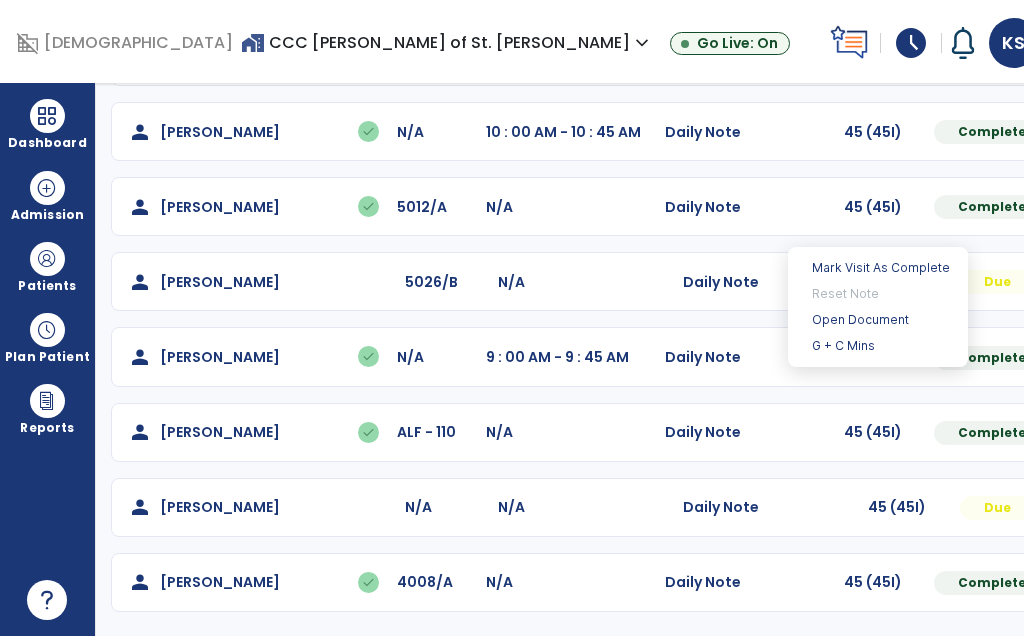 click on "Open Document" at bounding box center [878, 320] 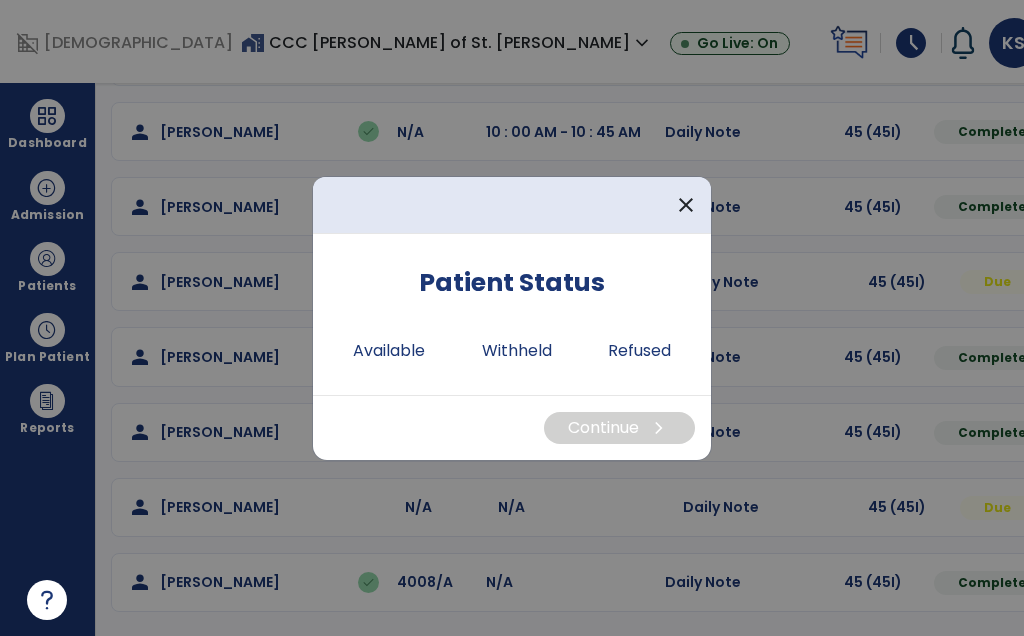 click on "Available" at bounding box center [389, 351] 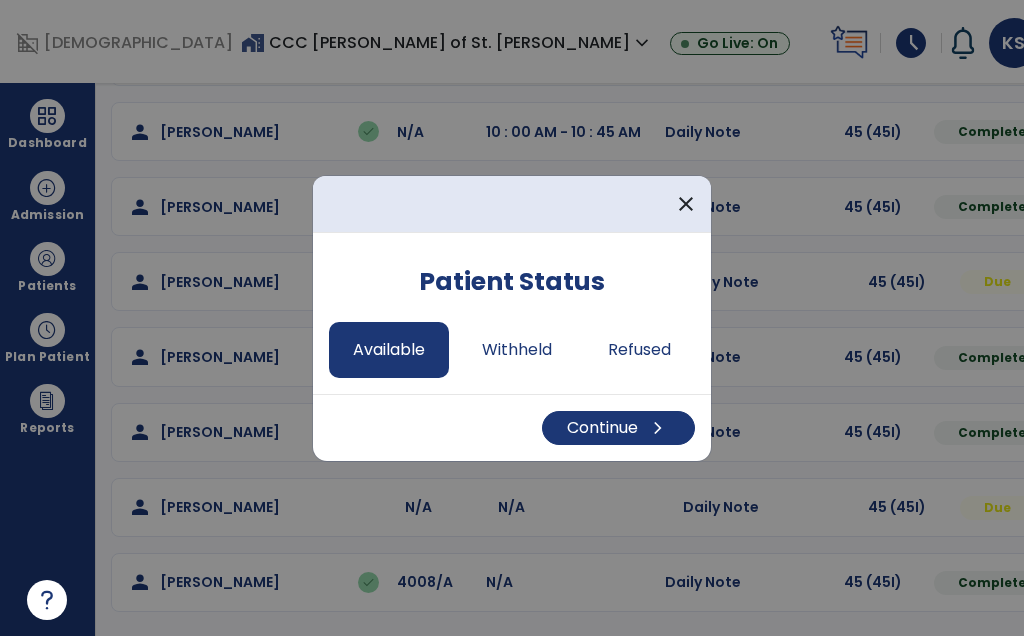 click on "Continue   chevron_right" at bounding box center (618, 428) 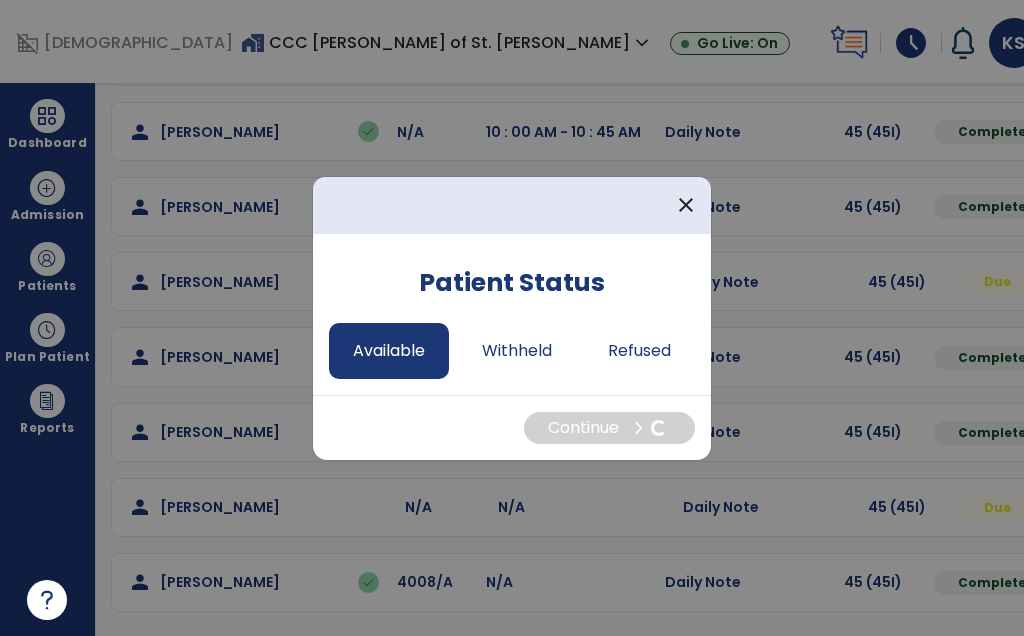 select on "*" 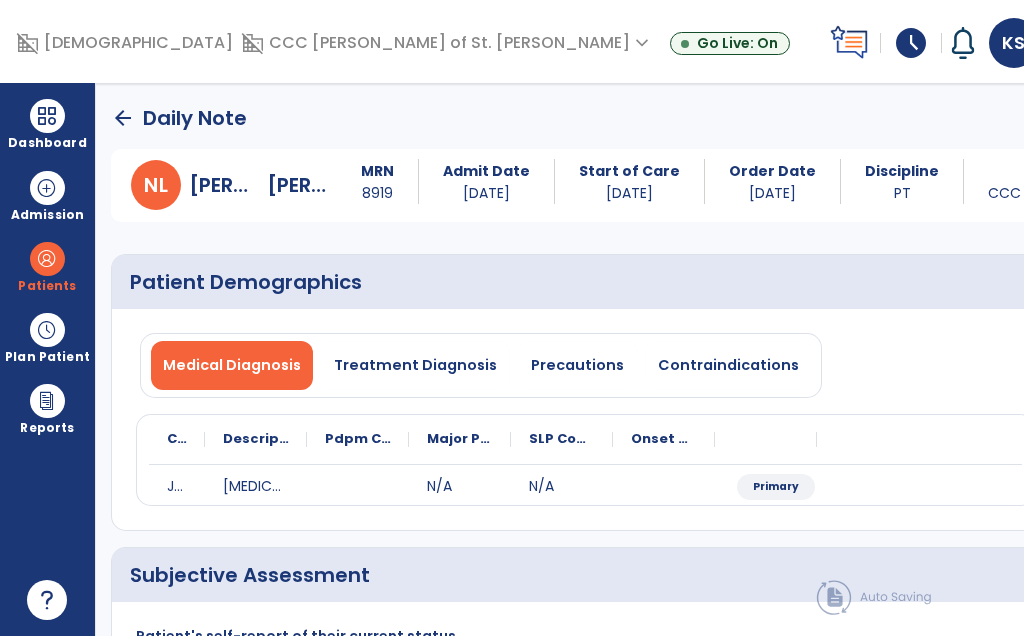 scroll, scrollTop: 0, scrollLeft: 0, axis: both 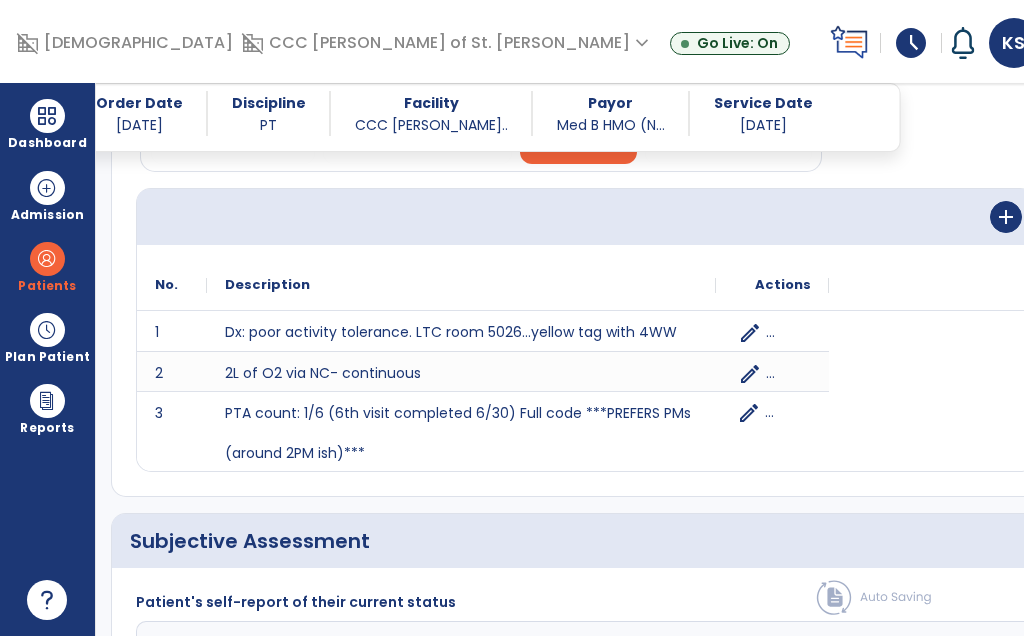 click on "edit" 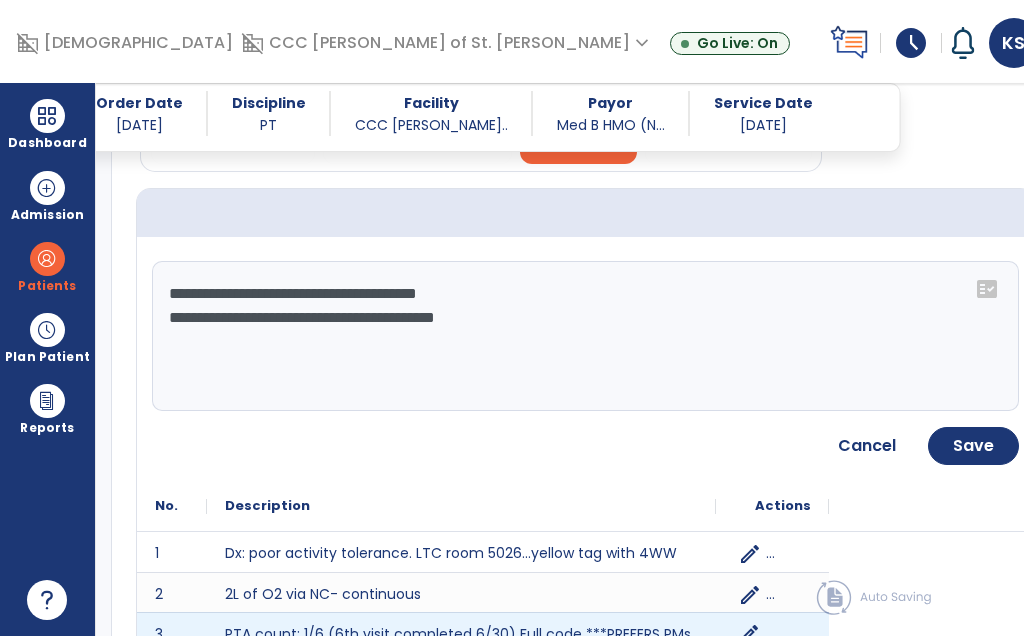 click on "**********" 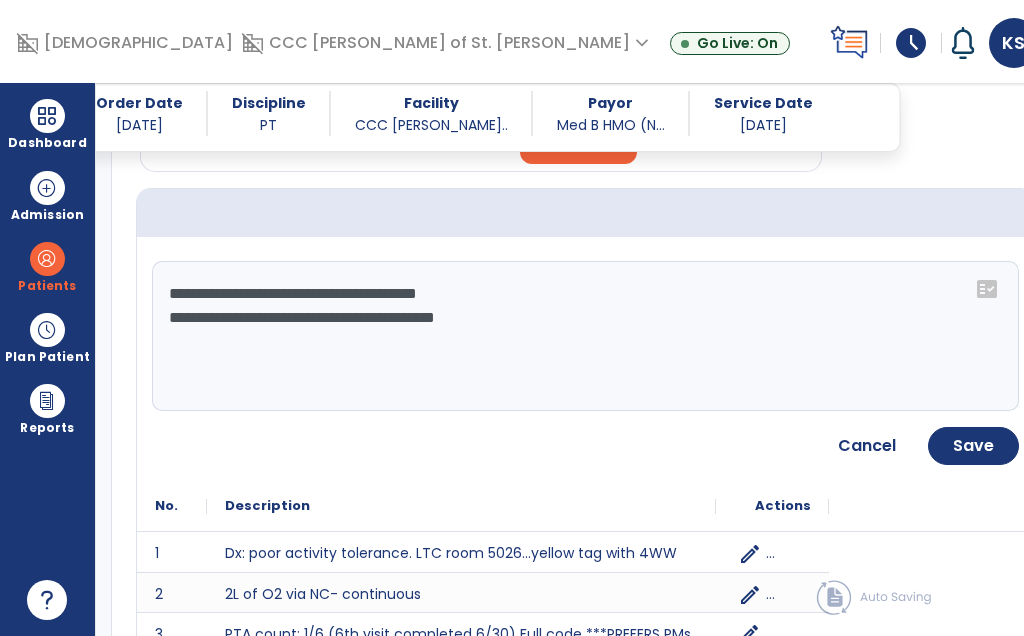 click on "**********" 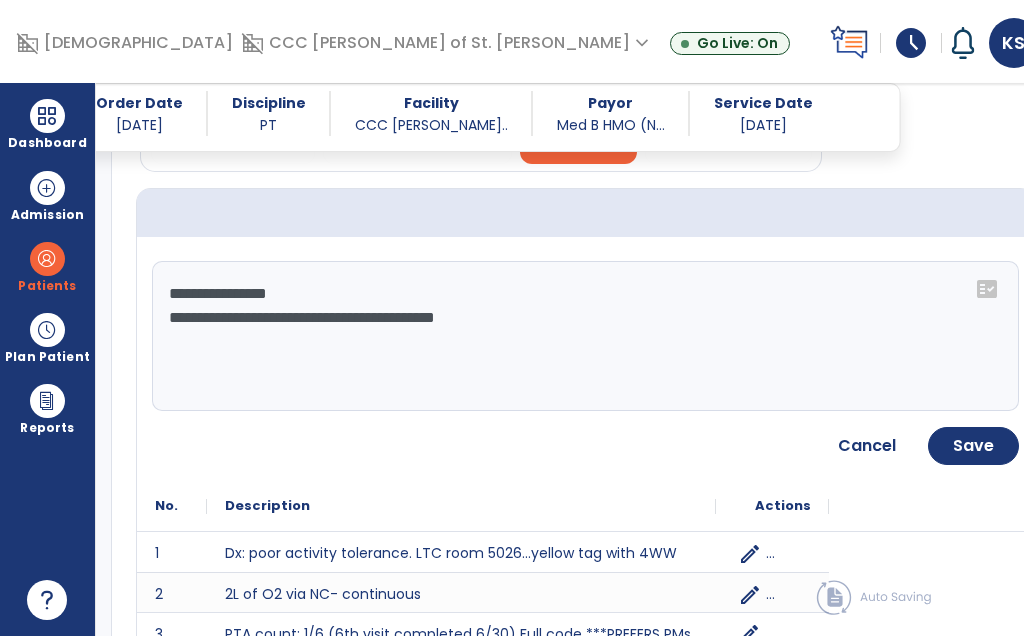 type on "**********" 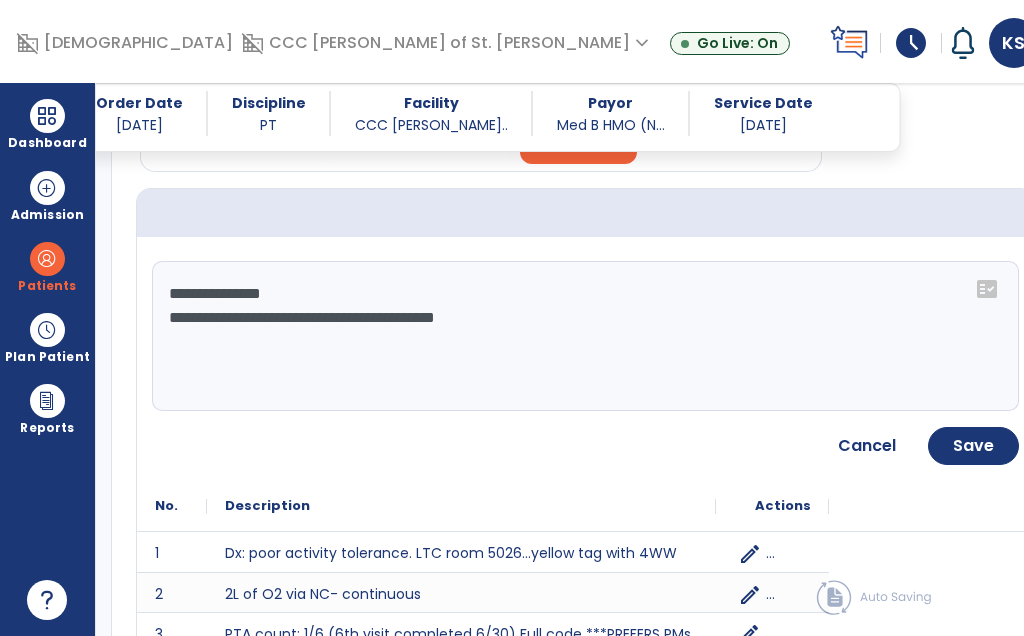 click on "Save" 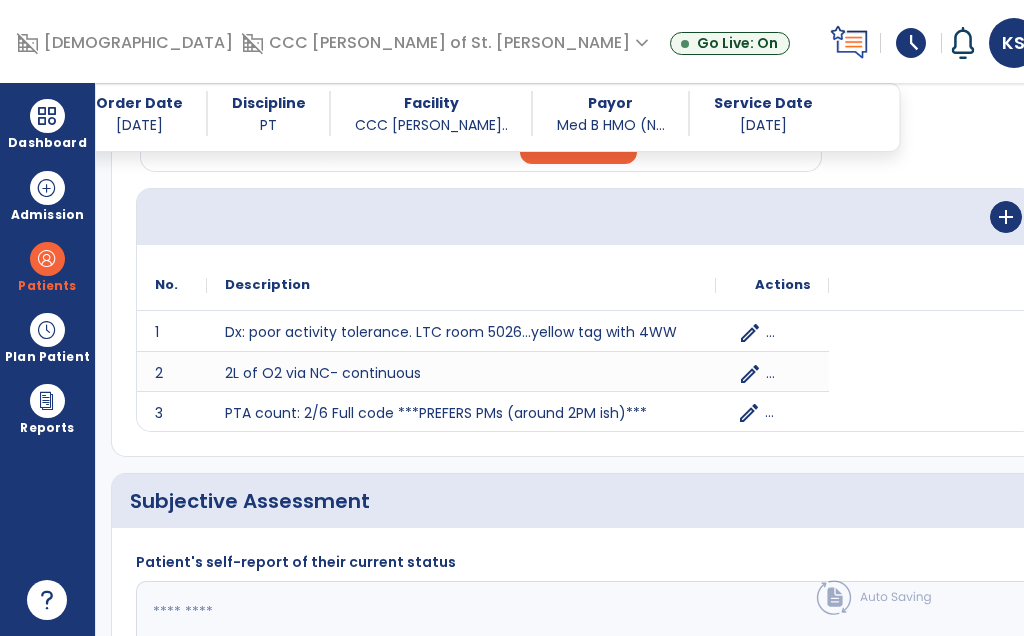 click on "Subjective Assessment   *" 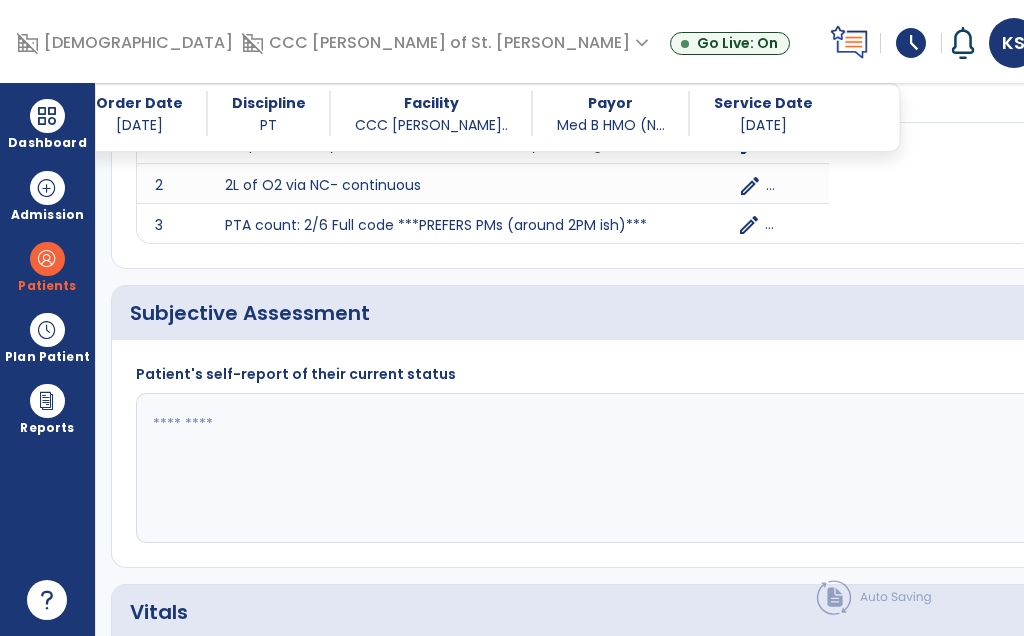 scroll, scrollTop: 463, scrollLeft: 0, axis: vertical 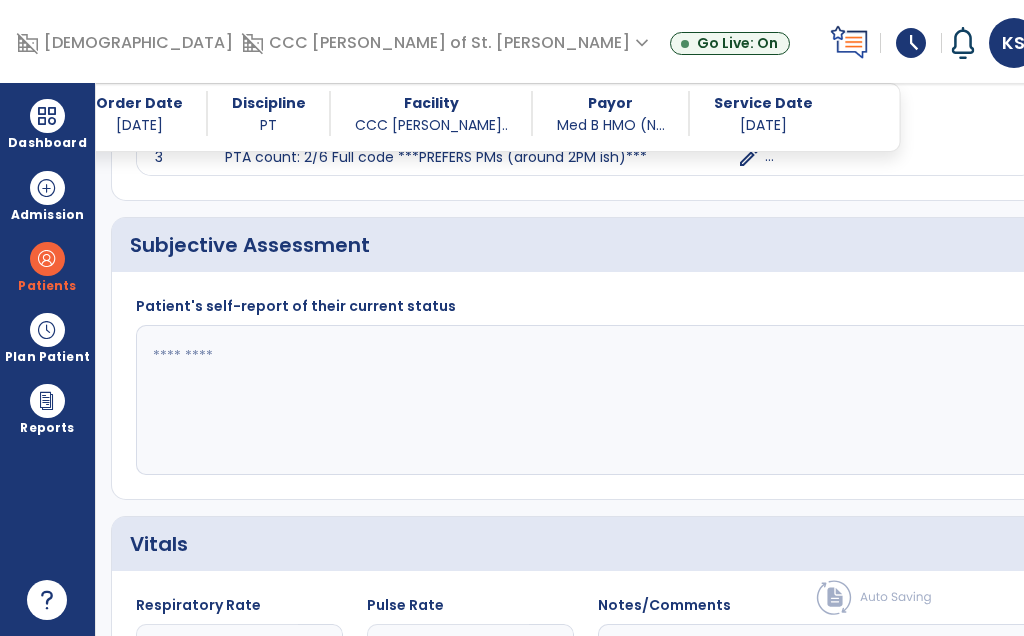 click 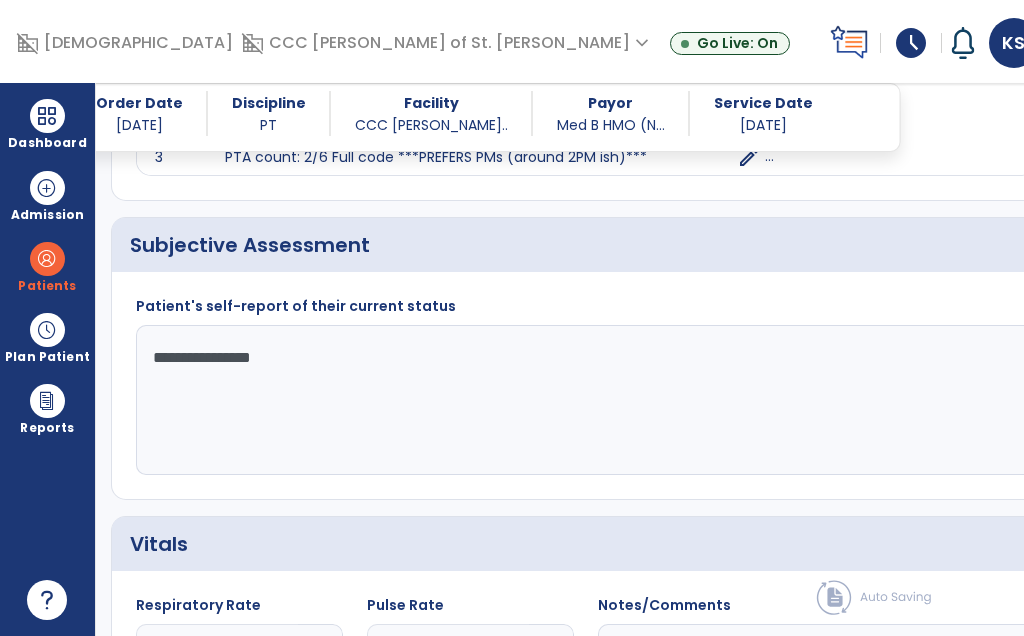 type on "**********" 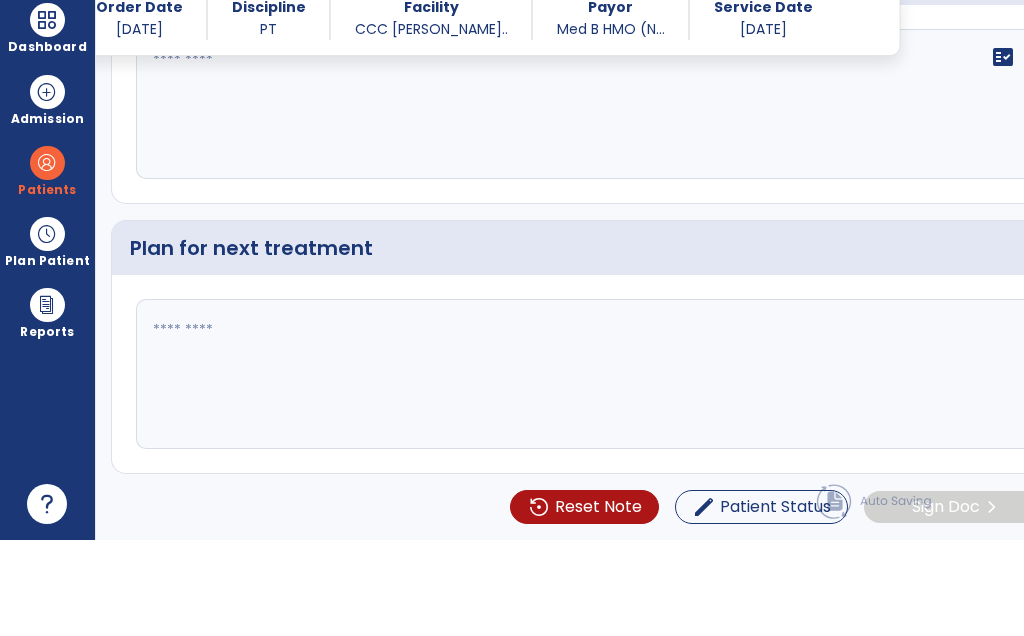 scroll, scrollTop: 2663, scrollLeft: 0, axis: vertical 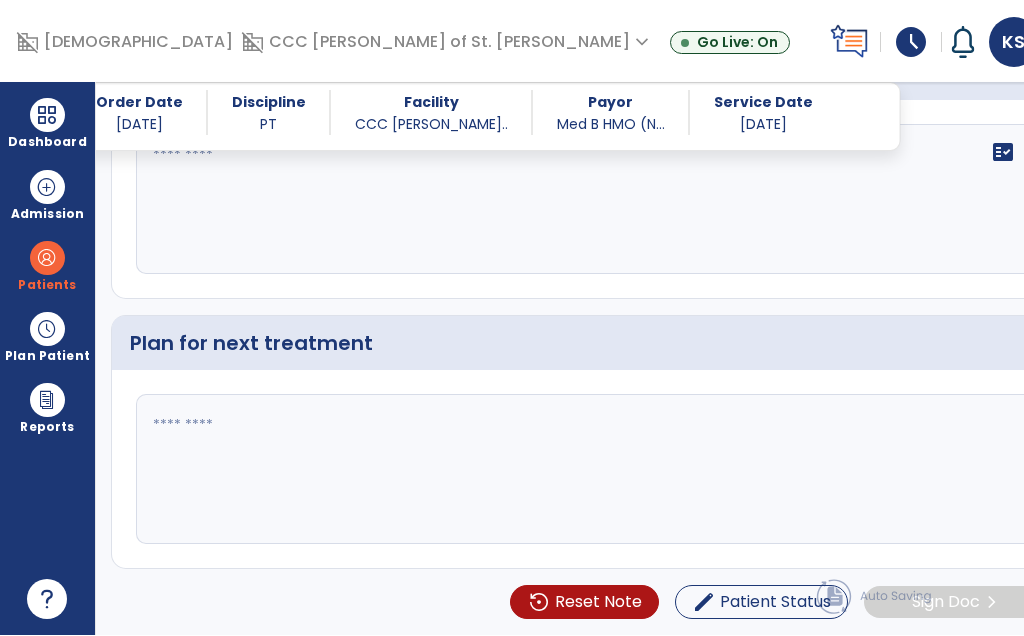 click 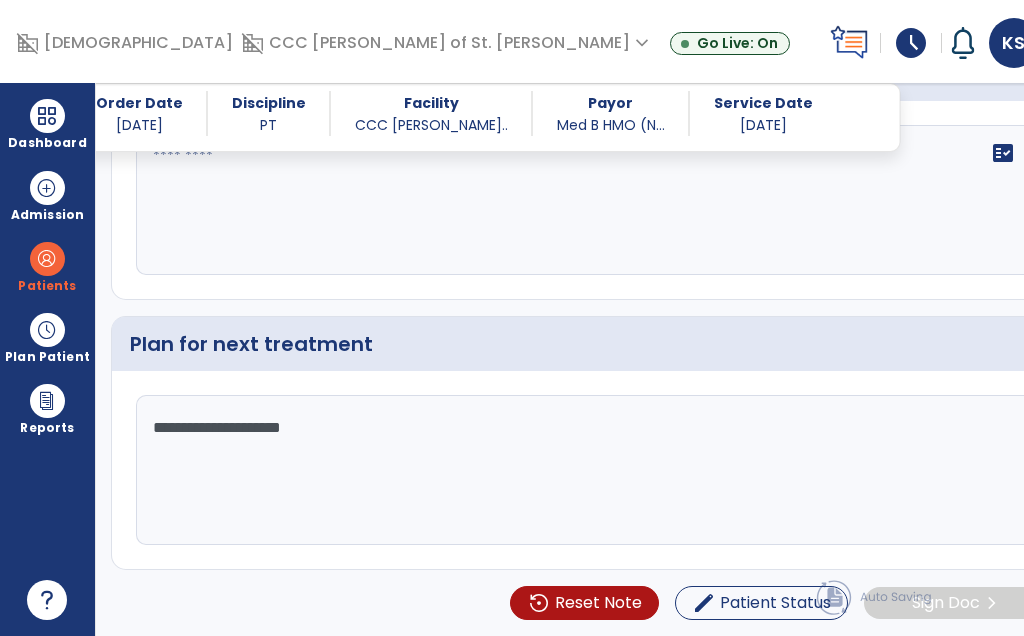 type on "**********" 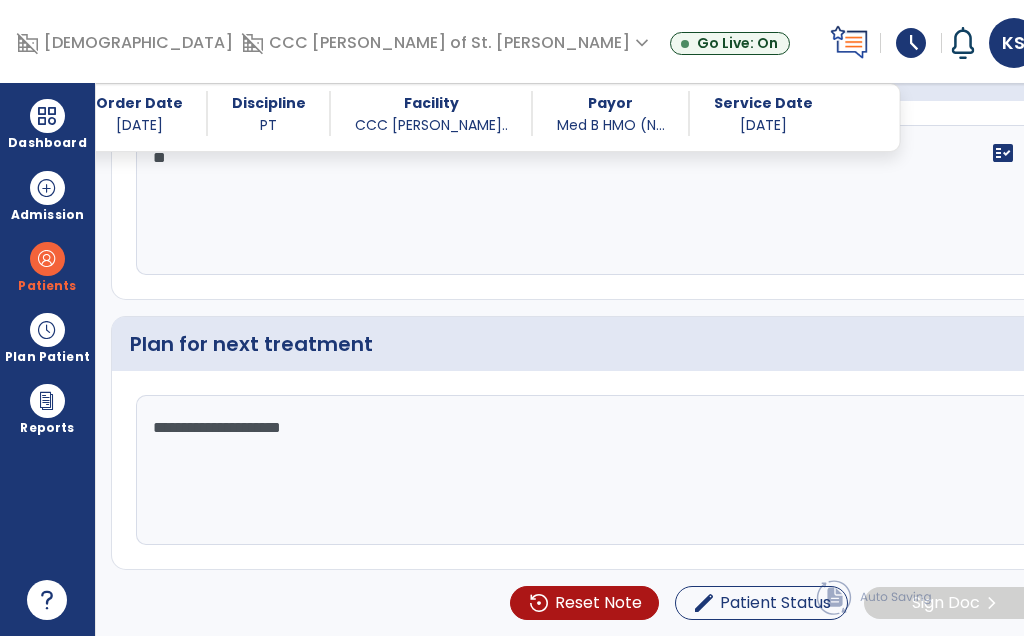 type on "*" 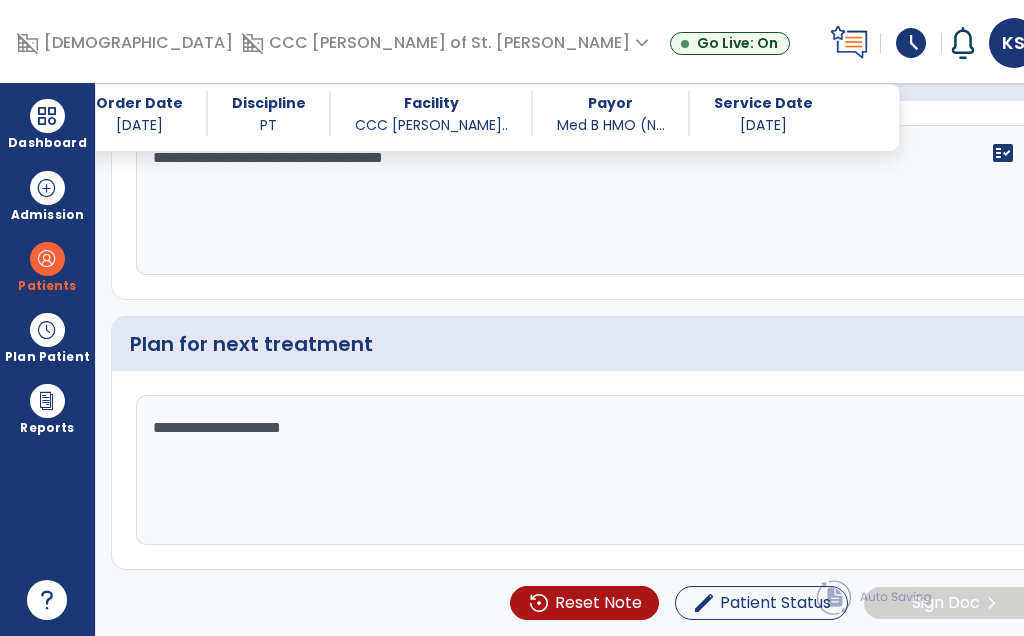 type on "**********" 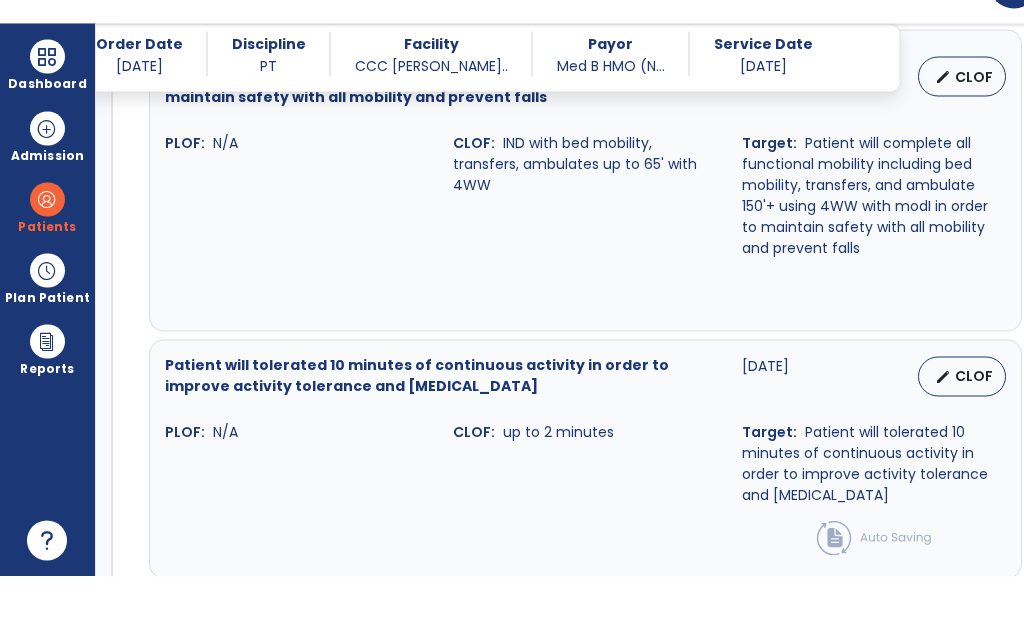 scroll, scrollTop: 1171, scrollLeft: 0, axis: vertical 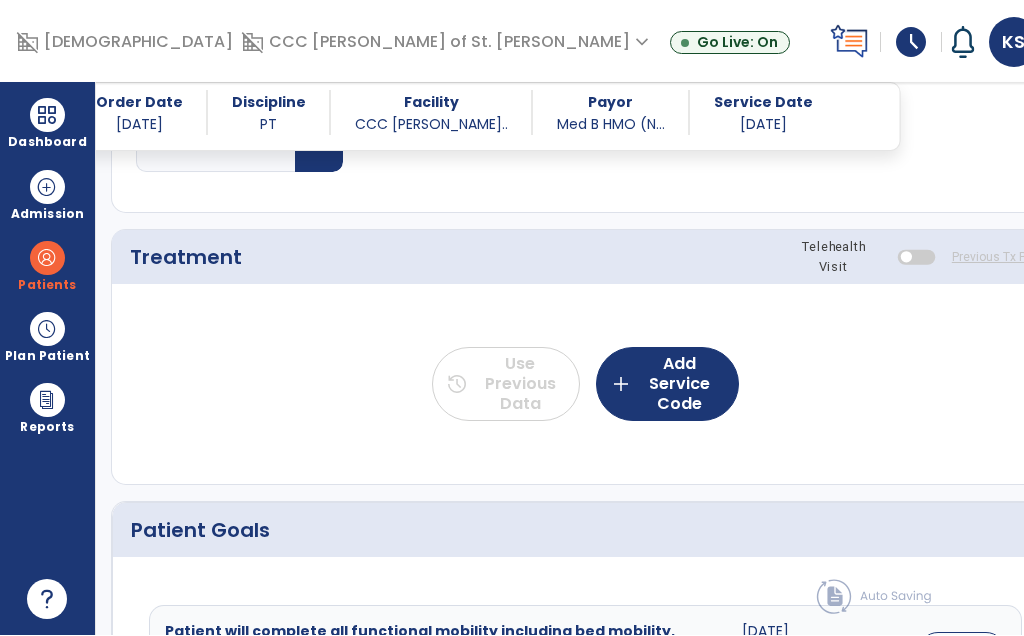 click on "add  Add Service Code" 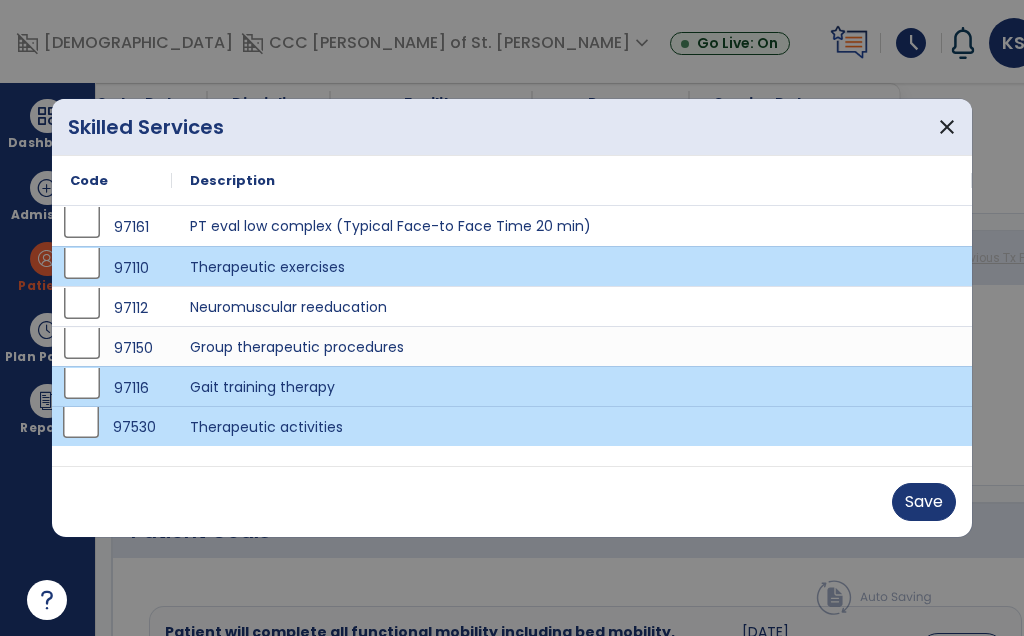 click on "Save" at bounding box center [924, 502] 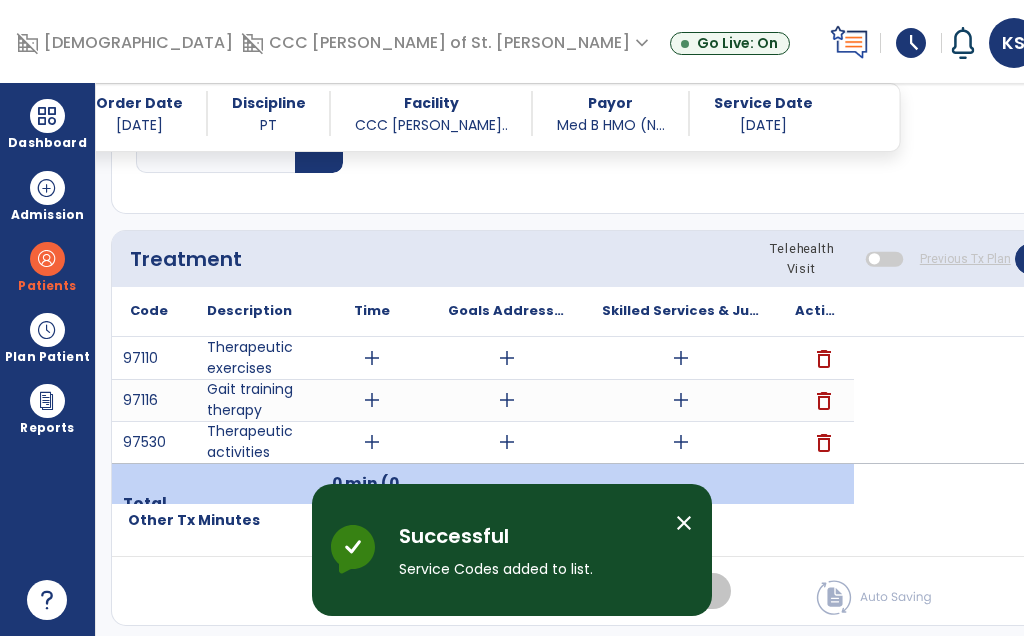click on "add" at bounding box center (372, 358) 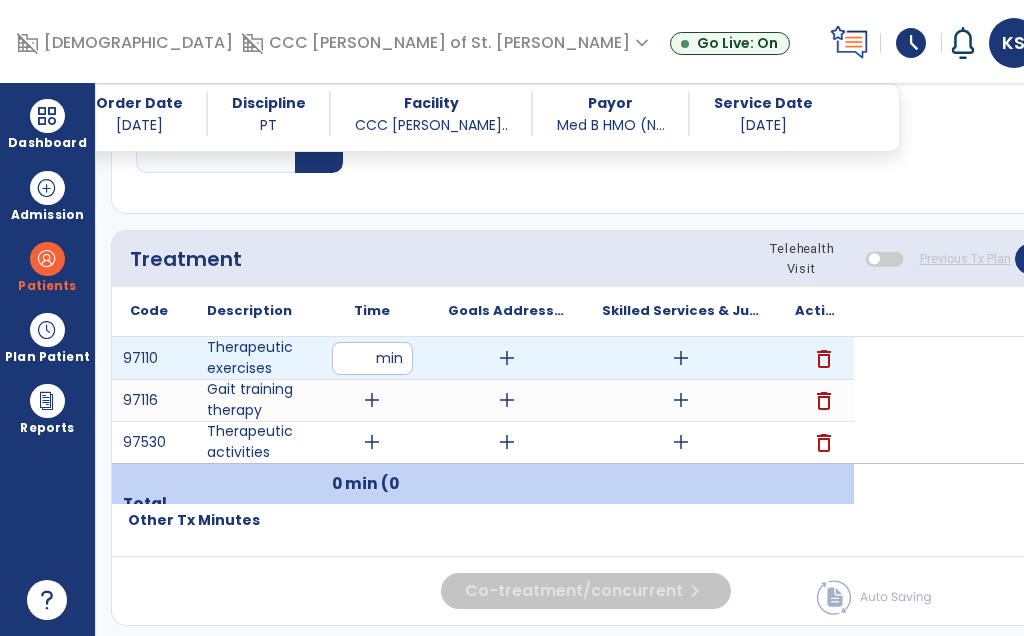 type on "**" 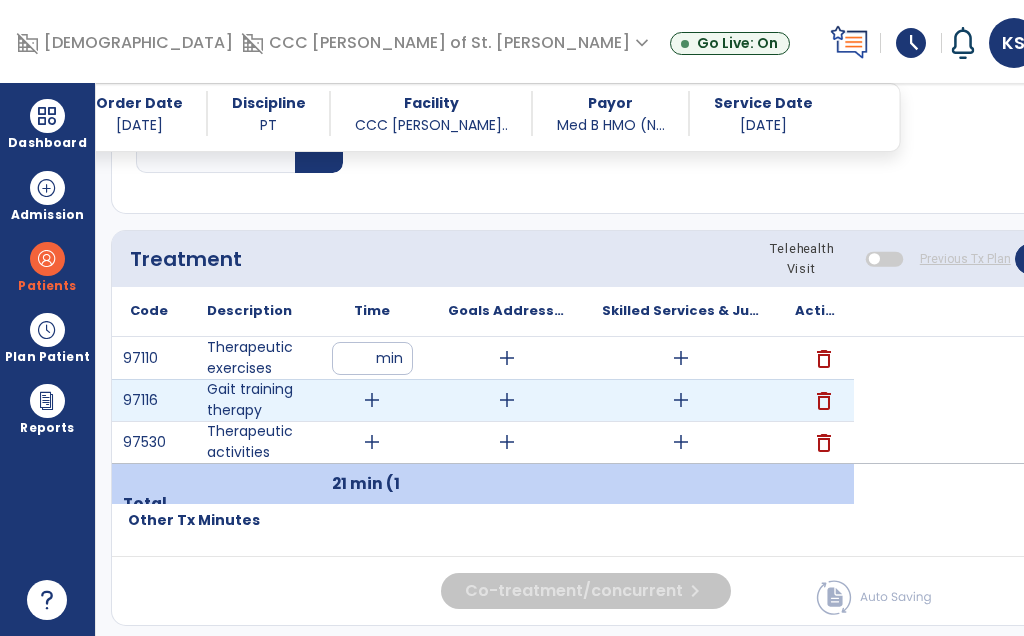 click on "add" at bounding box center [372, 400] 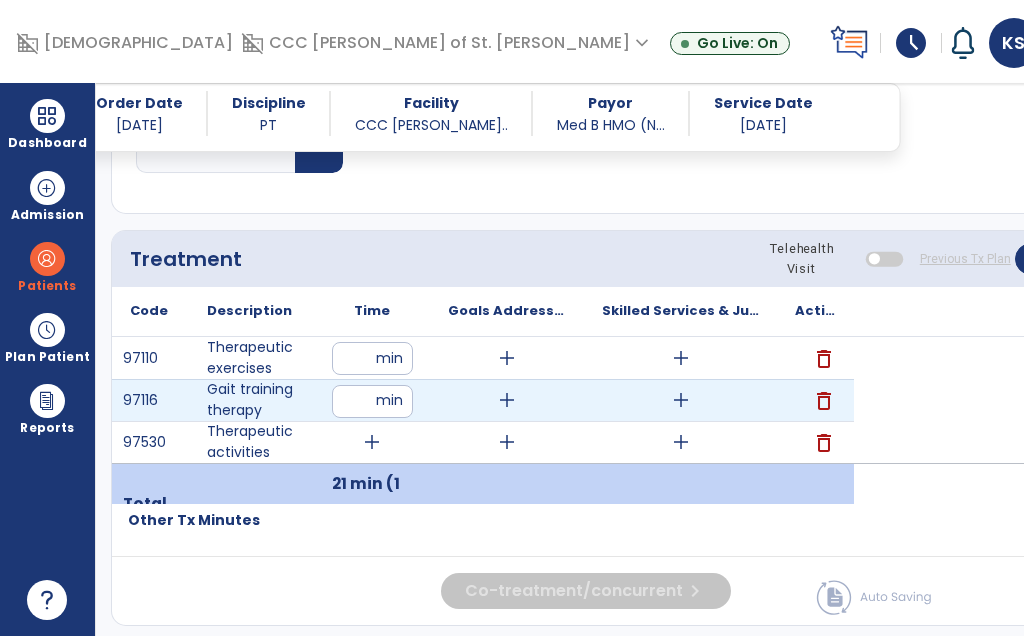 type on "**" 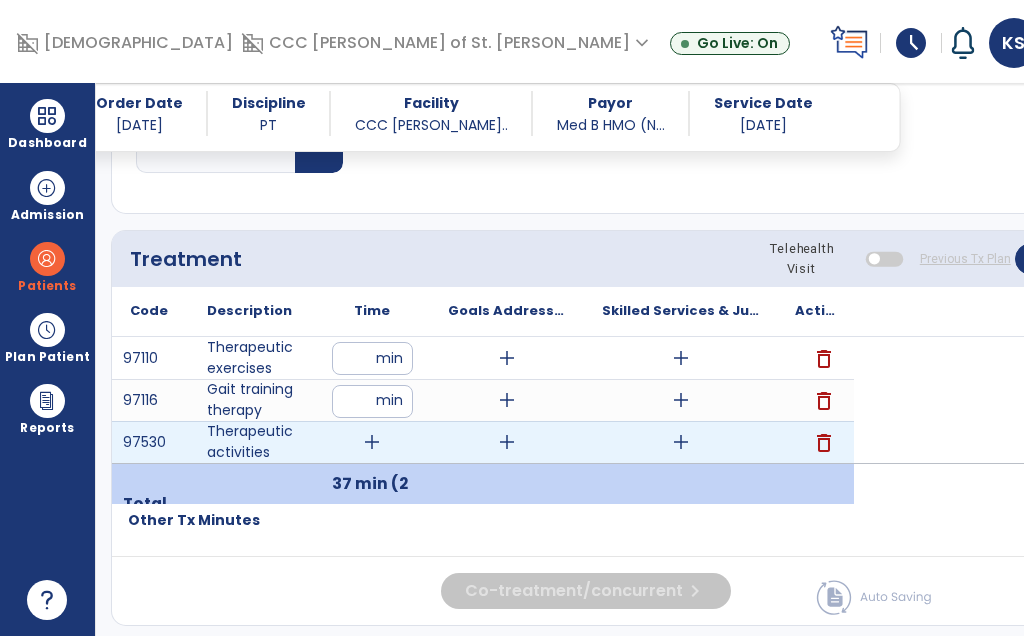 click on "add" at bounding box center [372, 442] 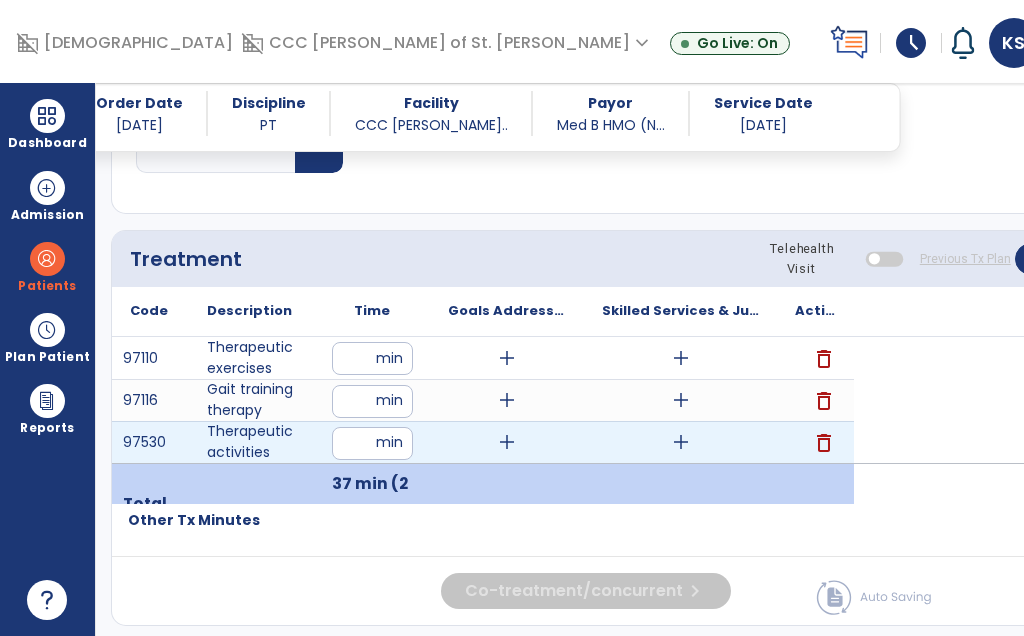 type on "*" 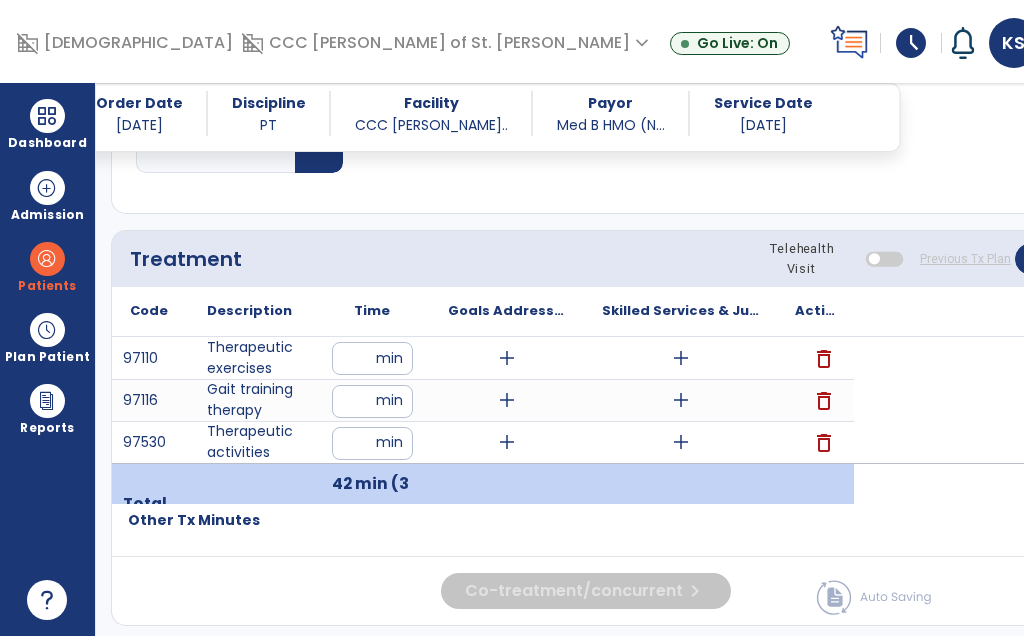 click on "add" at bounding box center (681, 400) 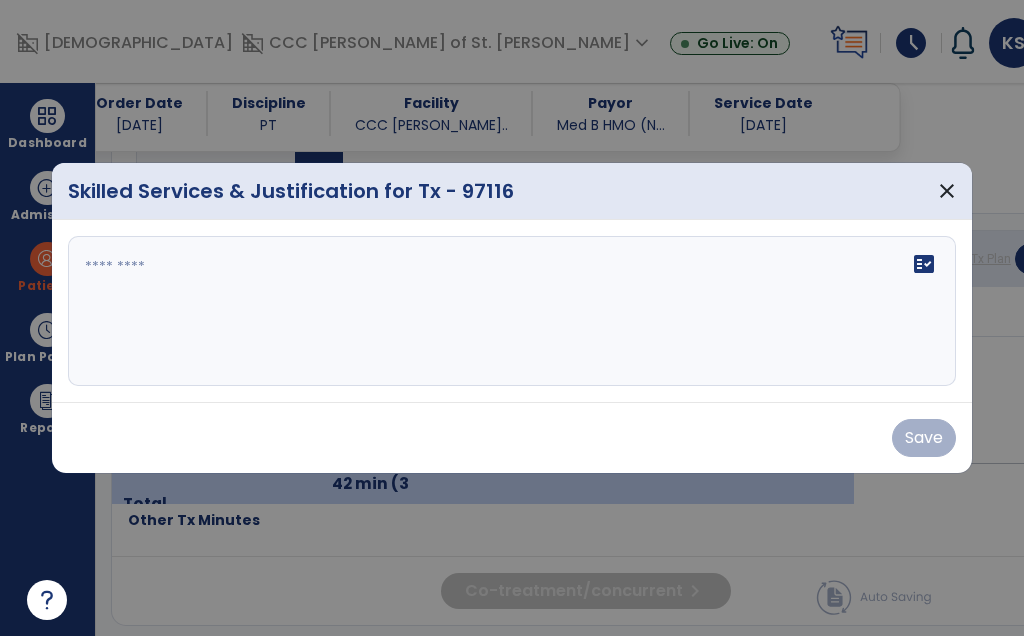 click on "fact_check" at bounding box center (512, 311) 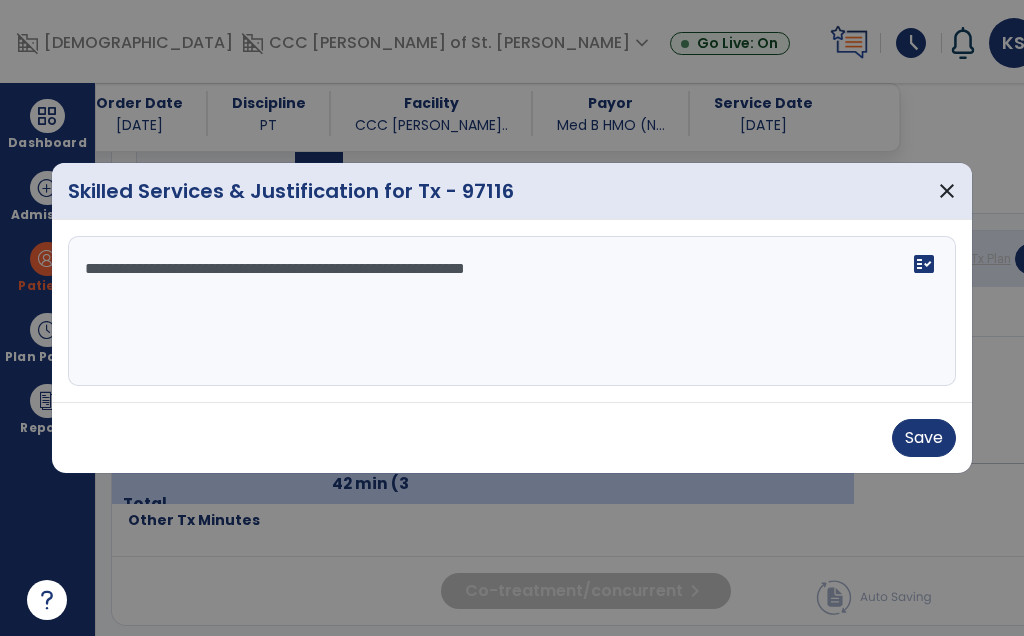 click on "**********" at bounding box center [512, 311] 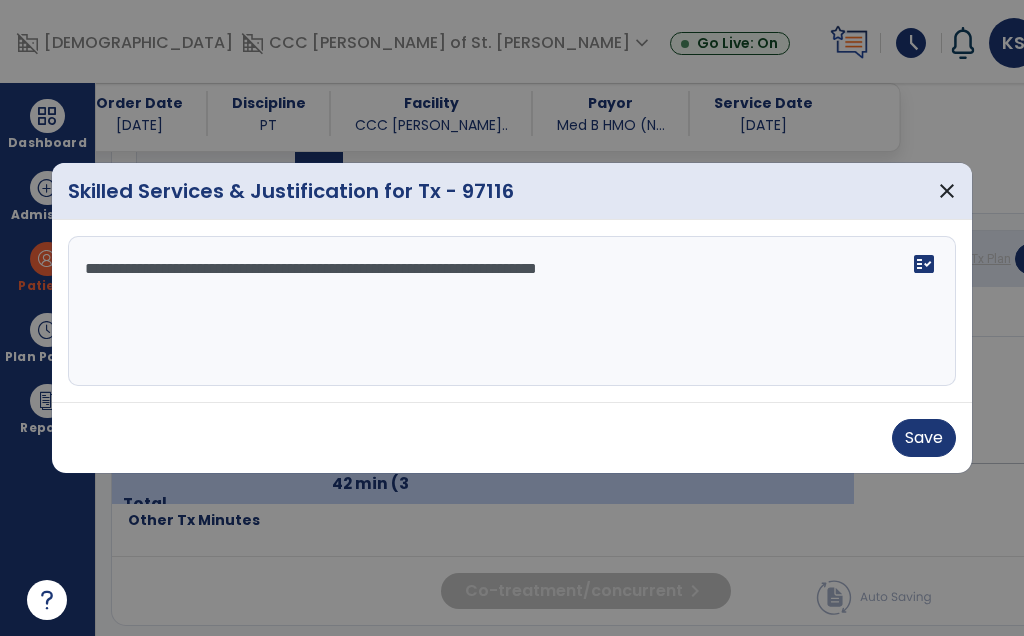 click on "**********" at bounding box center [512, 311] 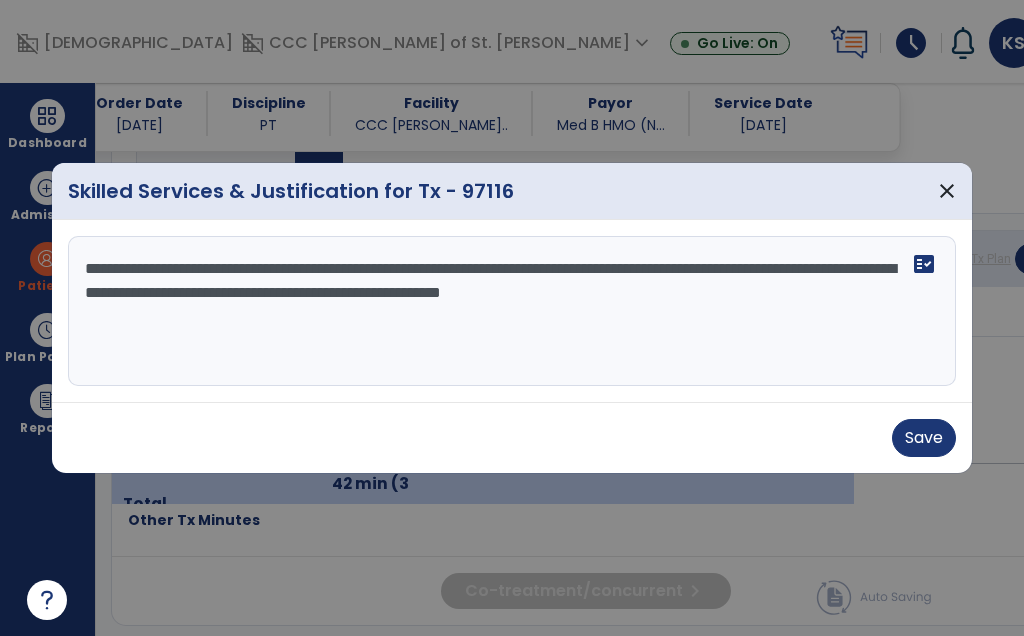 type on "**********" 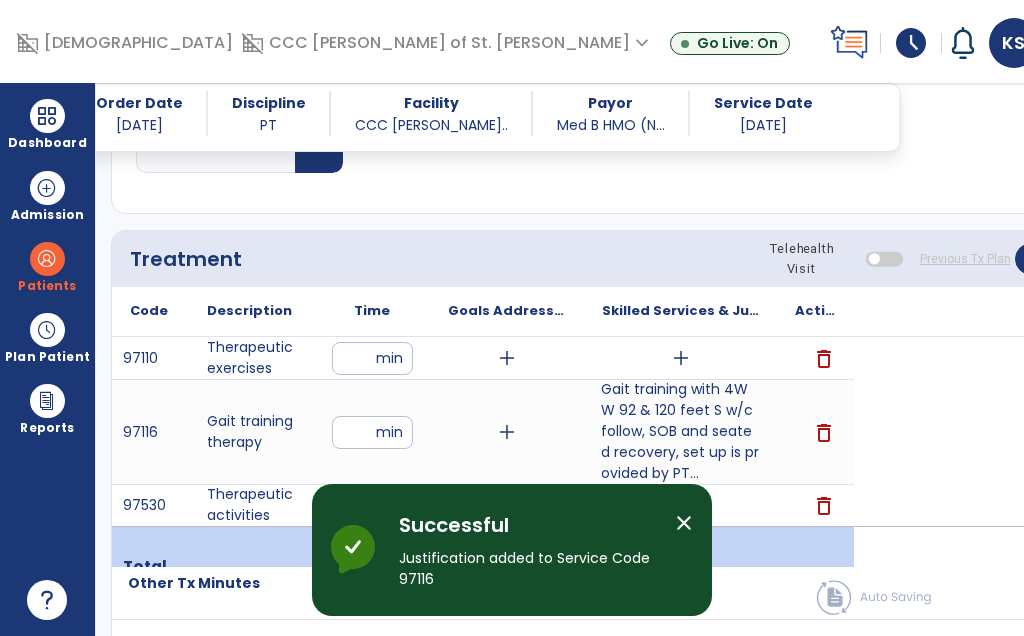 click on "add" at bounding box center (680, 358) 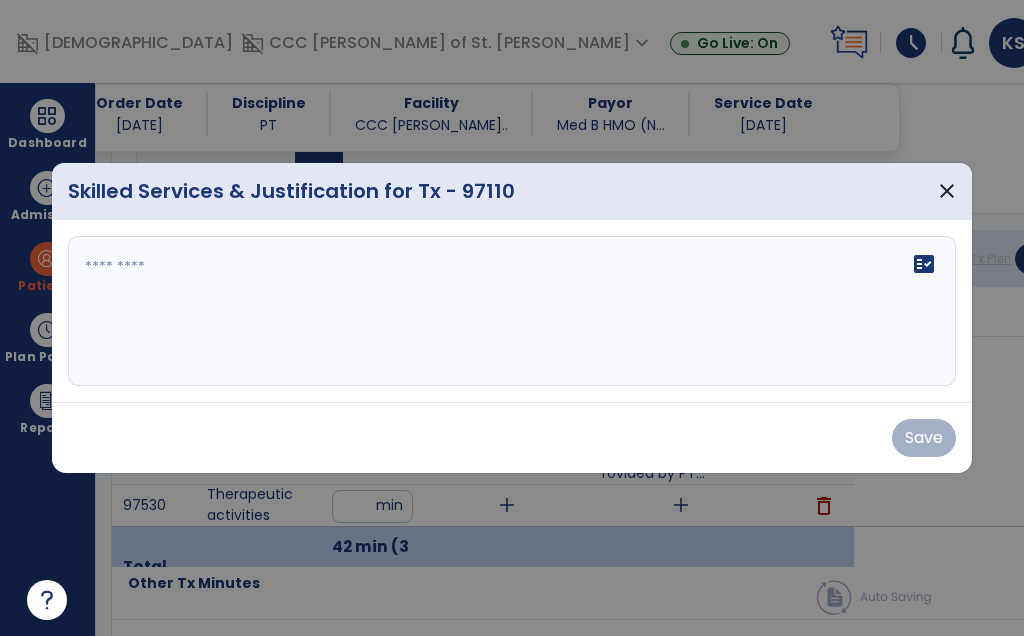 click on "fact_check" at bounding box center (512, 311) 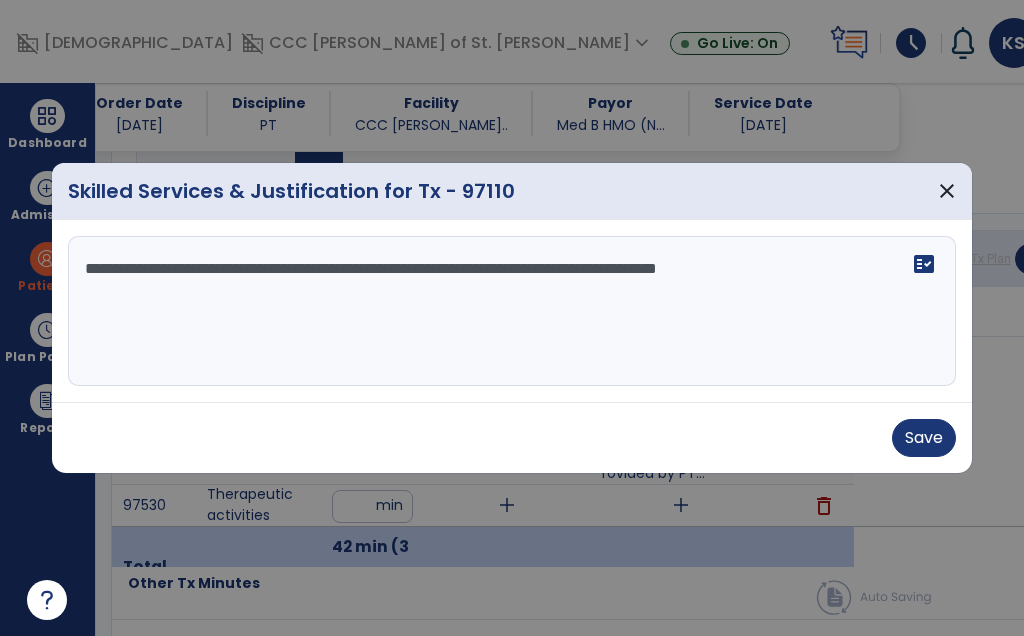 click on "**********" at bounding box center [512, 311] 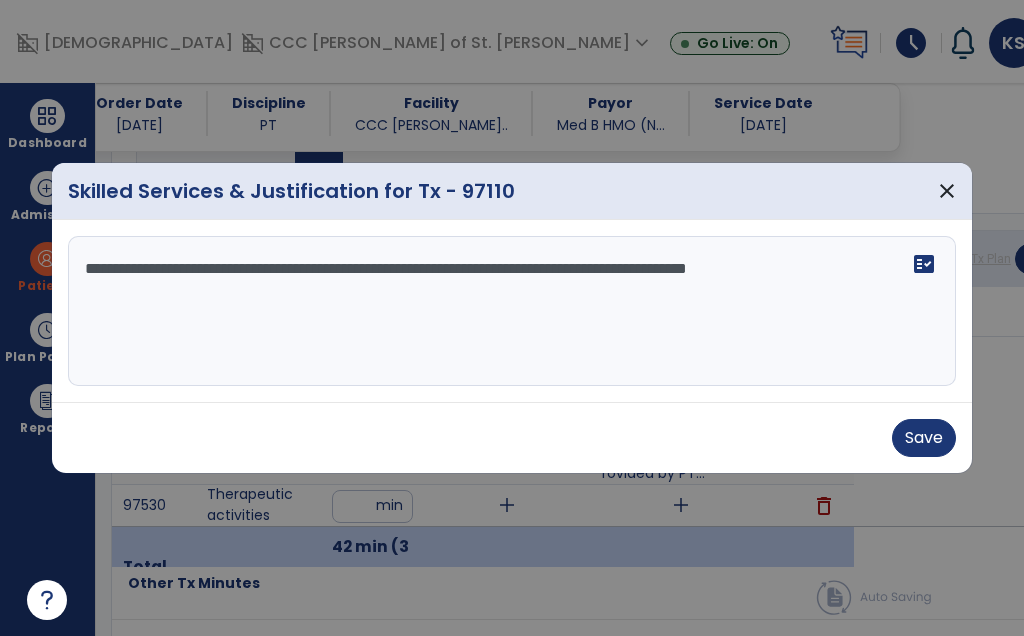 click on "**********" at bounding box center (512, 311) 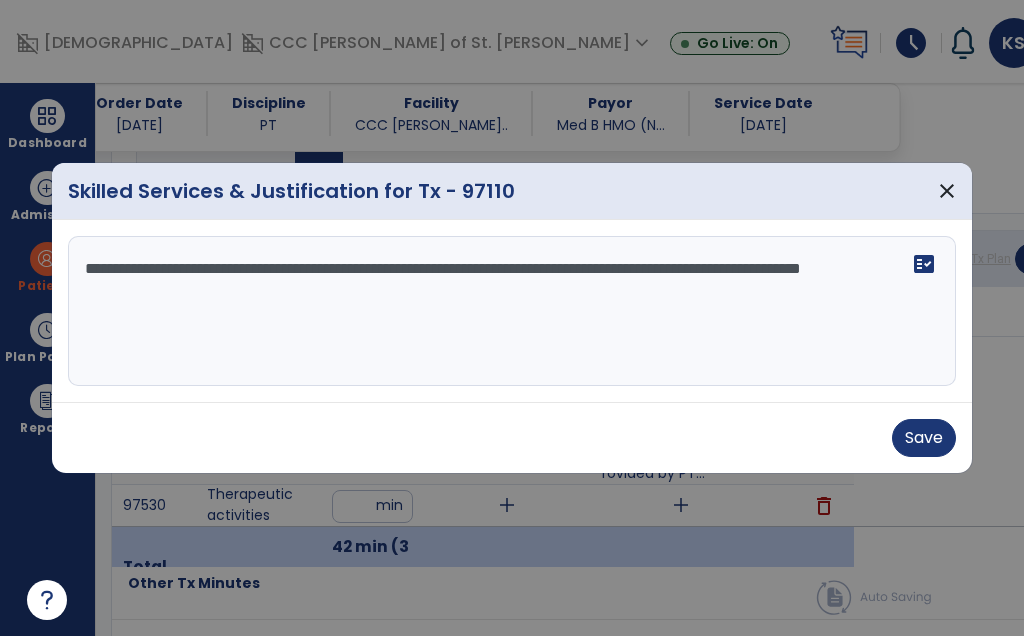 click on "**********" at bounding box center [512, 311] 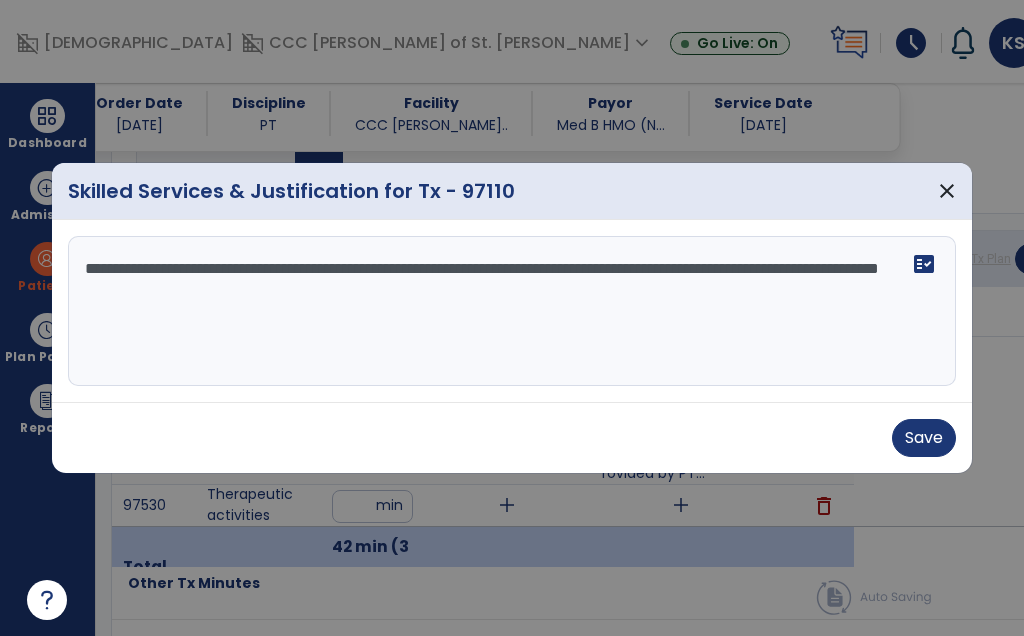 type on "**********" 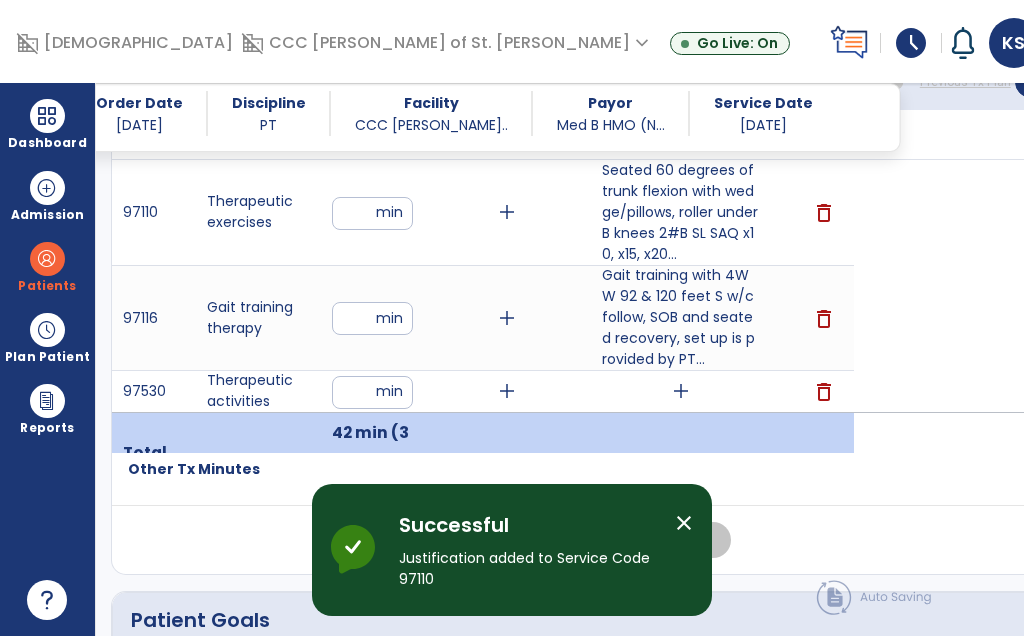 scroll, scrollTop: 1360, scrollLeft: 0, axis: vertical 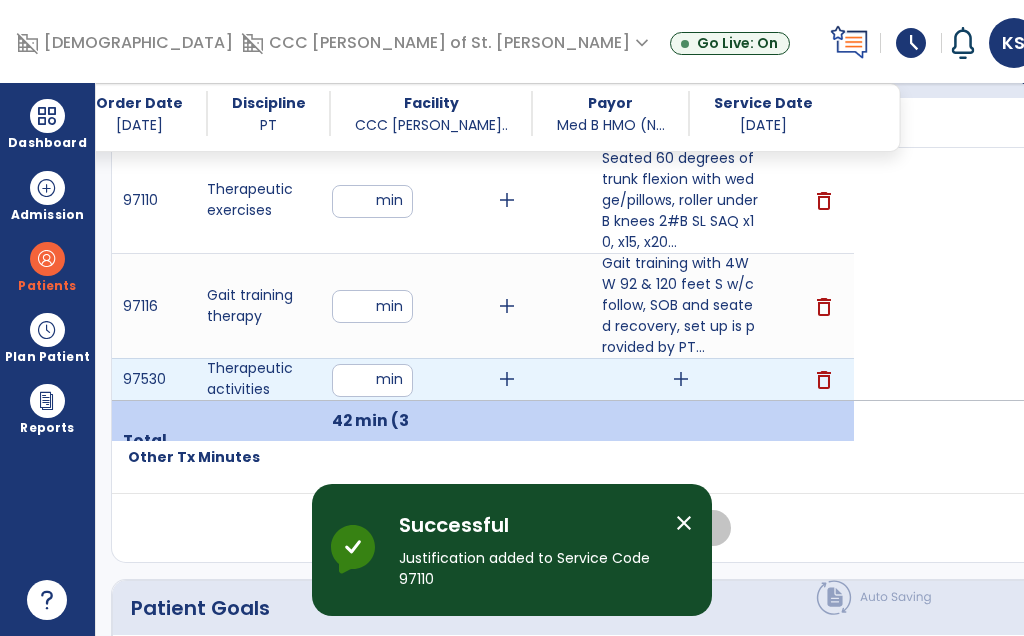 click on "add" at bounding box center (681, 379) 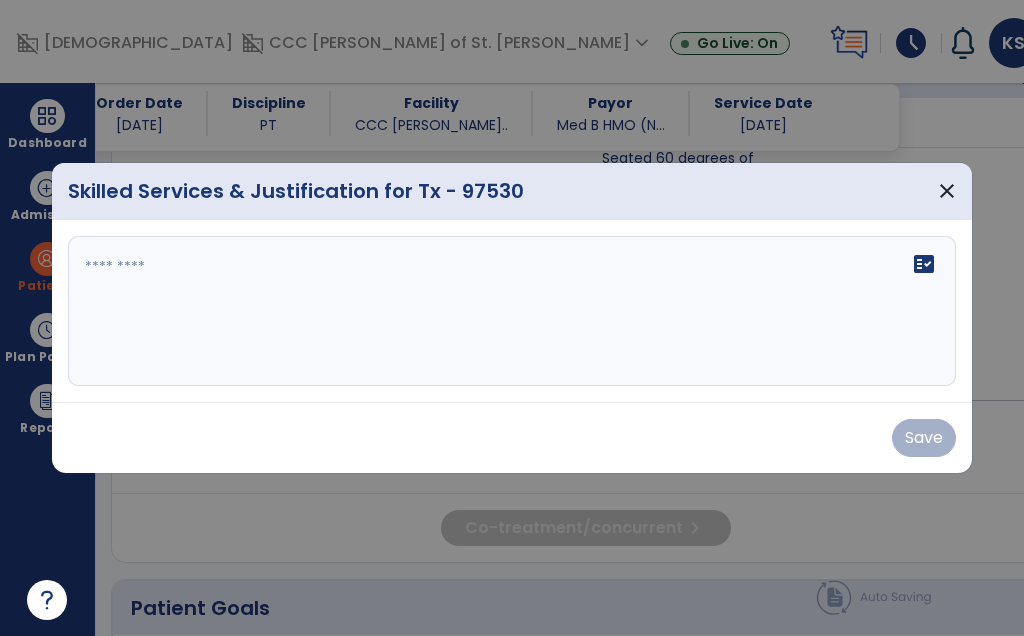 click on "fact_check" at bounding box center [512, 311] 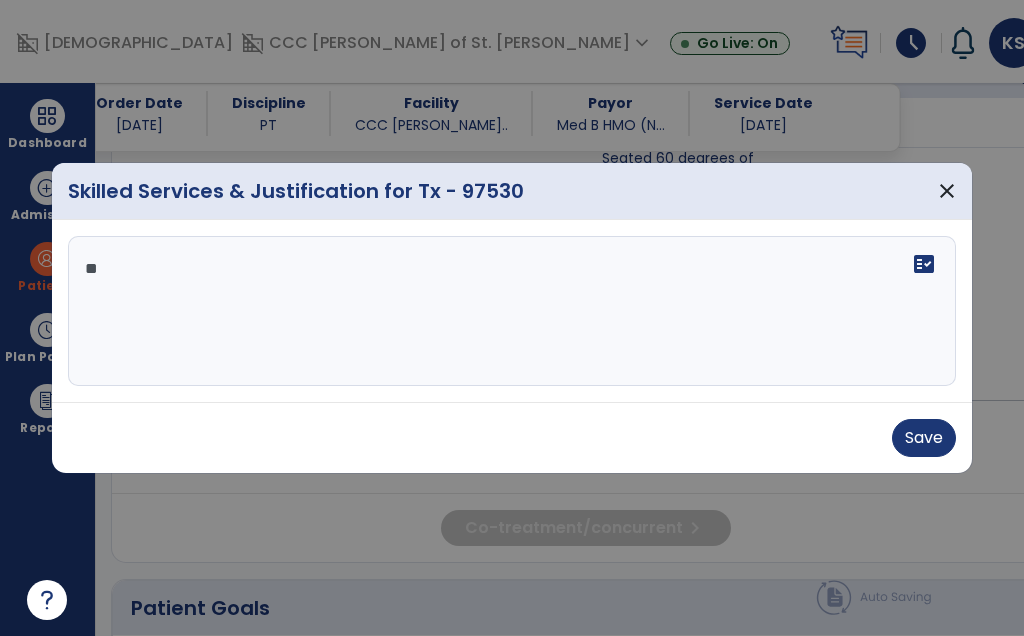 scroll, scrollTop: 0, scrollLeft: 0, axis: both 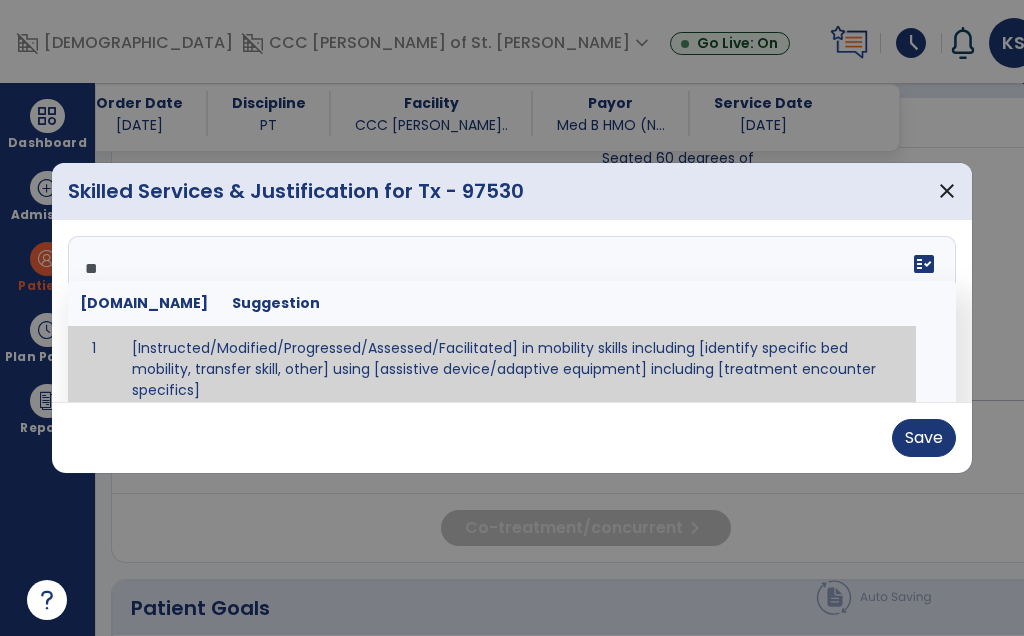 type on "*" 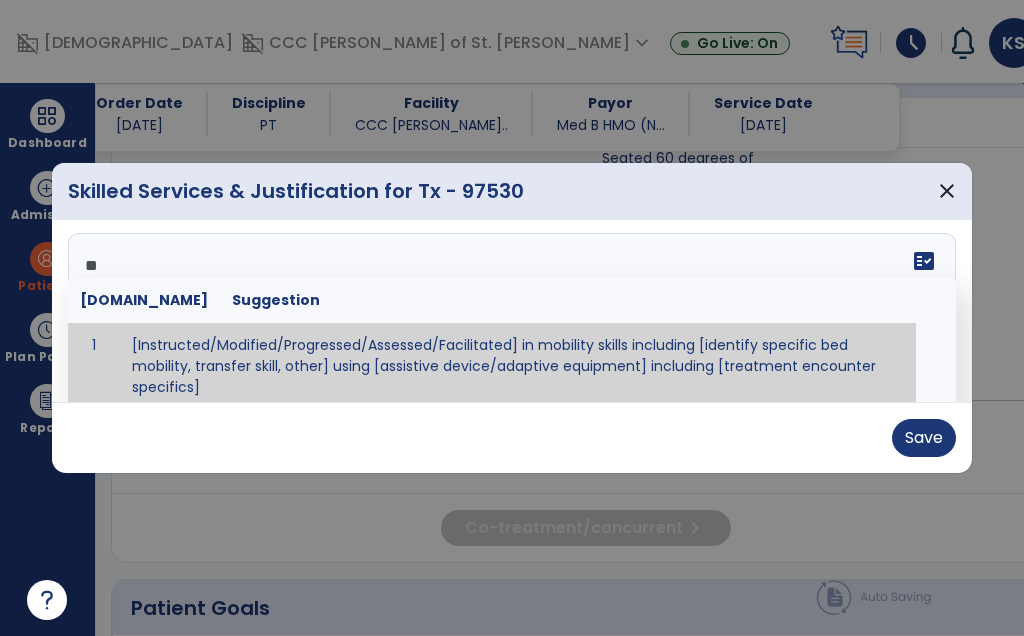 scroll, scrollTop: 0, scrollLeft: 0, axis: both 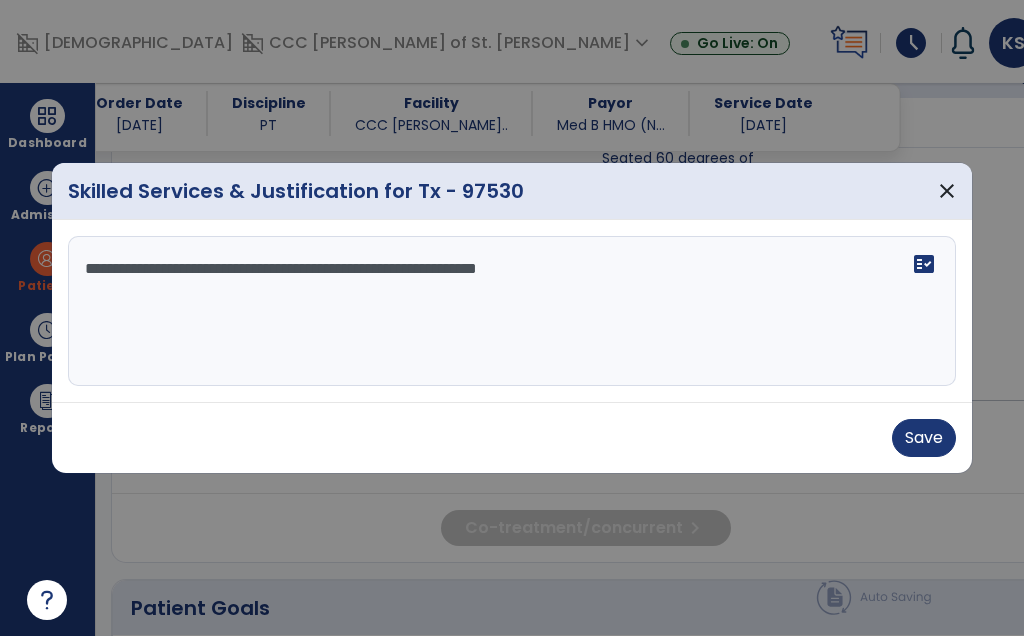 click on "**********" at bounding box center (512, 311) 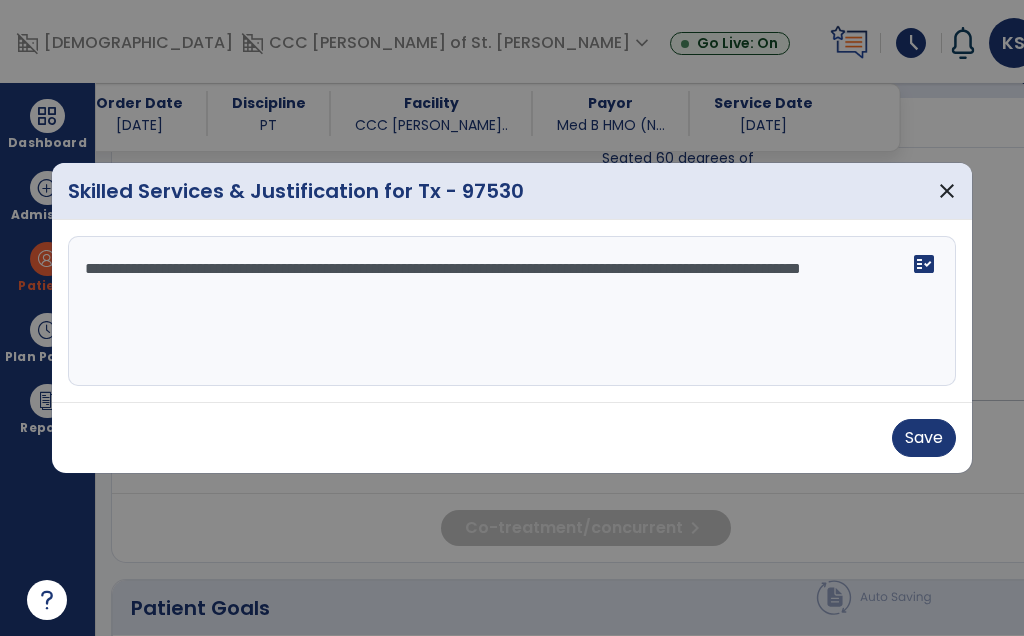 click on "**********" at bounding box center [512, 311] 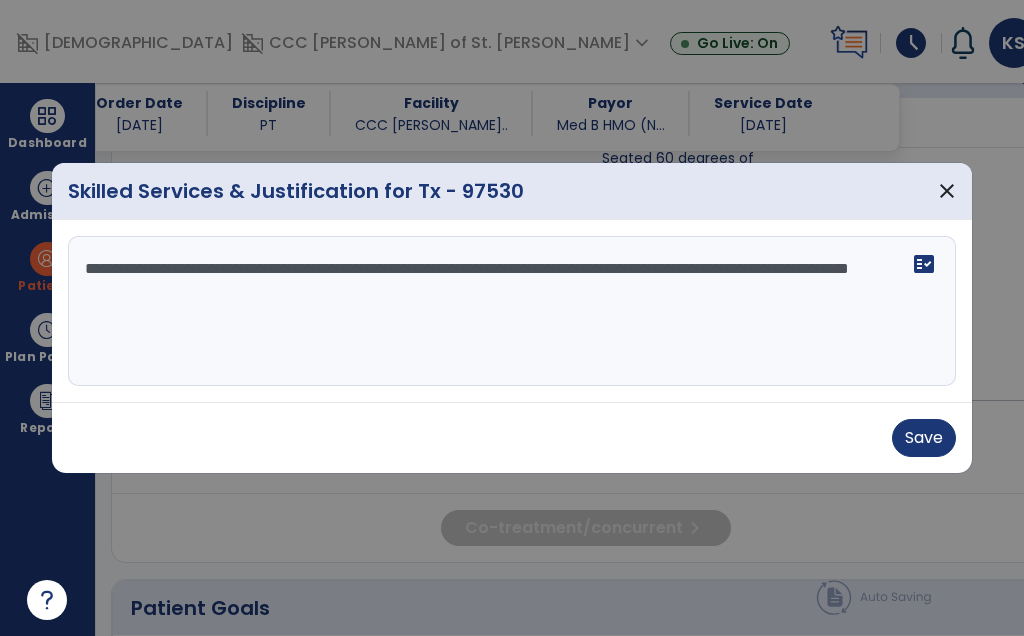 click on "**********" at bounding box center [512, 311] 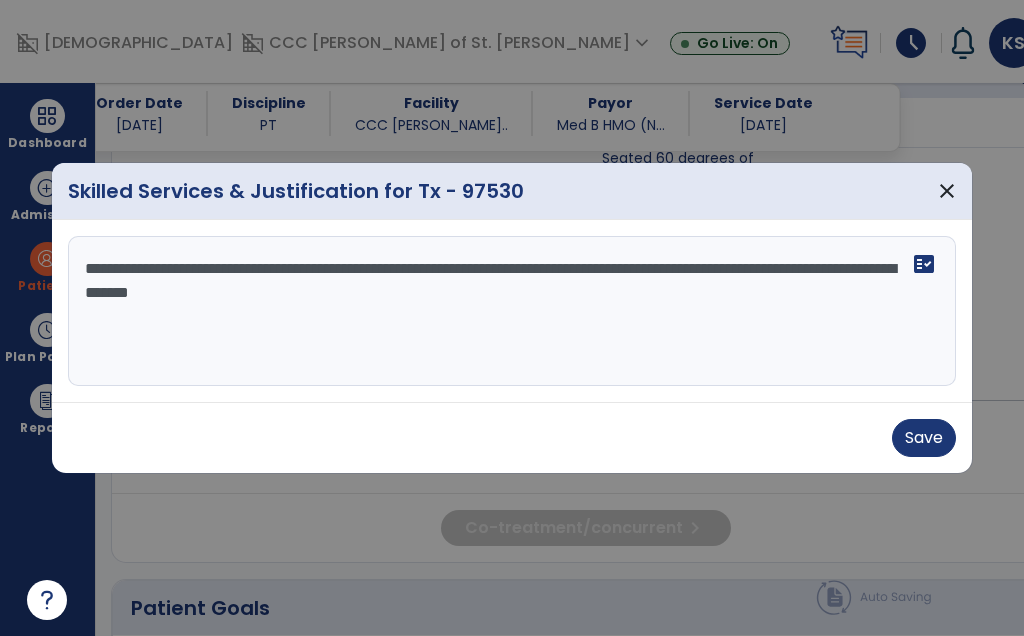 type on "**********" 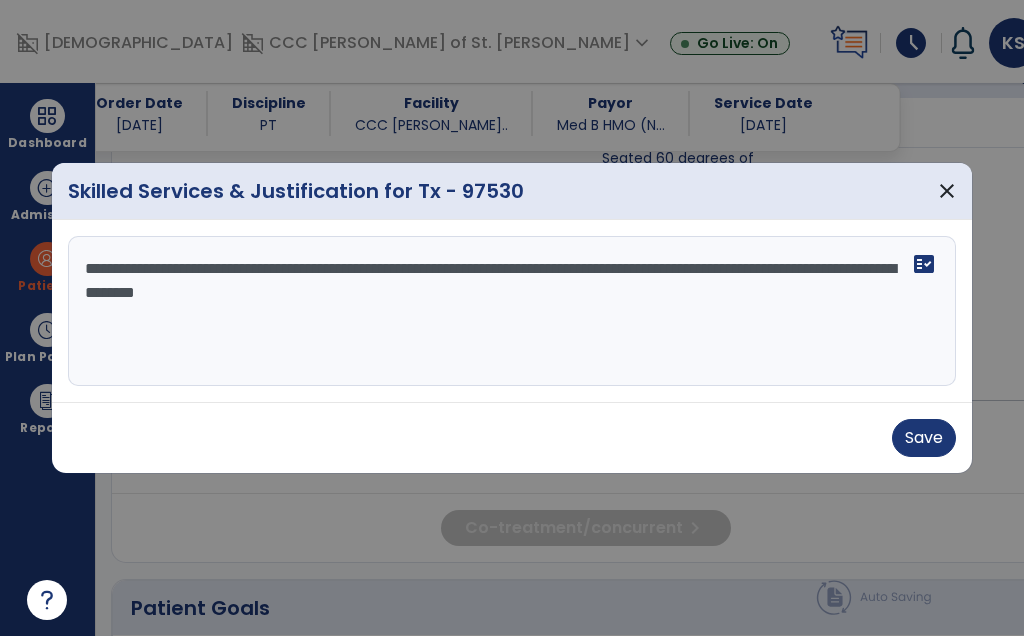 click on "Save" at bounding box center [924, 438] 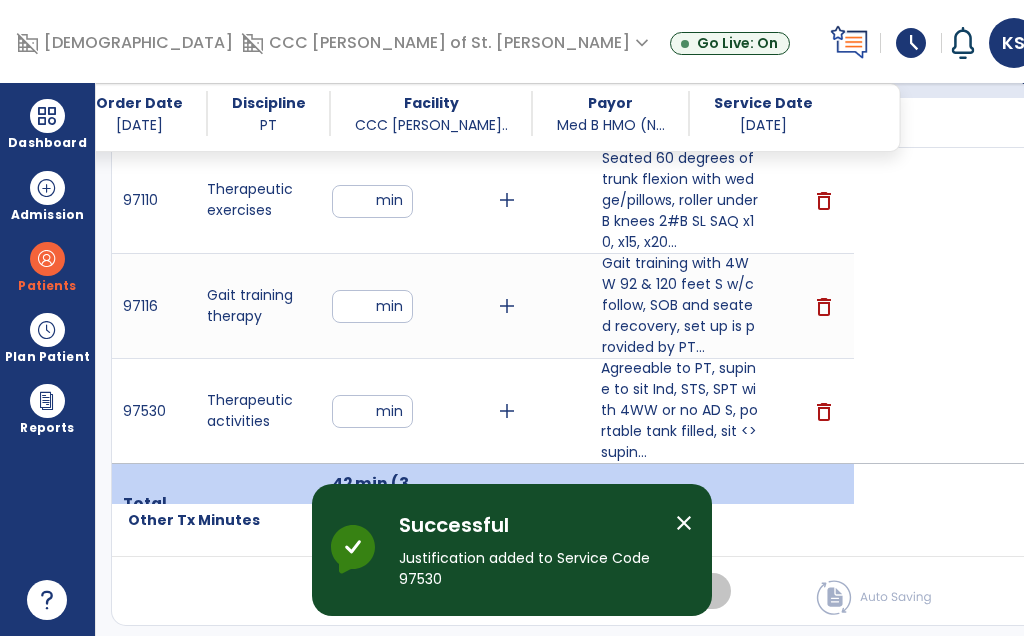 scroll, scrollTop: 1360, scrollLeft: 0, axis: vertical 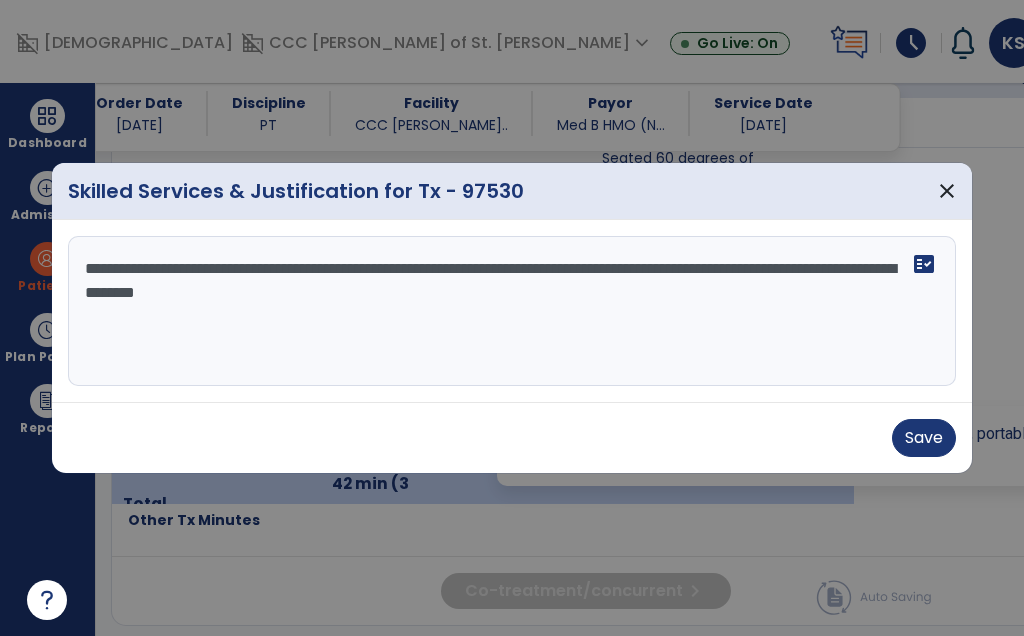 click on "**********" at bounding box center (512, 311) 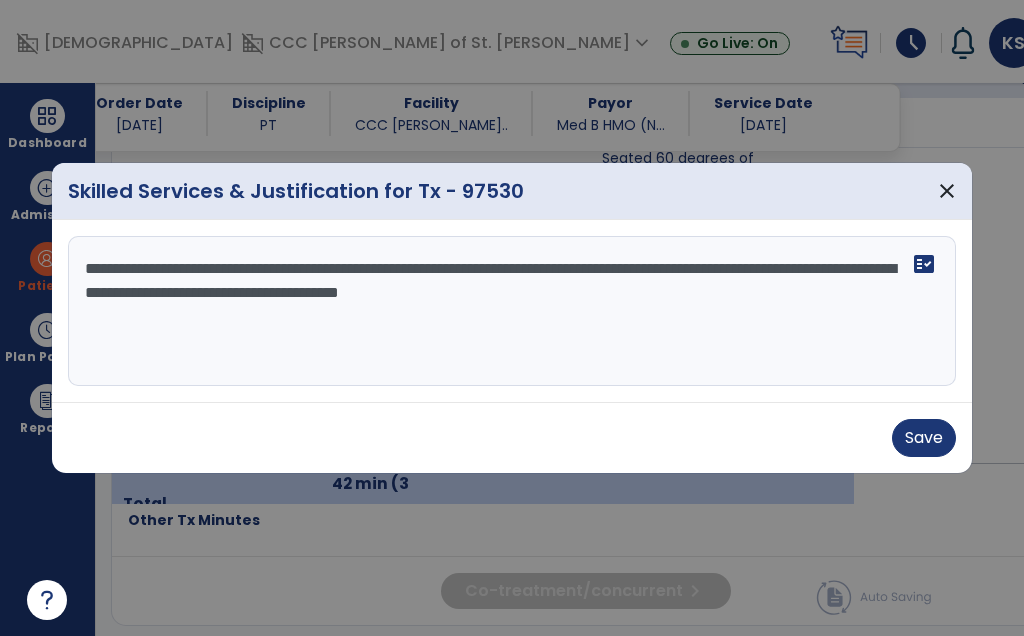 type on "**********" 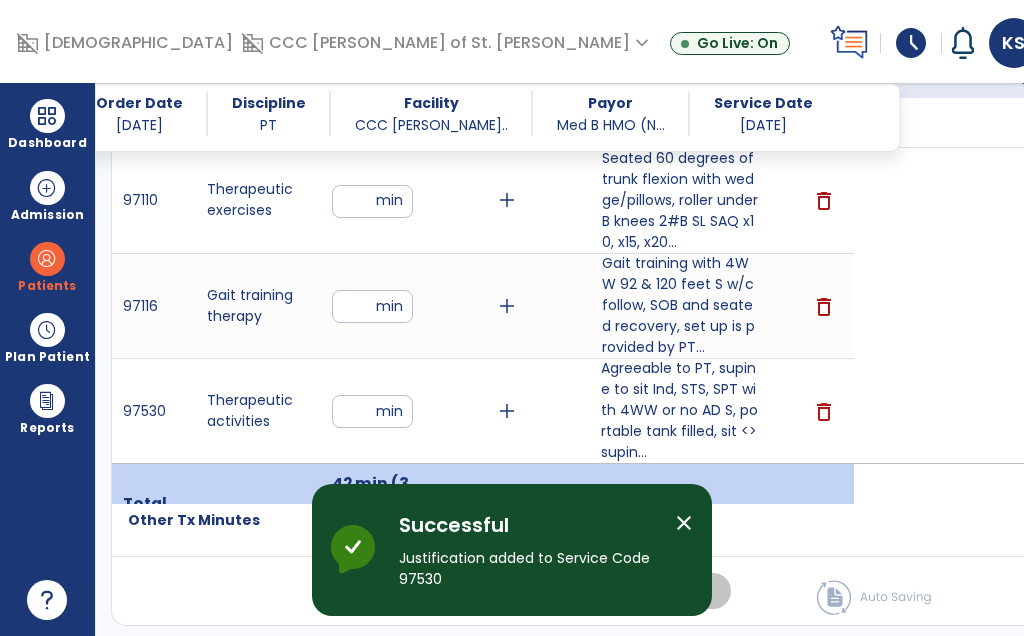 click on "Plan For Next Treatment   Plan For Next Treatment" 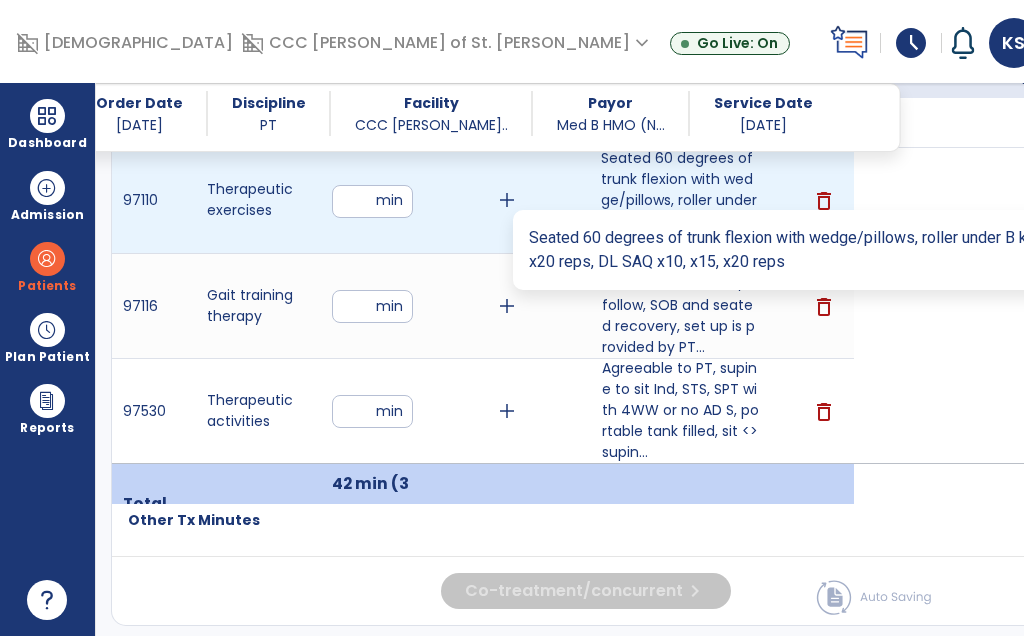 click on "Seated 60 degrees of trunk flexion with wedge/pillows, roller under B knees 2#B SL SAQ x10, x15, x20..." at bounding box center (680, 200) 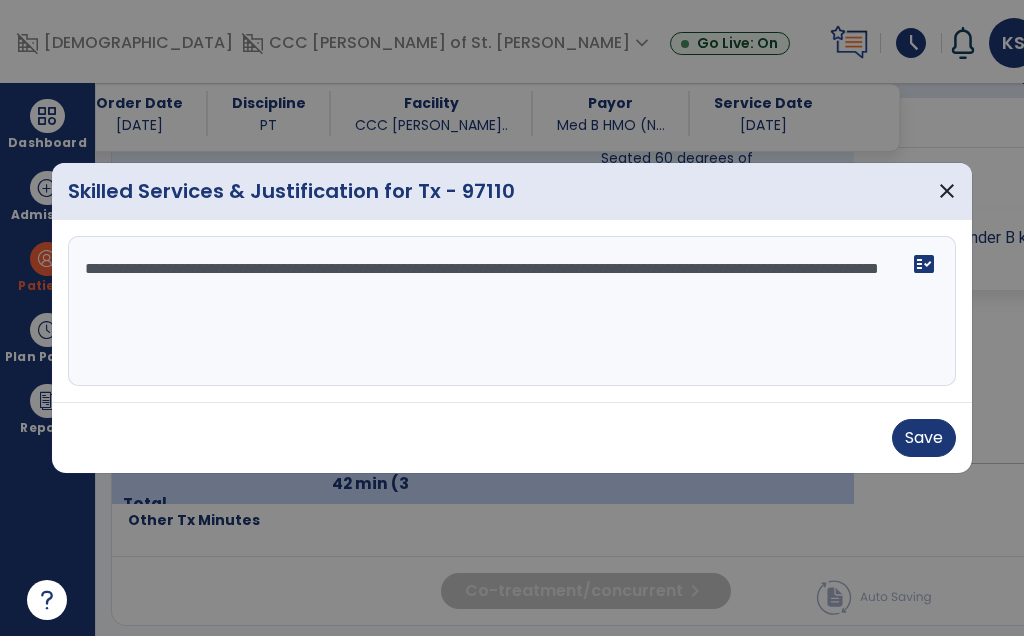 click on "**********" at bounding box center (512, 311) 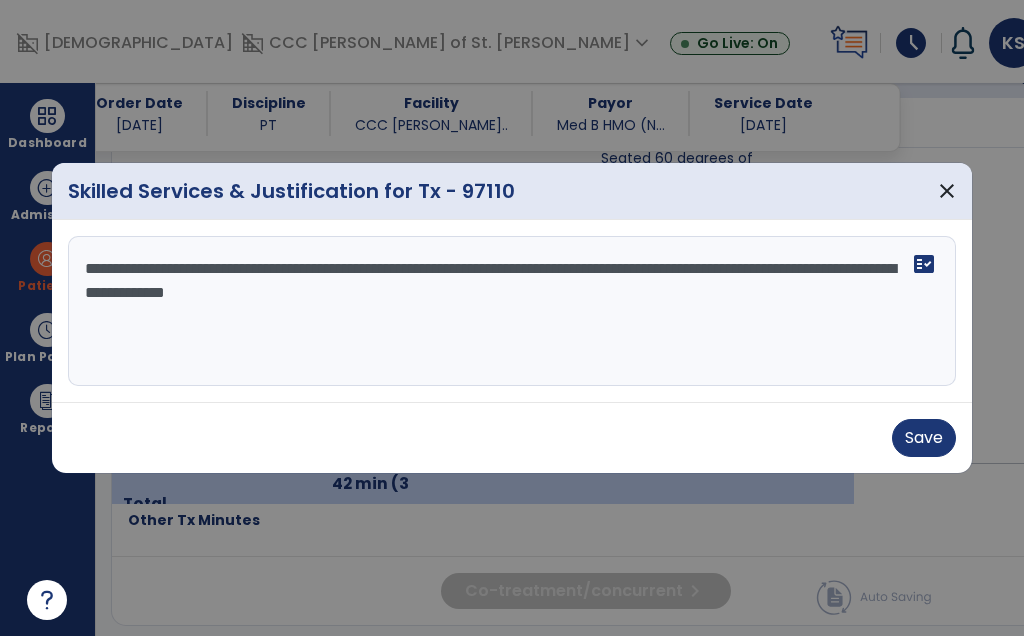 type on "**********" 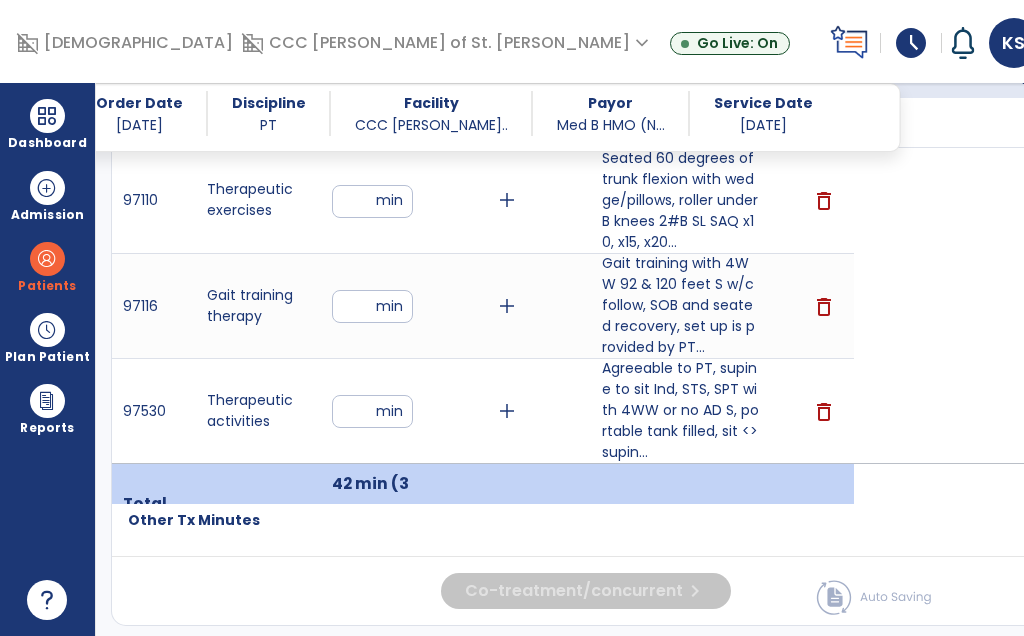 click on "**" at bounding box center (372, 201) 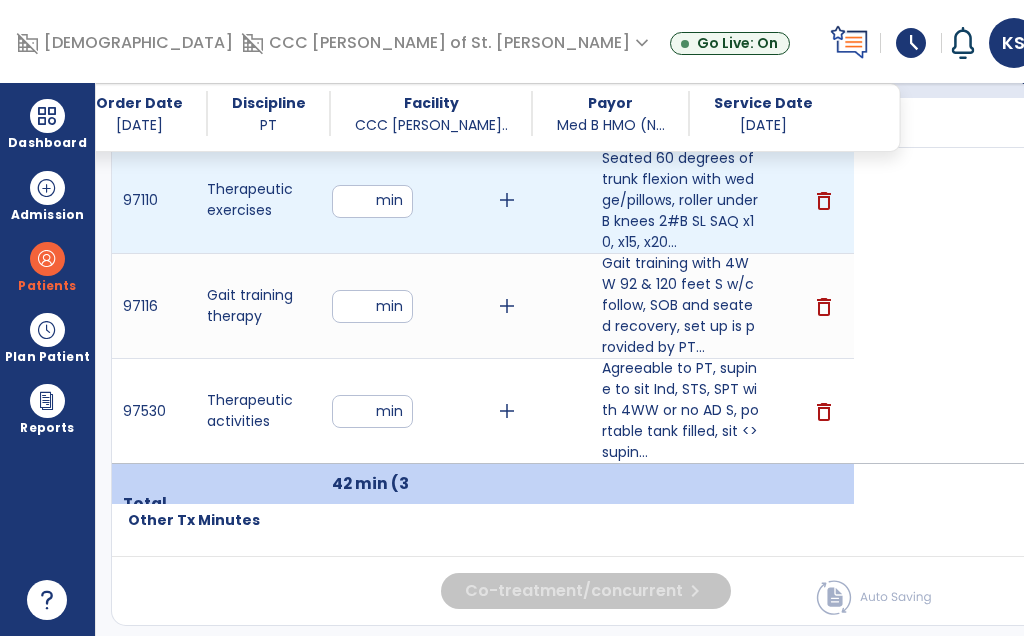 type on "*" 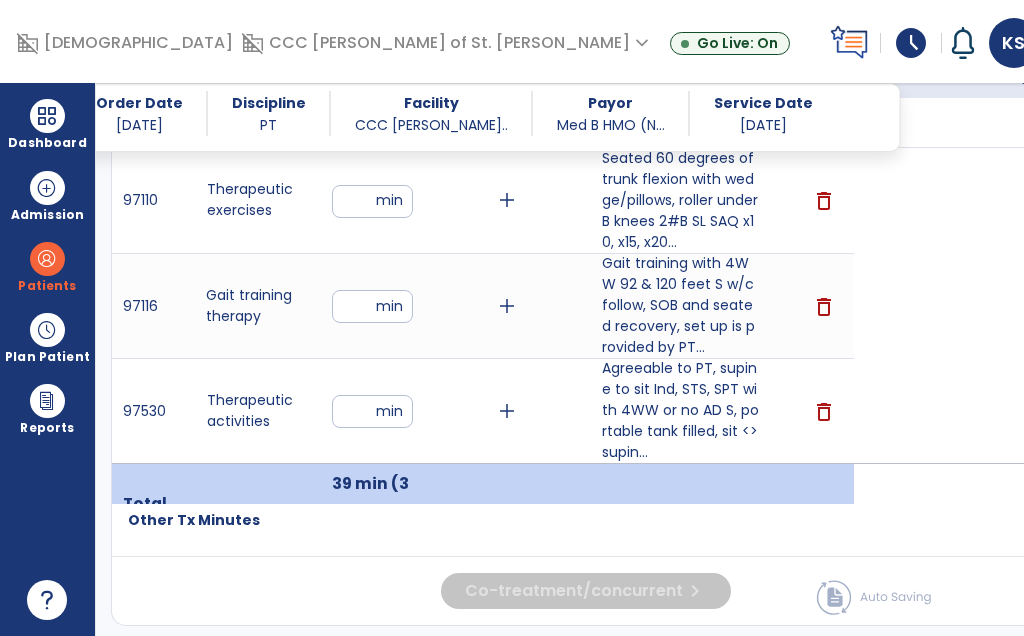 click on "*" at bounding box center (372, 411) 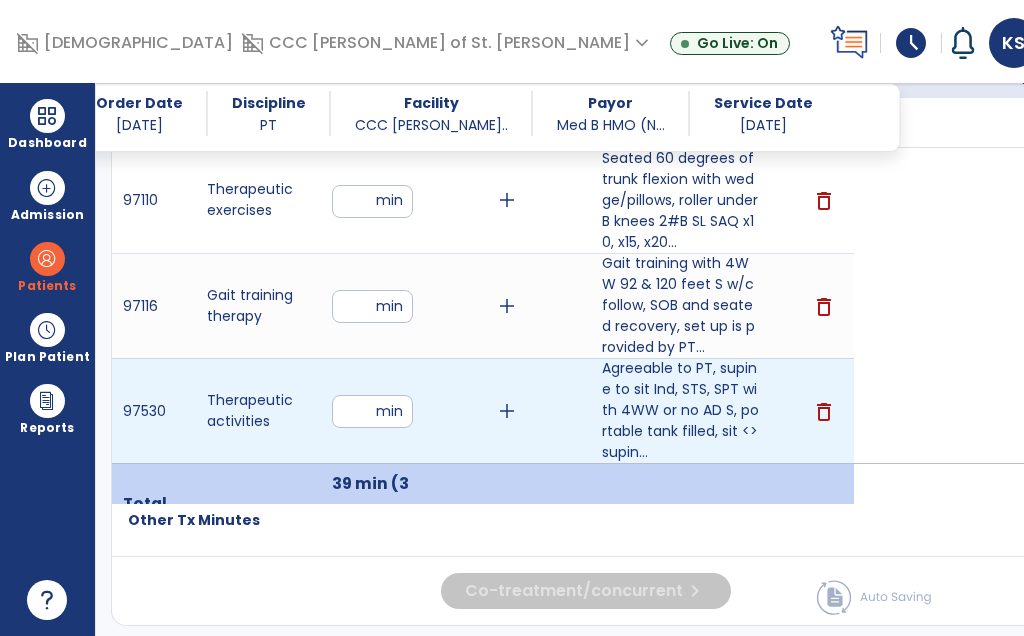 type on "**" 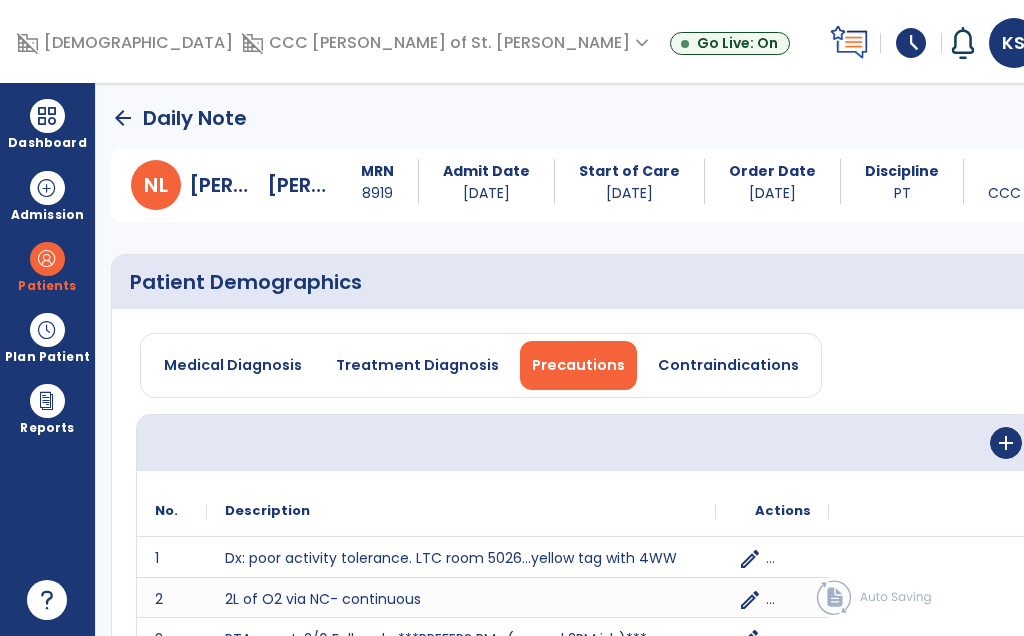 scroll, scrollTop: 0, scrollLeft: 0, axis: both 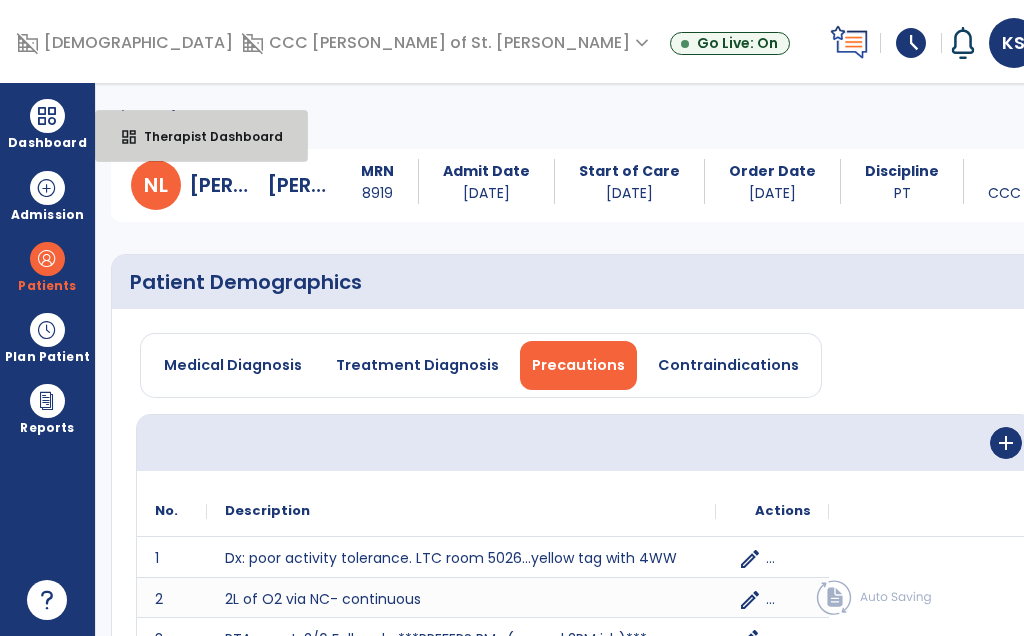click on "Therapist Dashboard" at bounding box center [205, 136] 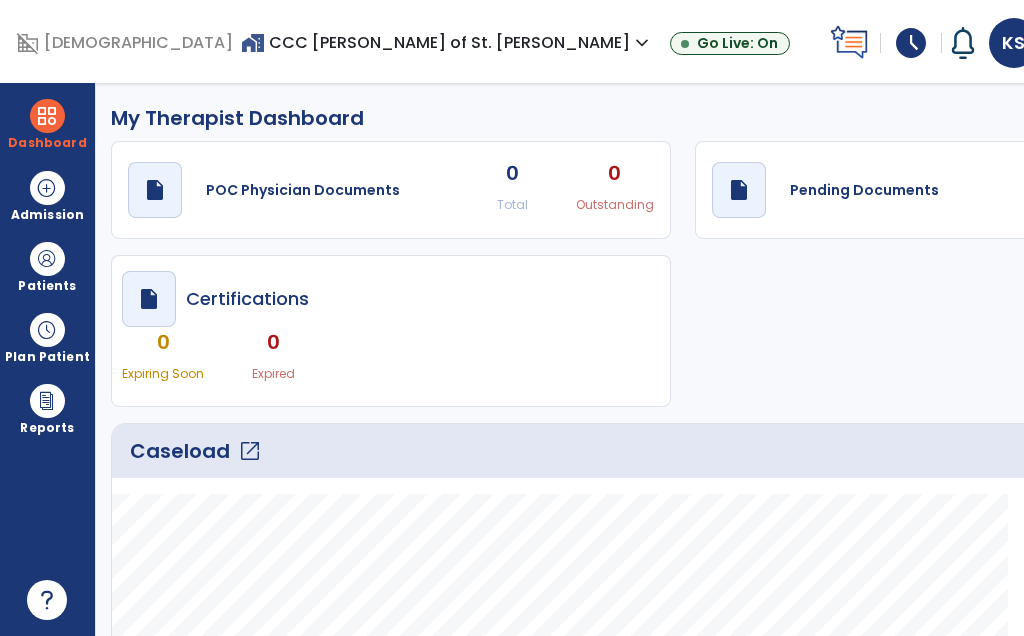 click on "Caseload   open_in_new" 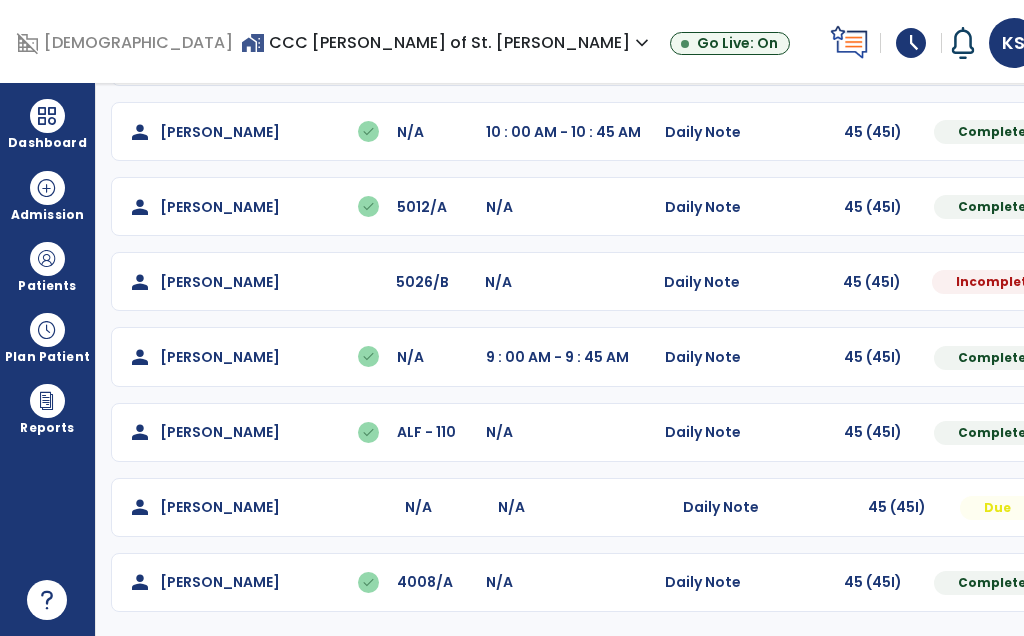 scroll, scrollTop: 423, scrollLeft: 0, axis: vertical 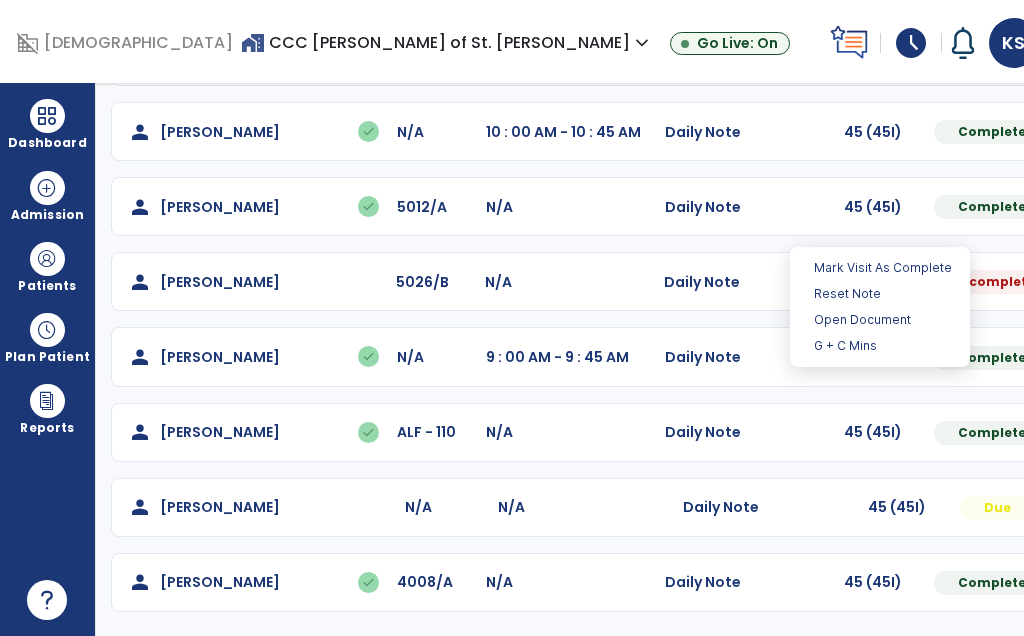 click on "Open Document" at bounding box center (880, 320) 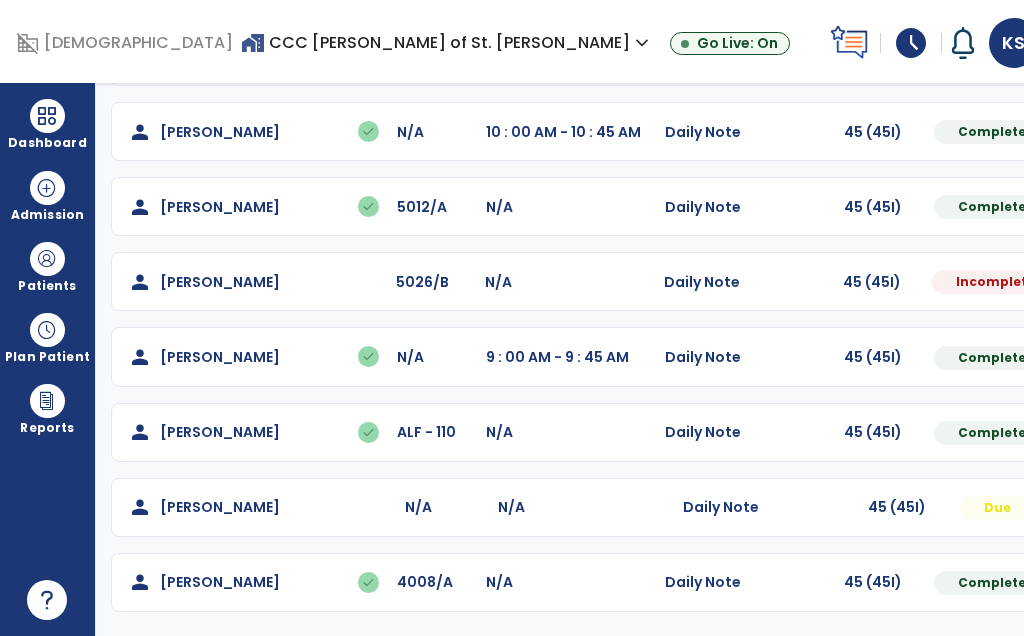 select on "*" 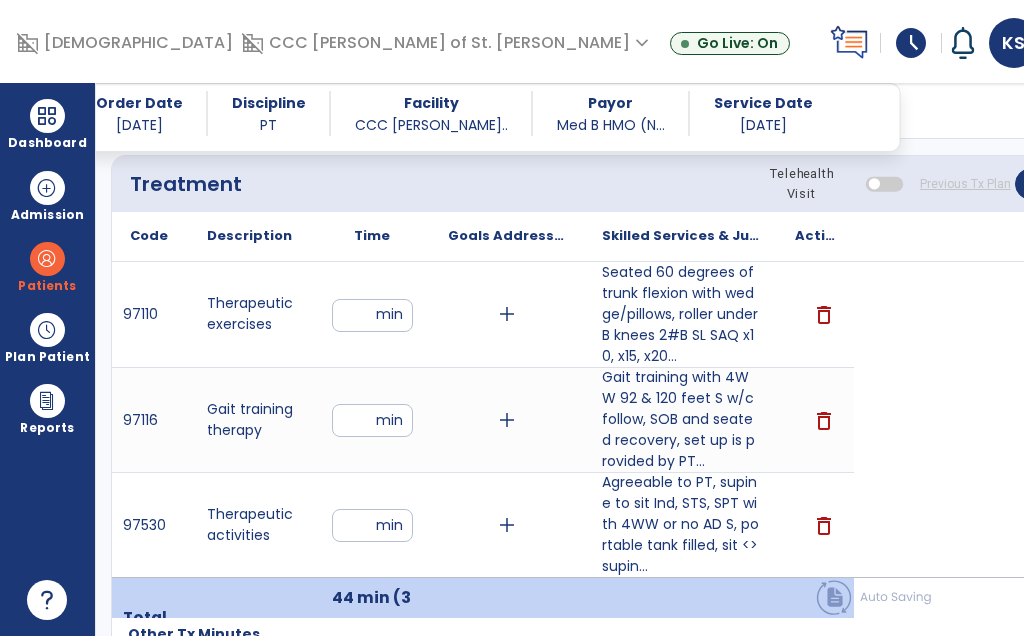 scroll, scrollTop: 1203, scrollLeft: 0, axis: vertical 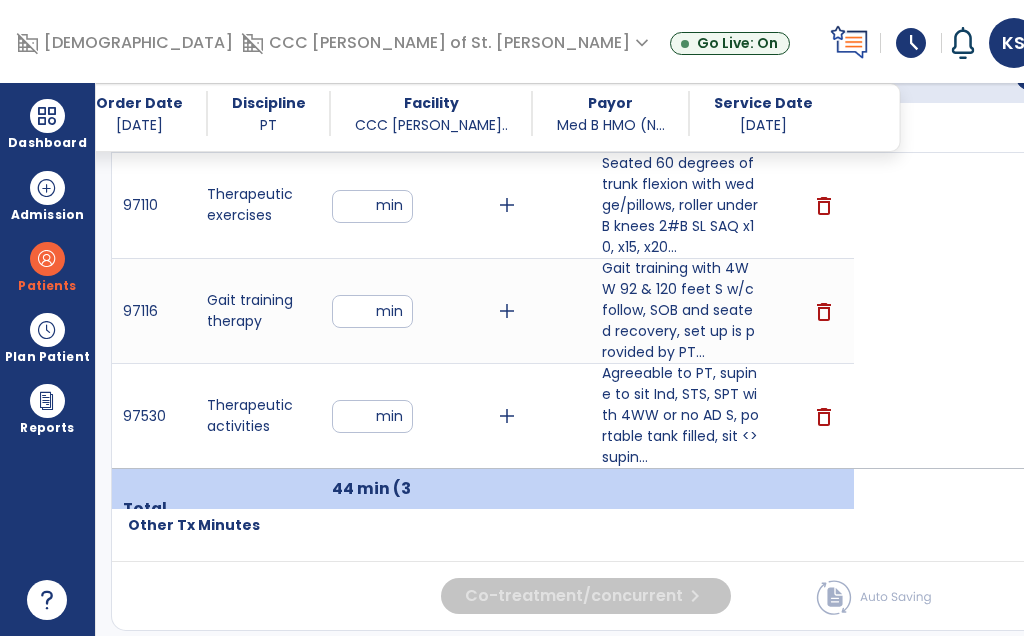 click on "**" at bounding box center [372, 416] 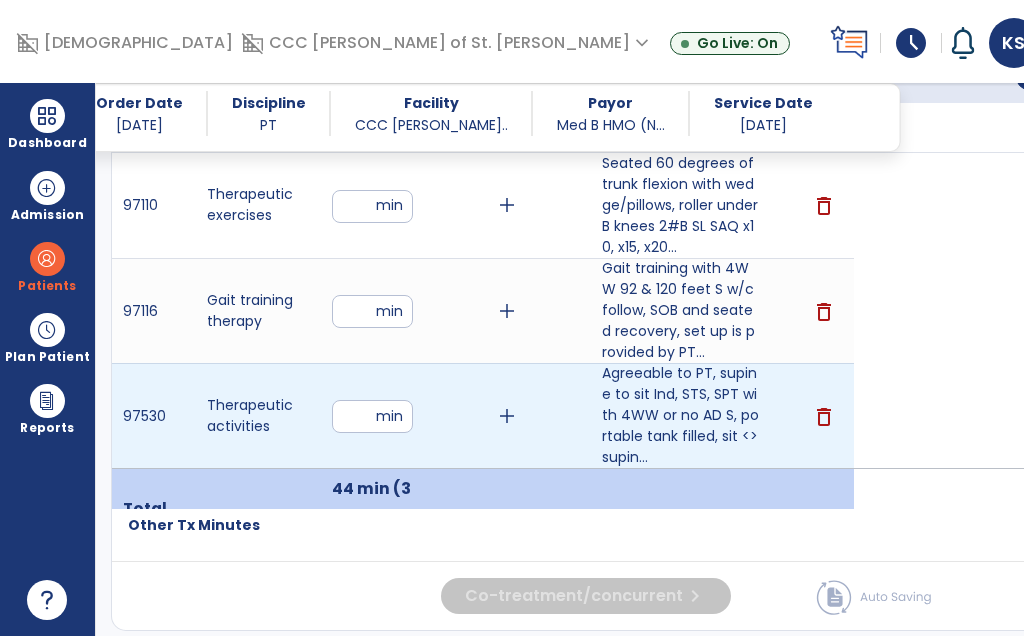 type on "**" 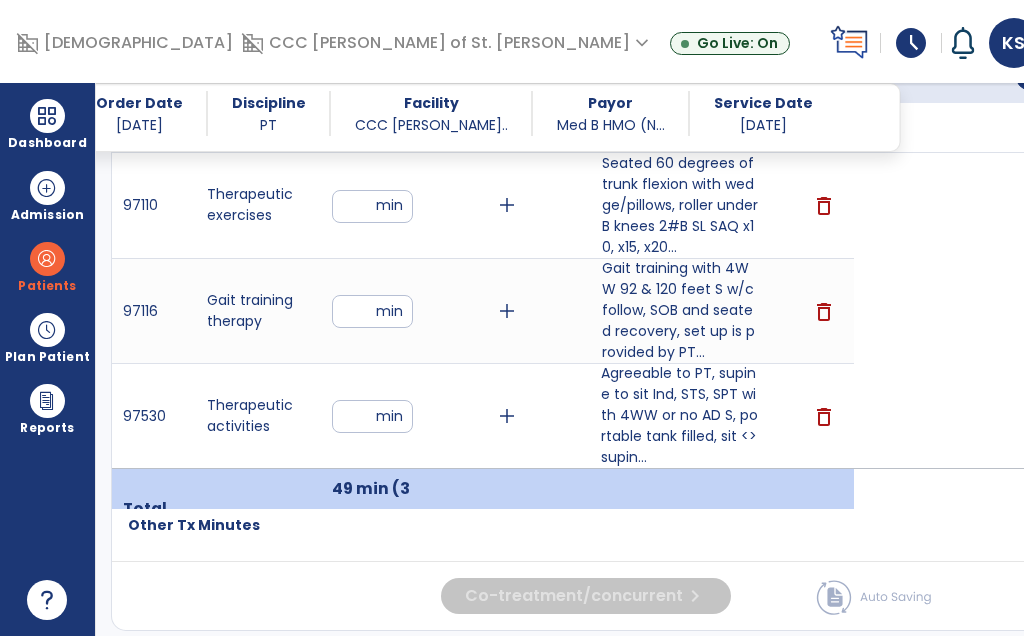 click on "**" at bounding box center (372, 206) 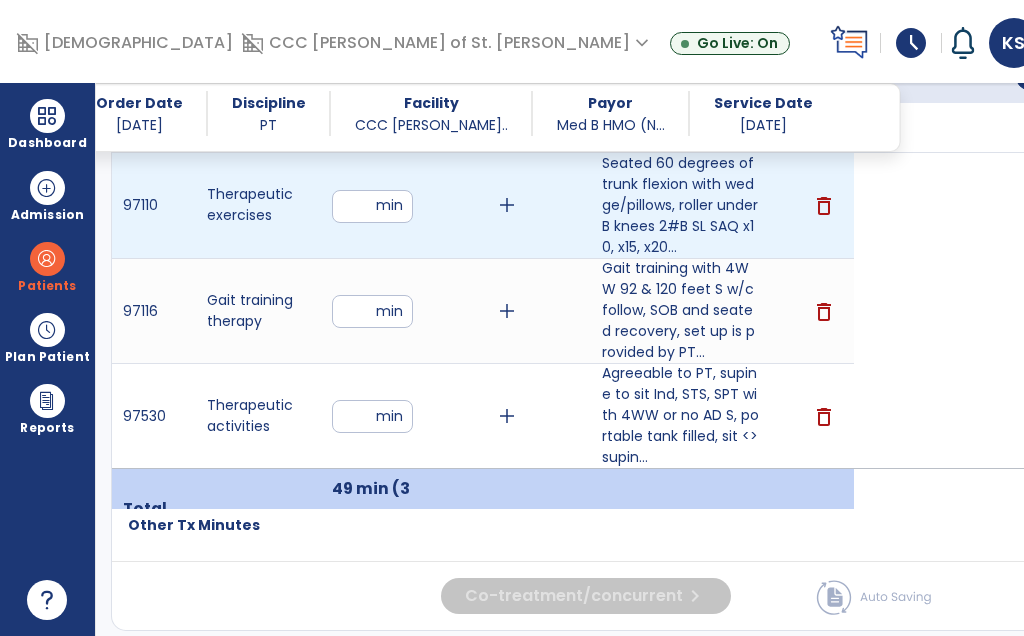 type on "*" 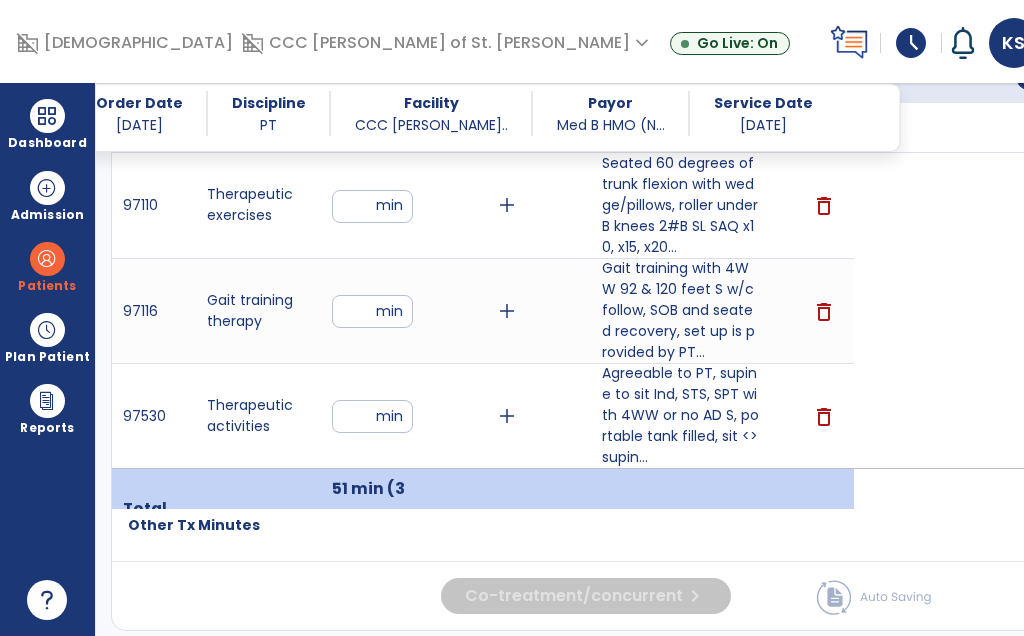 click on "**" at bounding box center (372, 416) 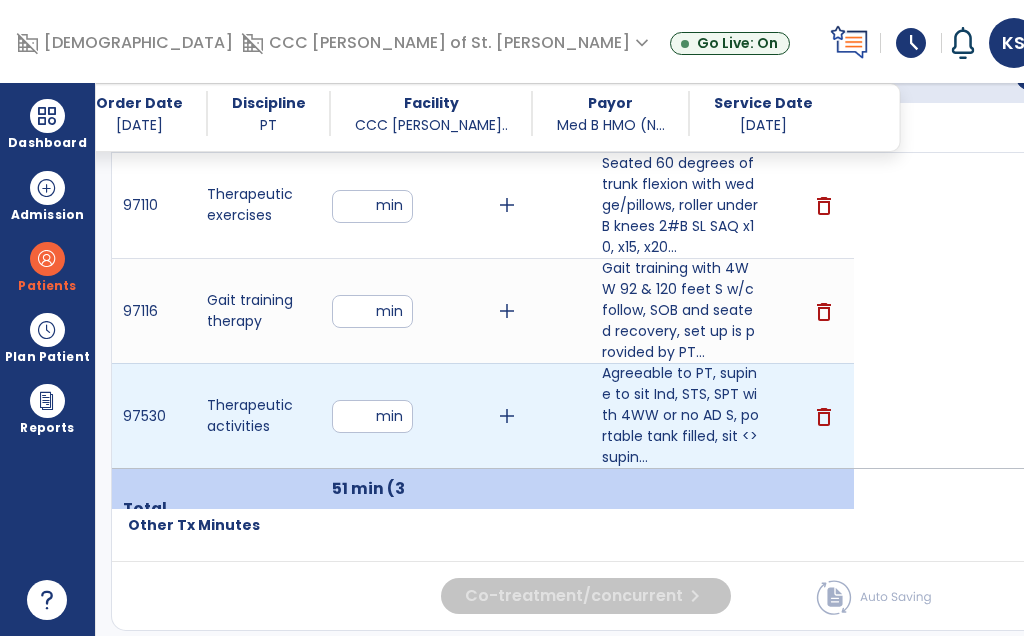 type on "**" 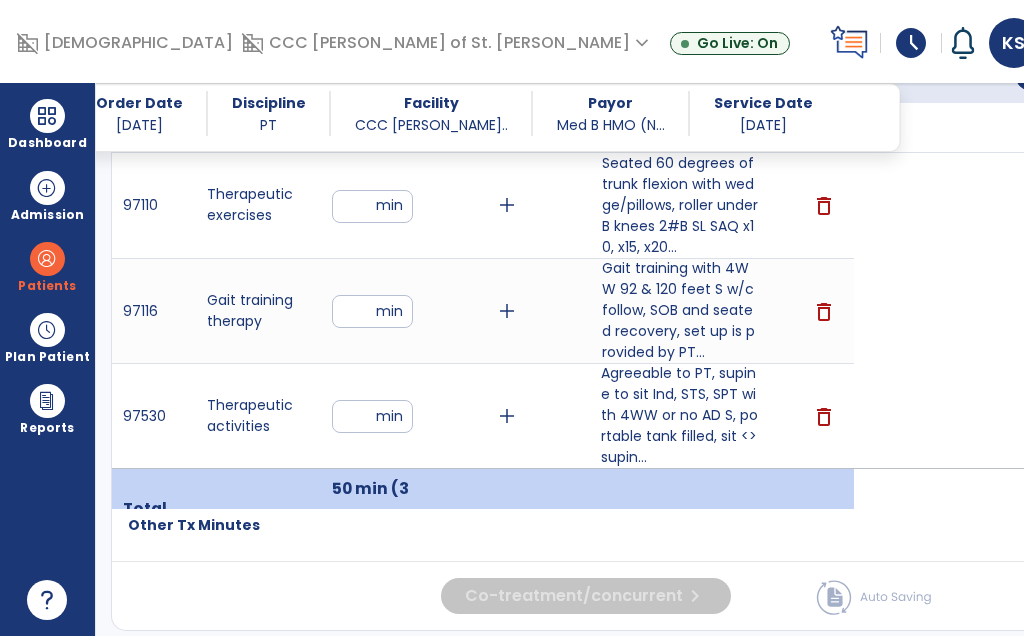 click on "Agreeable to PT, supine to sit Ind, STS, SPT with 4WW or no AD S, portable tank filled, sit <> supin..." at bounding box center [680, 415] 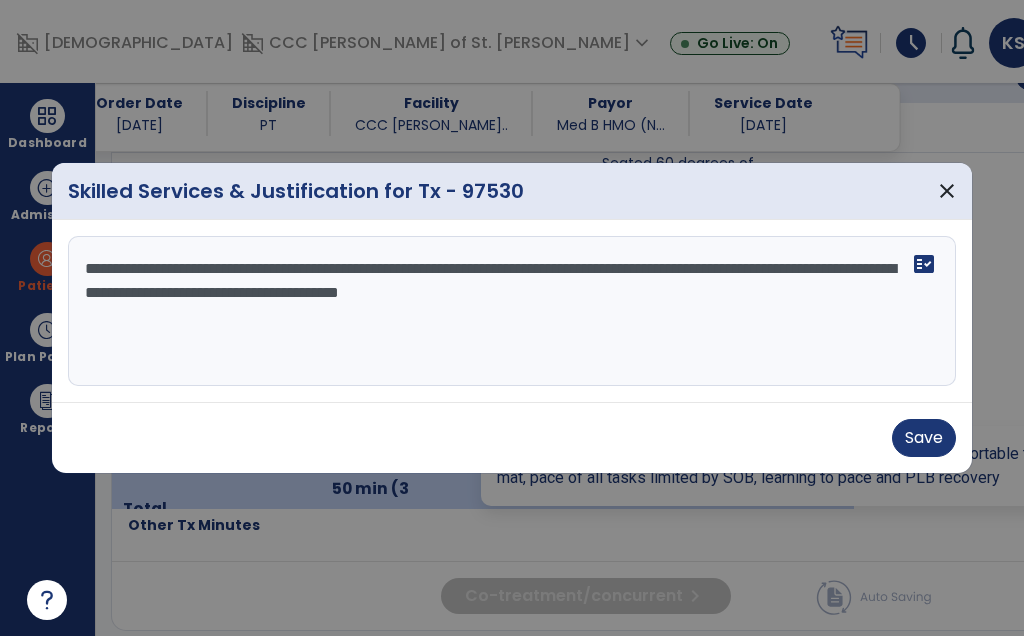 click on "**********" at bounding box center [512, 311] 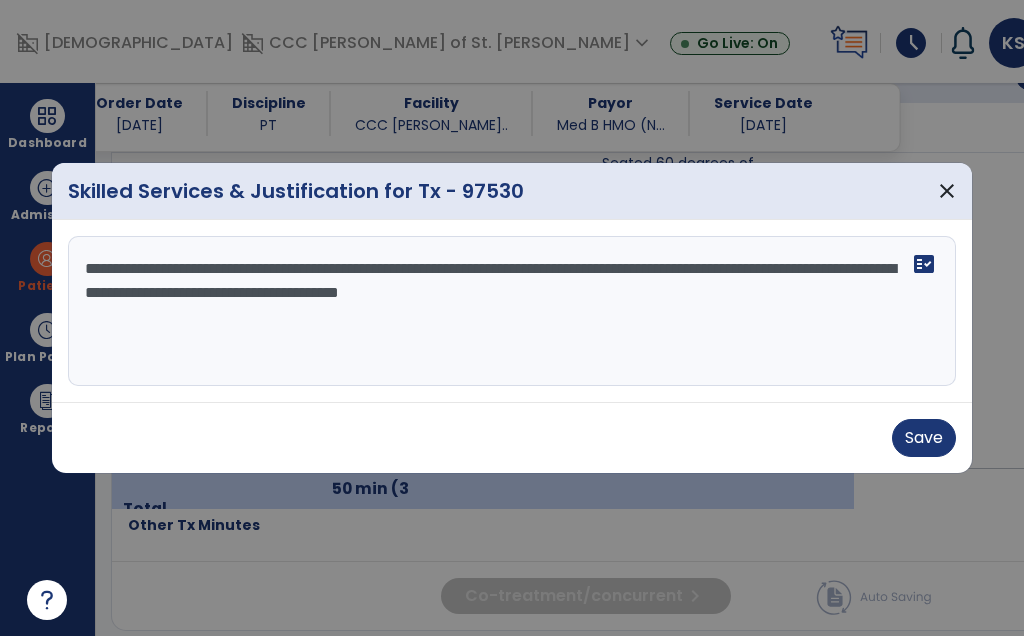 click on "**********" at bounding box center (512, 311) 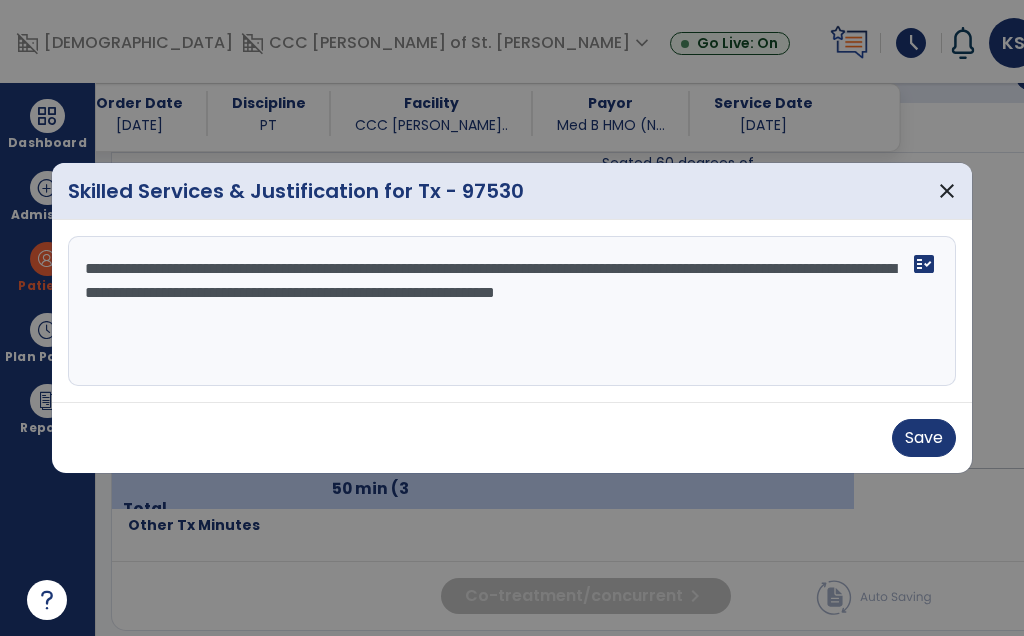 type on "**********" 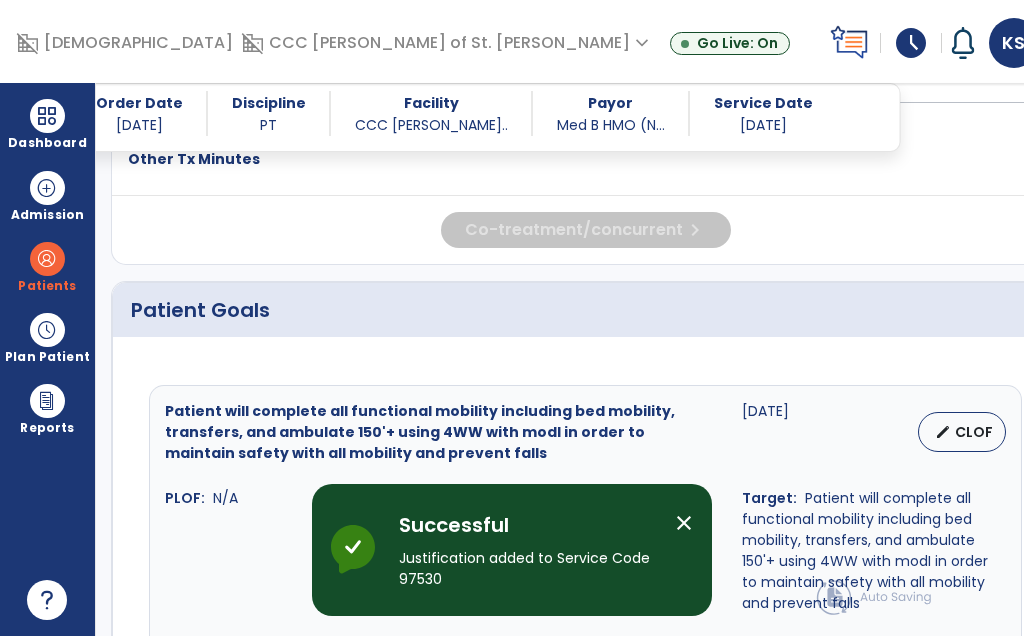 scroll, scrollTop: 1569, scrollLeft: 0, axis: vertical 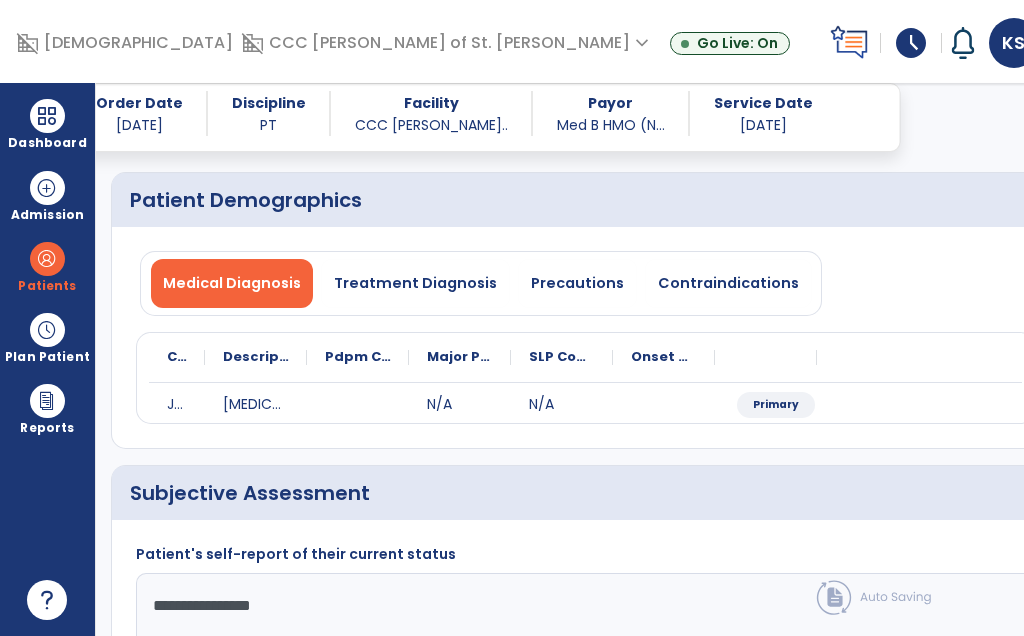 click at bounding box center (47, 116) 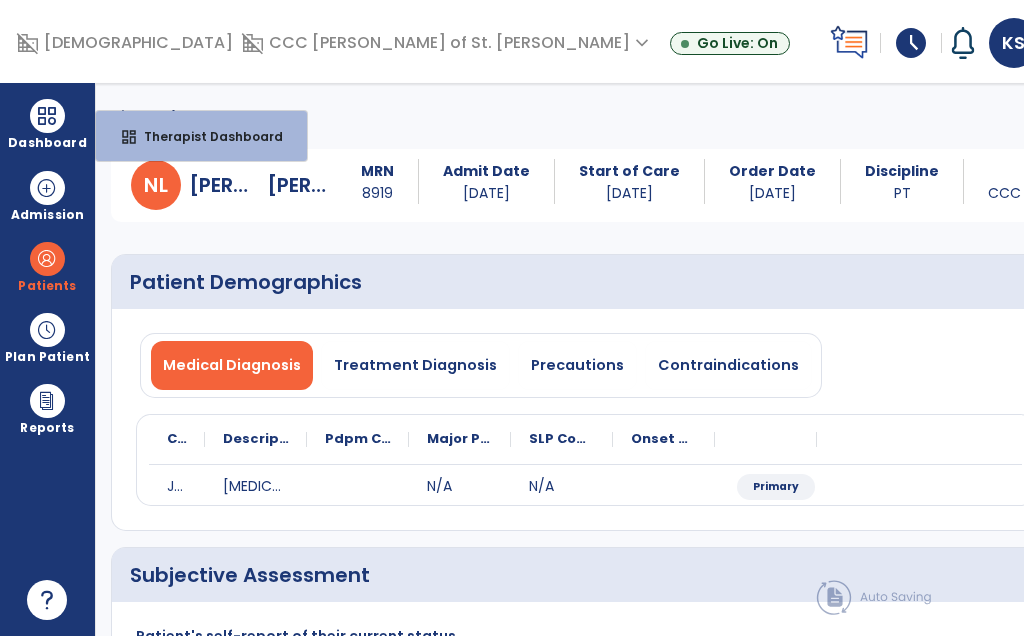 scroll, scrollTop: -2, scrollLeft: 0, axis: vertical 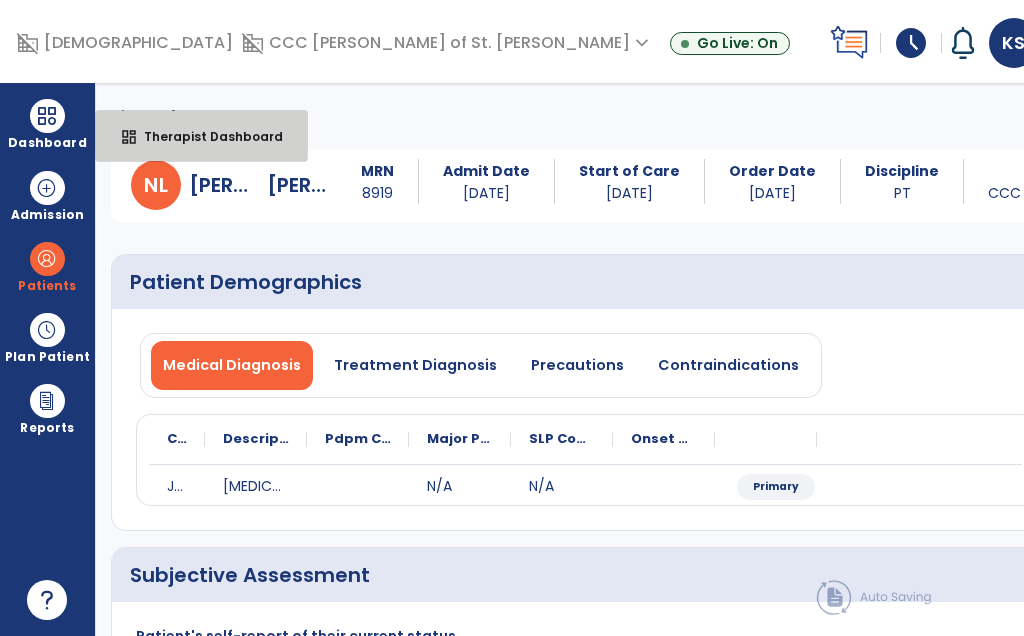 click on "Therapist Dashboard" at bounding box center (205, 136) 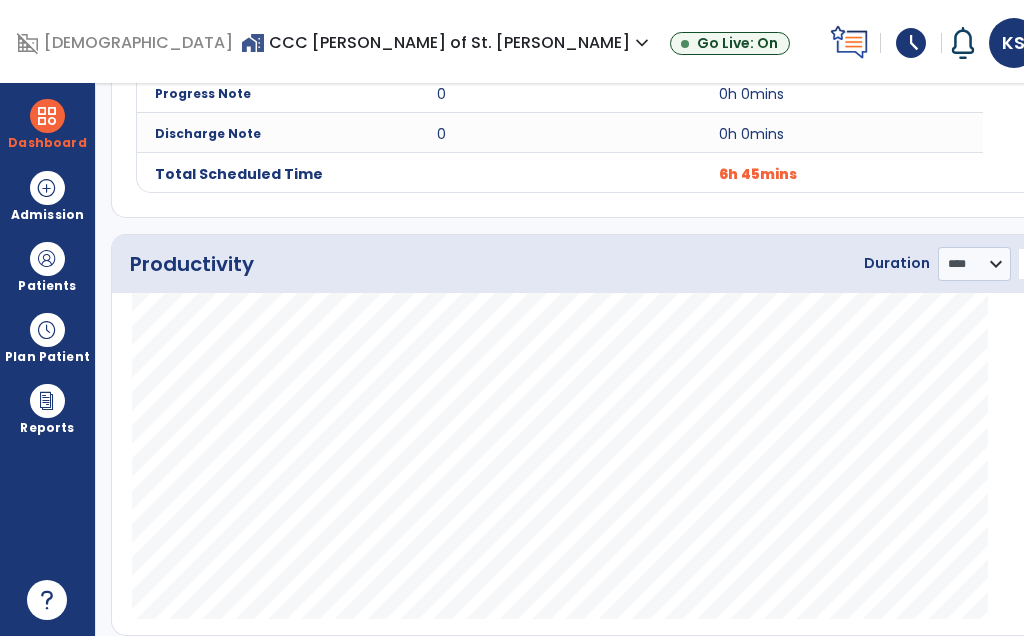 scroll, scrollTop: 969, scrollLeft: 0, axis: vertical 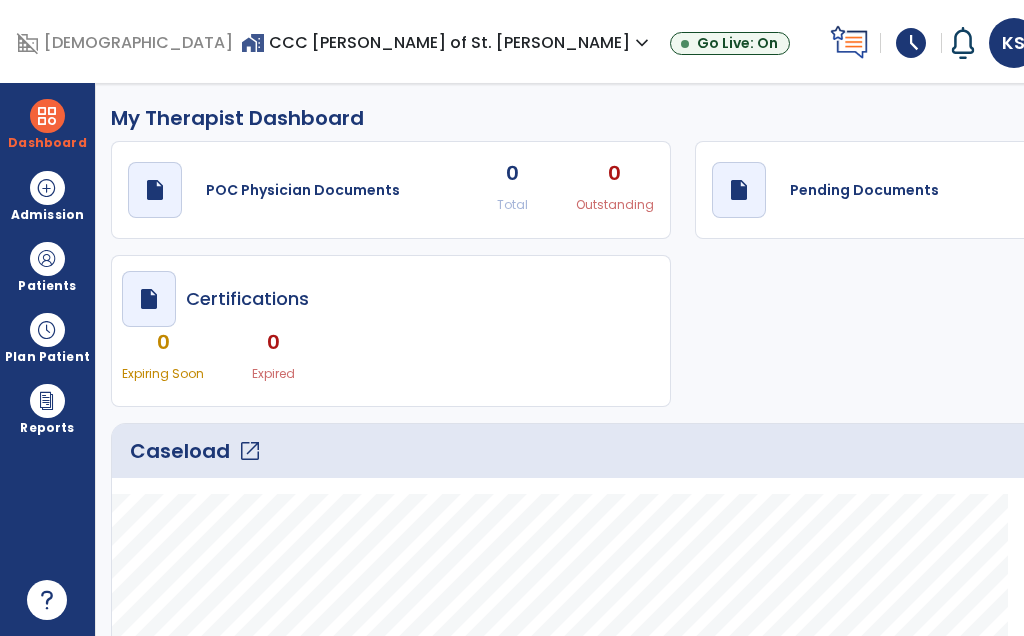 click on "home_work   CCC [PERSON_NAME] of St. [PERSON_NAME]   expand_more" at bounding box center (447, 42) 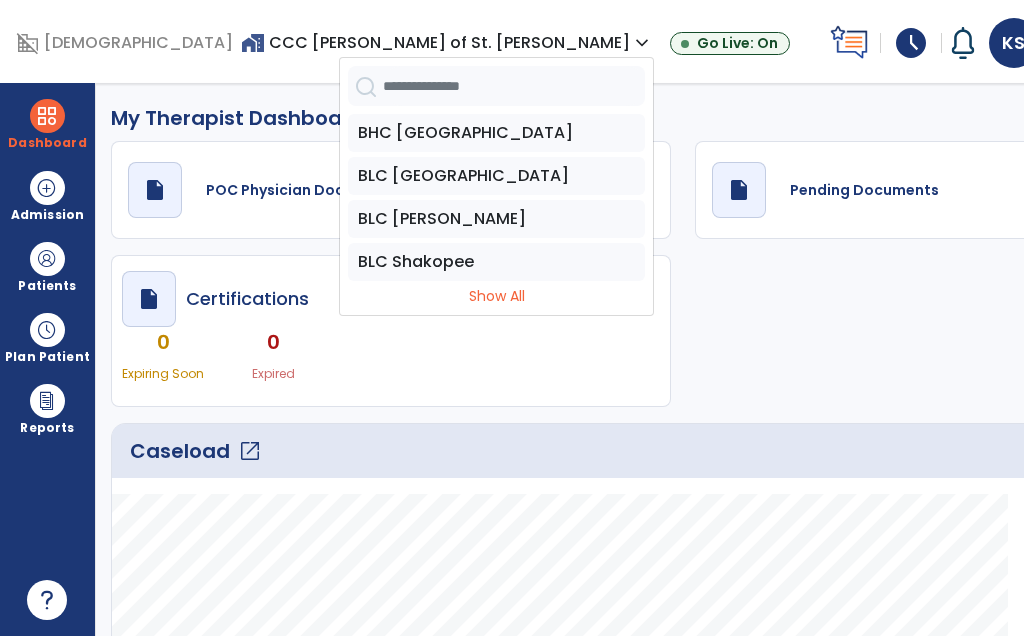 click on "BLC [PERSON_NAME]" at bounding box center (496, 219) 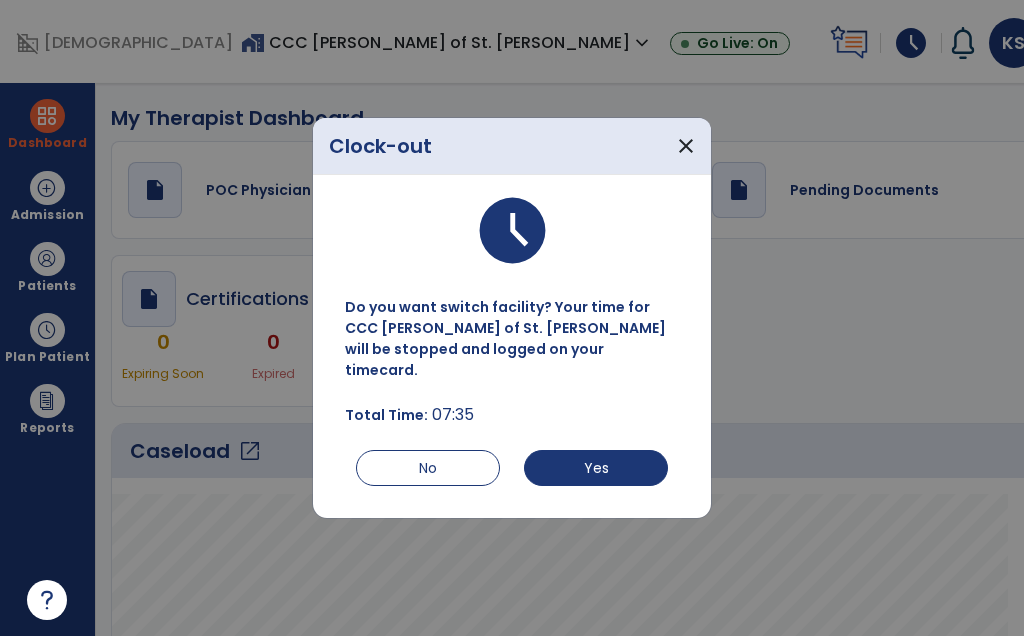 click on "No" at bounding box center [428, 468] 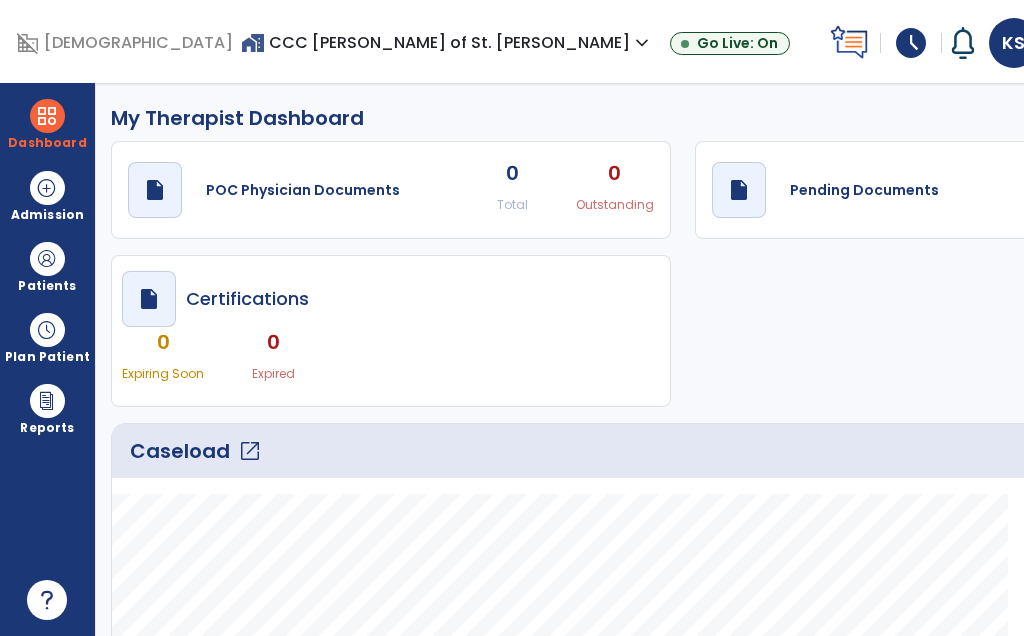 scroll, scrollTop: 0, scrollLeft: 0, axis: both 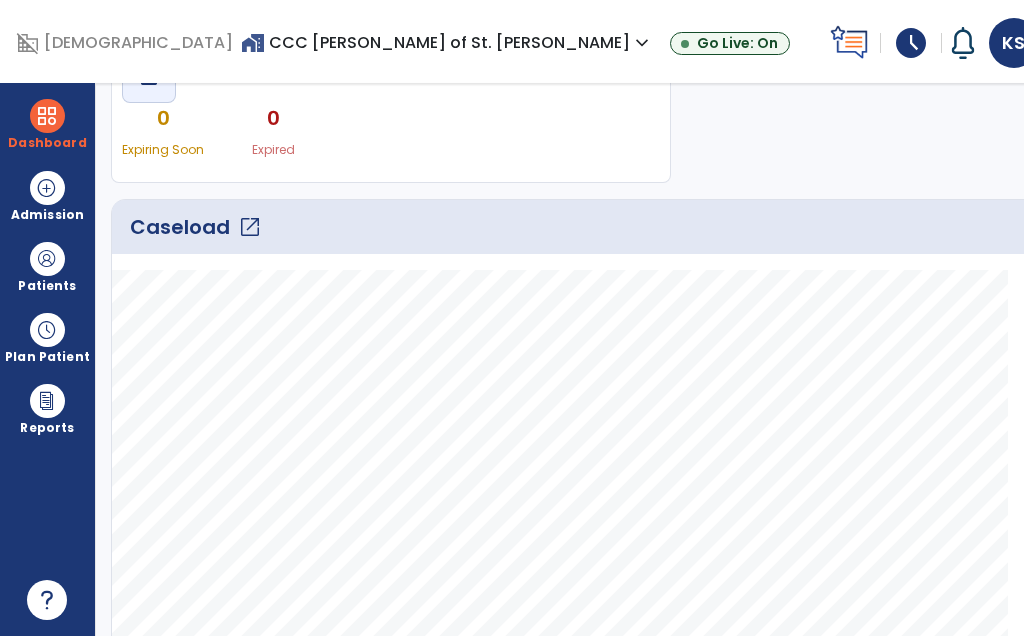 click on "Caseload   open_in_new" 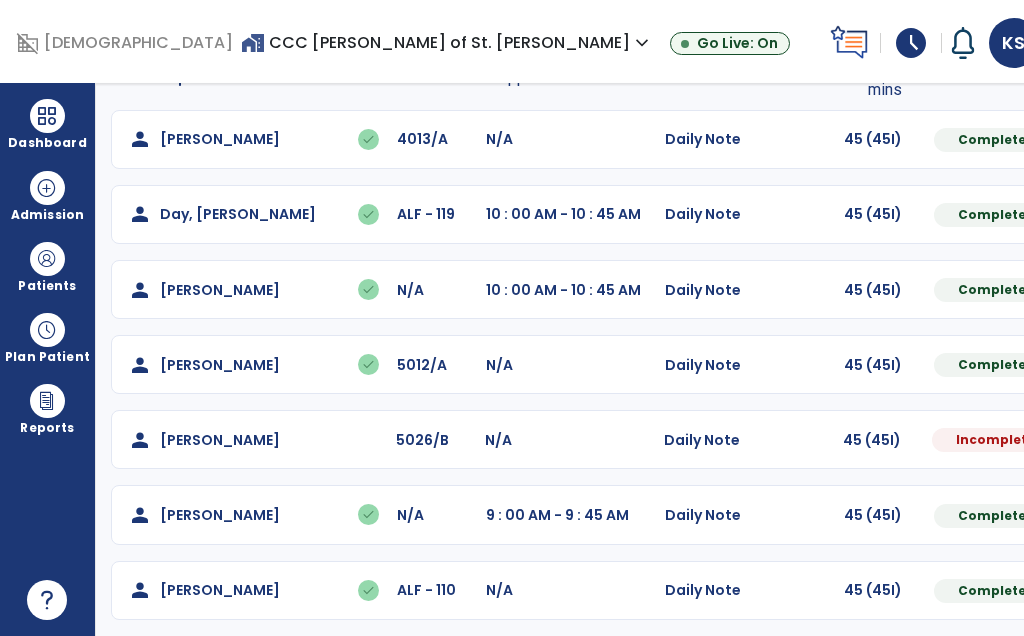scroll, scrollTop: 173, scrollLeft: 0, axis: vertical 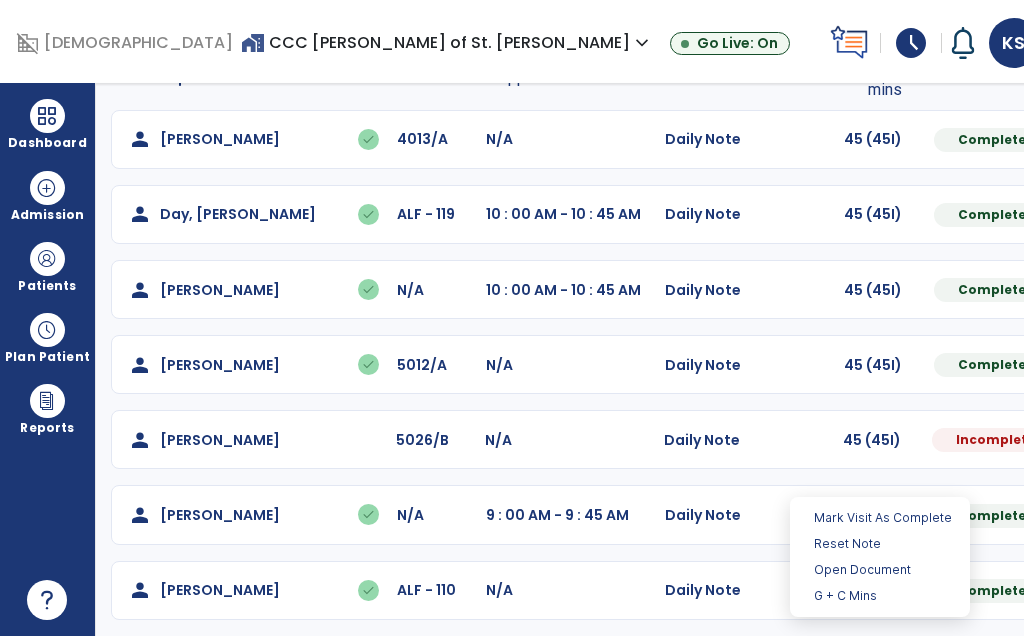click on "Open Document" at bounding box center [880, 570] 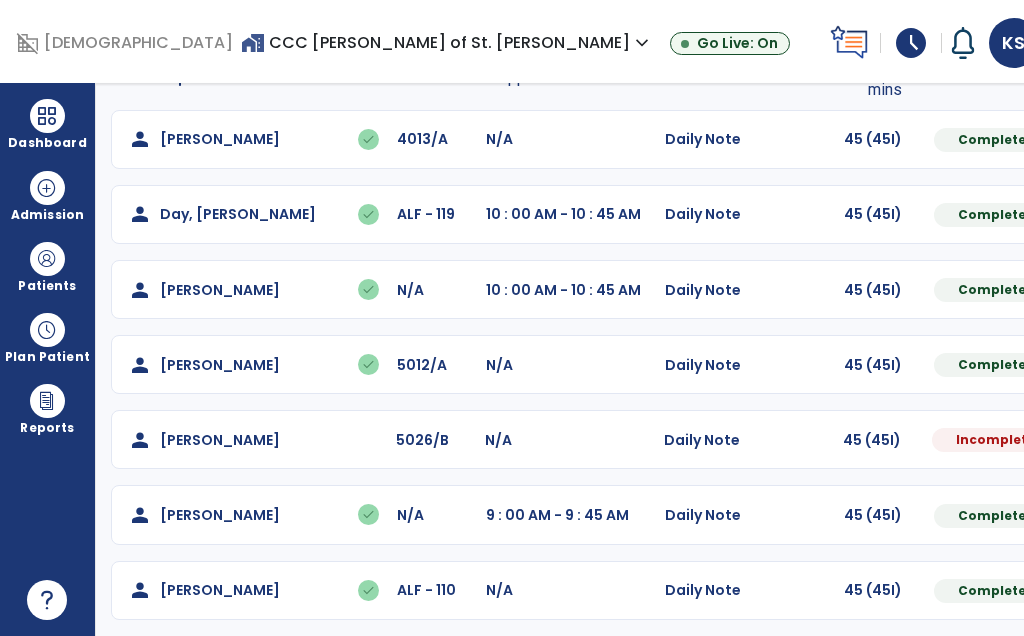 select on "*" 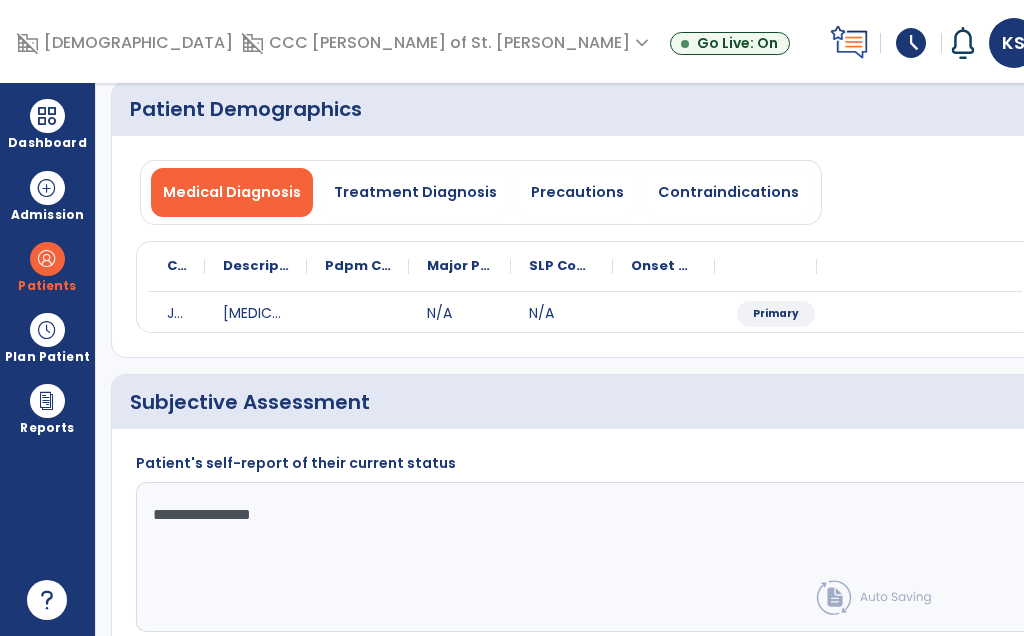 click on "Plan For Next Treatment" 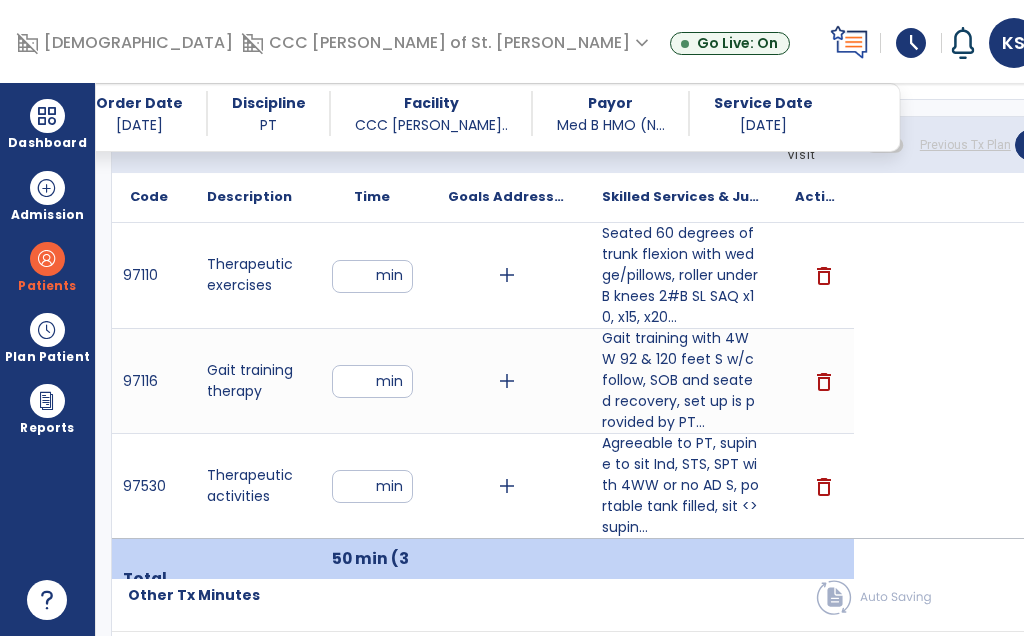 scroll, scrollTop: 2840, scrollLeft: 0, axis: vertical 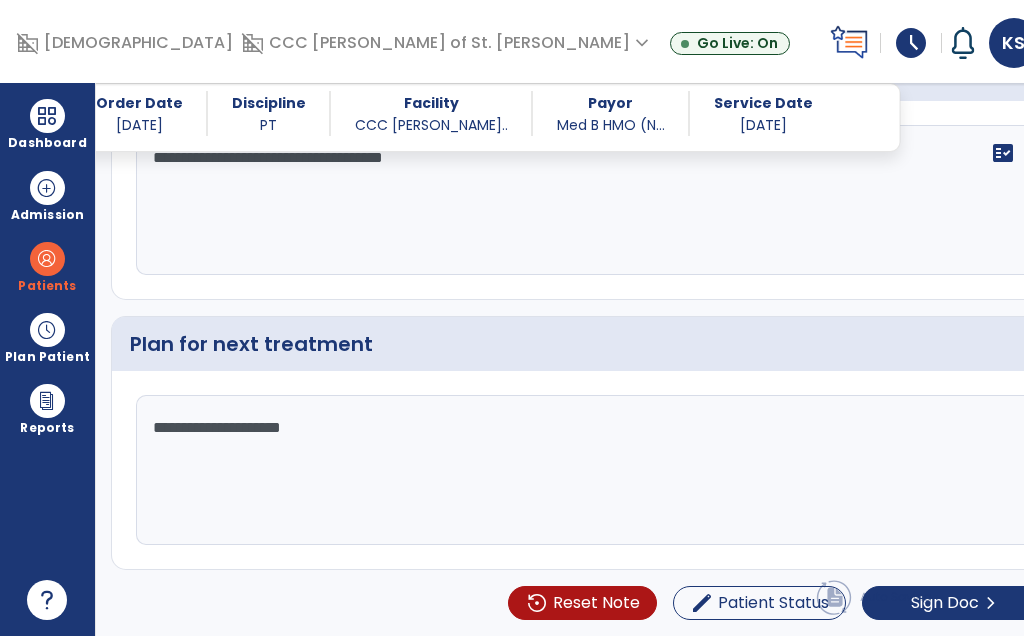 click on "Sign Doc  chevron_right" 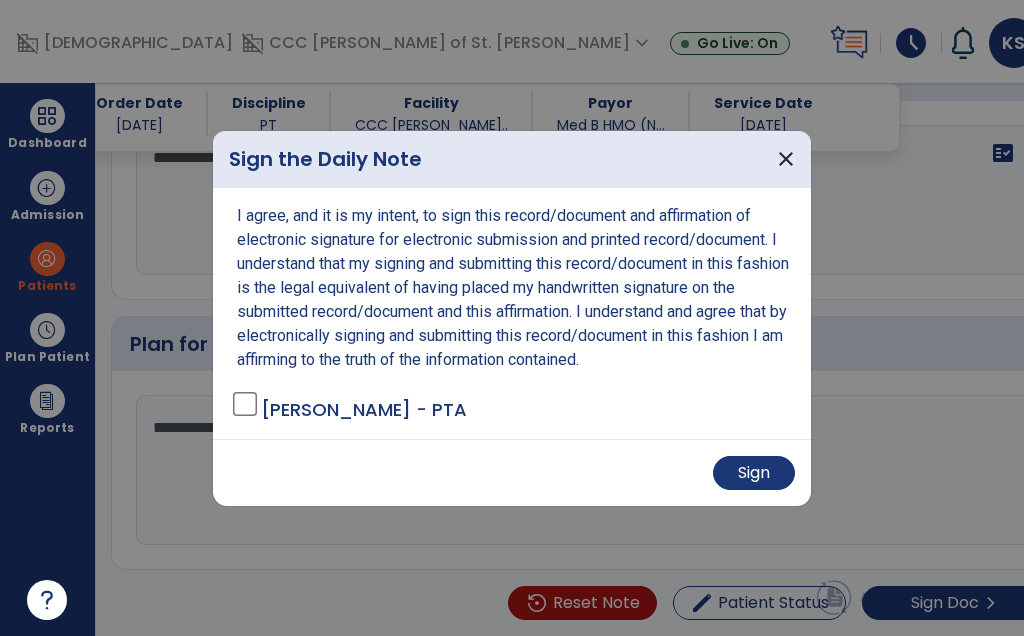 click on "Sign" at bounding box center (754, 473) 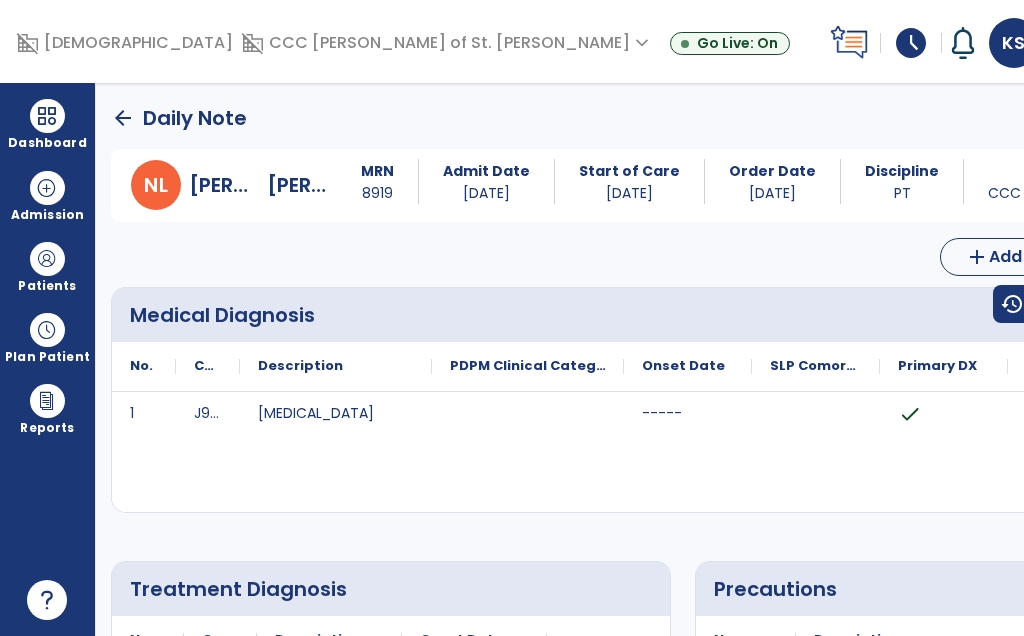 scroll, scrollTop: 0, scrollLeft: 0, axis: both 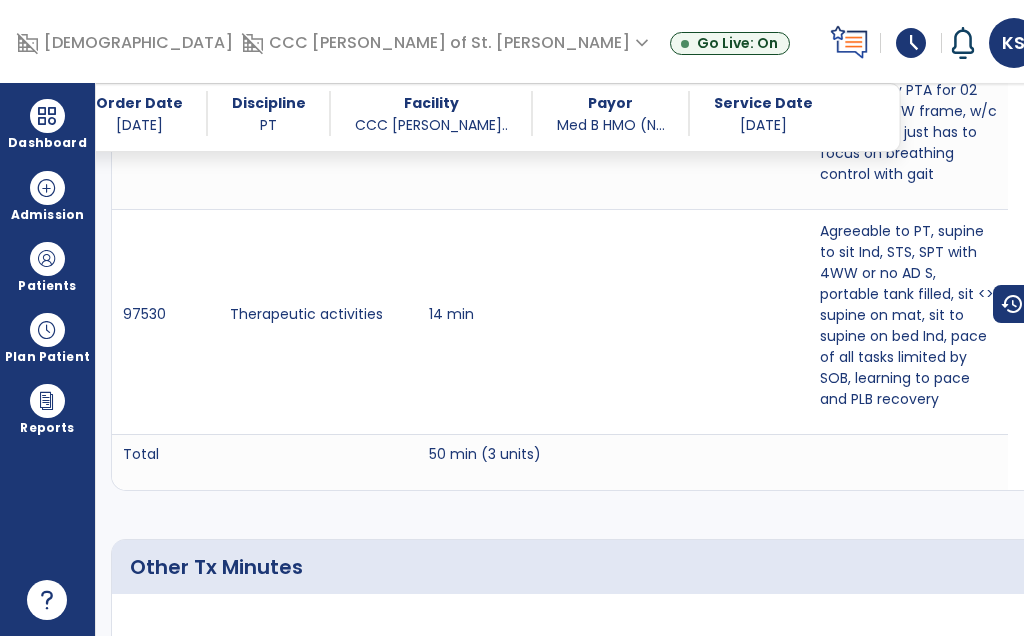 click at bounding box center [47, 116] 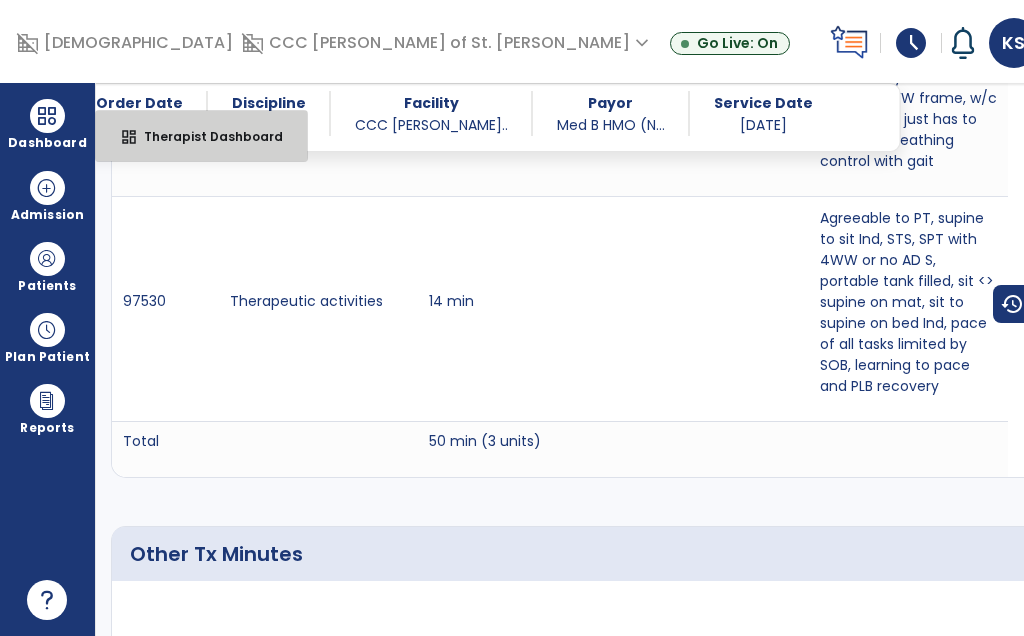 click on "dashboard  Therapist Dashboard" at bounding box center (201, 136) 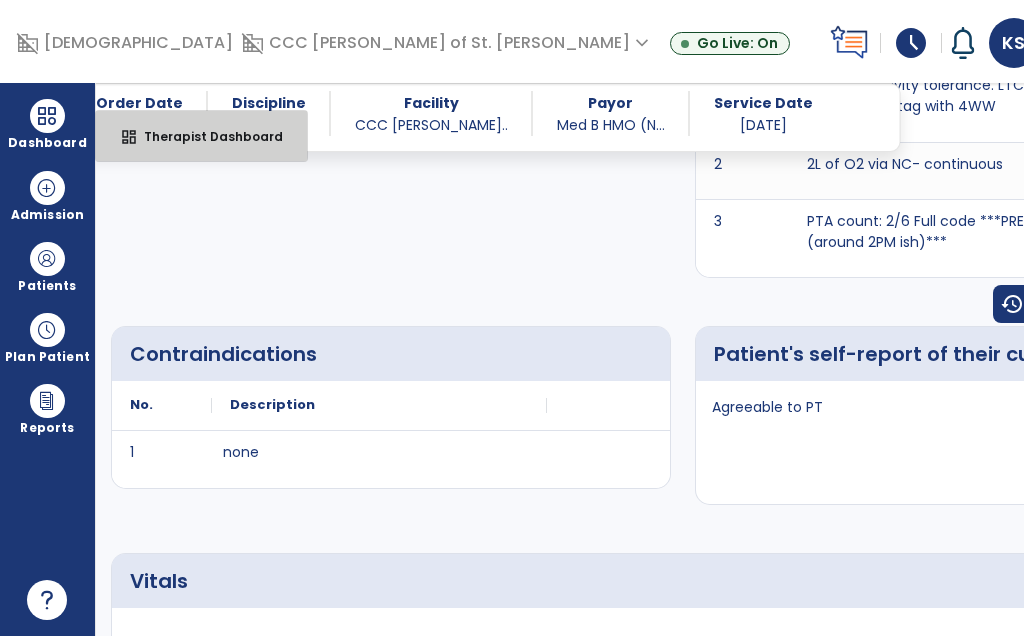 select on "****" 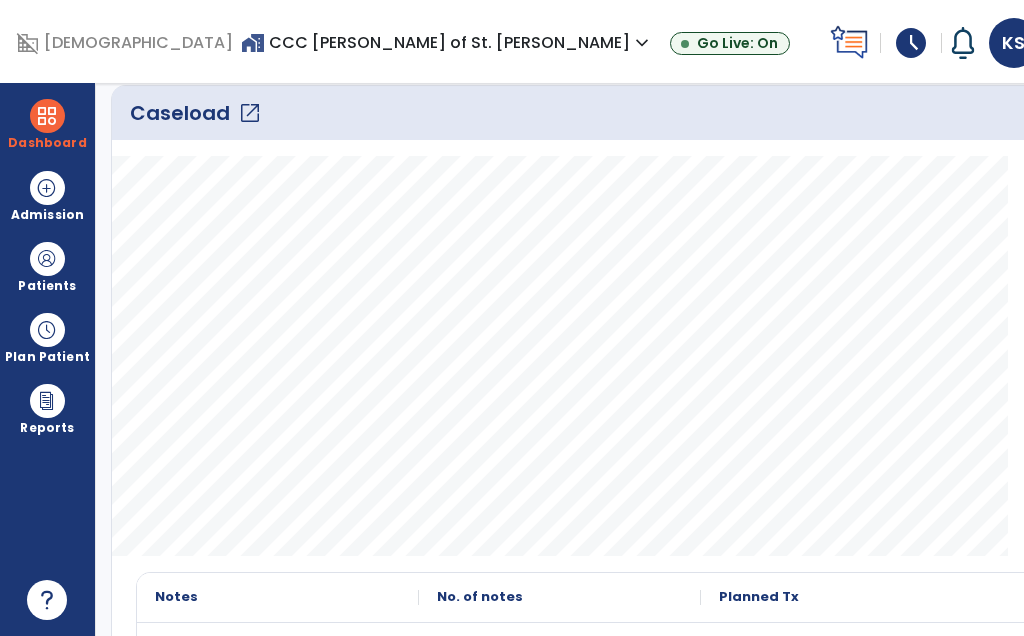 scroll, scrollTop: 330, scrollLeft: 0, axis: vertical 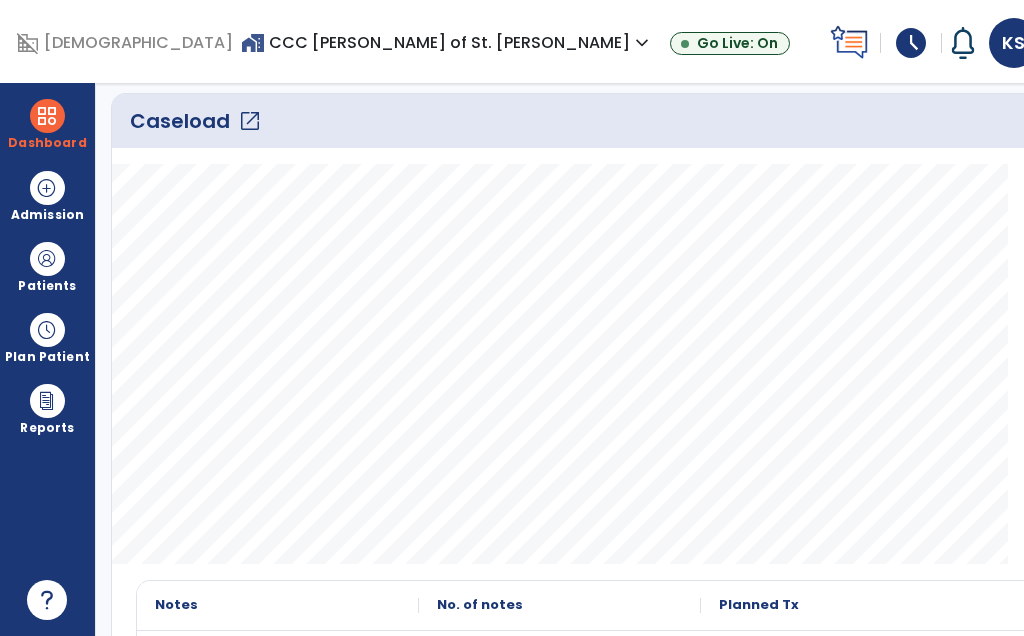 click on "Caseload   open_in_new" 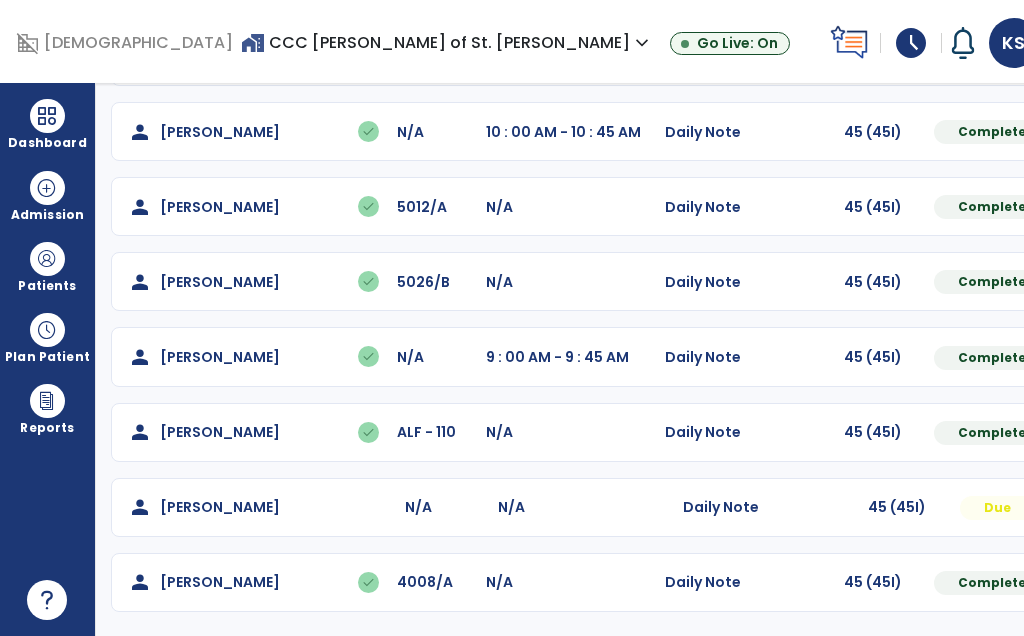 scroll, scrollTop: 423, scrollLeft: 0, axis: vertical 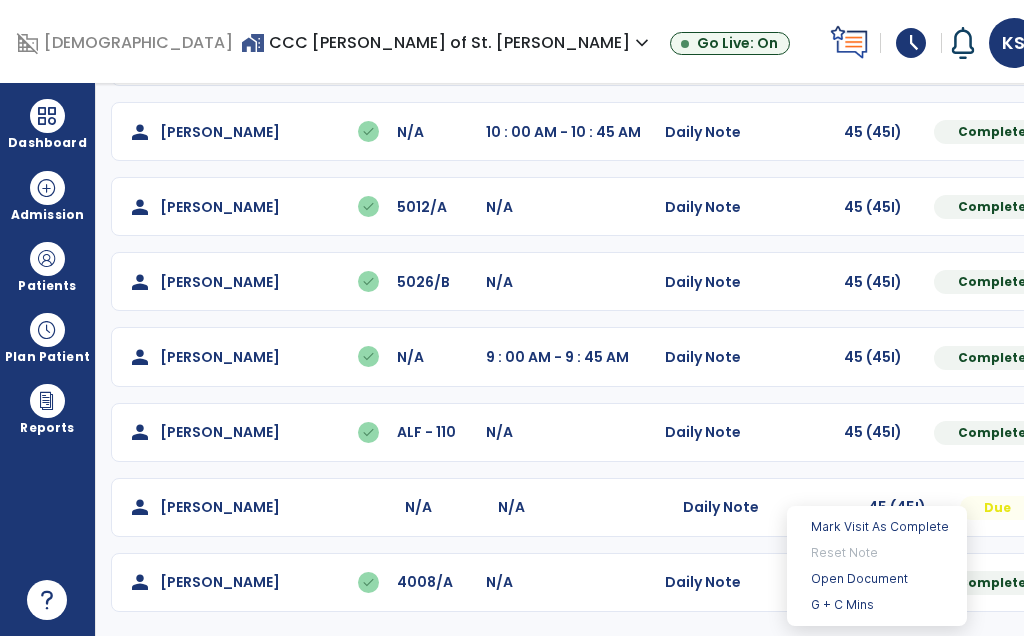 click on "Open Document" at bounding box center [877, 579] 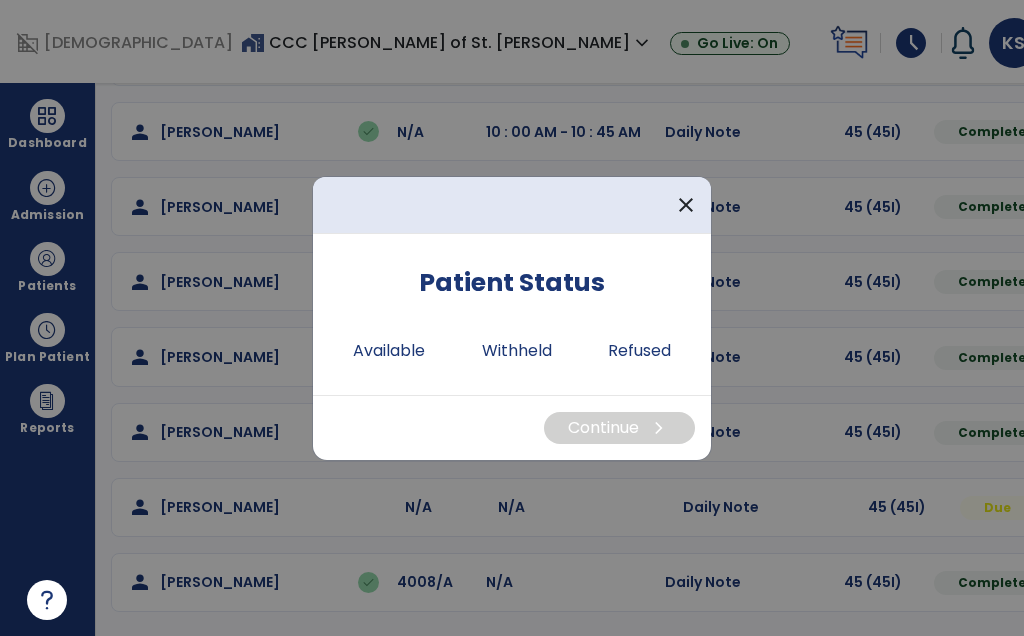 click on "close" at bounding box center (686, 205) 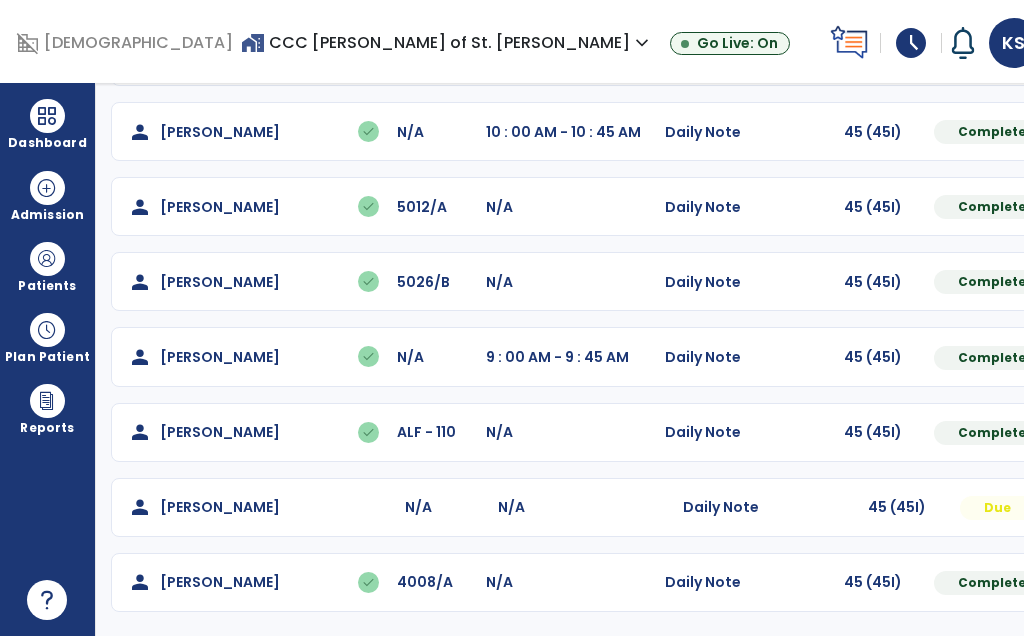 scroll, scrollTop: 423, scrollLeft: 0, axis: vertical 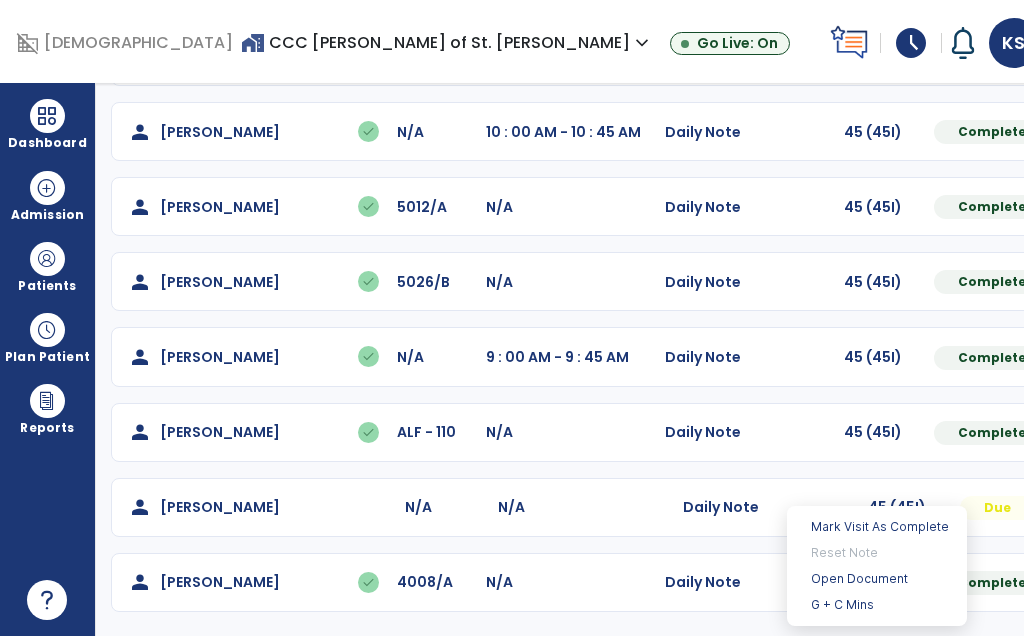 click on "Open Document" at bounding box center [877, 579] 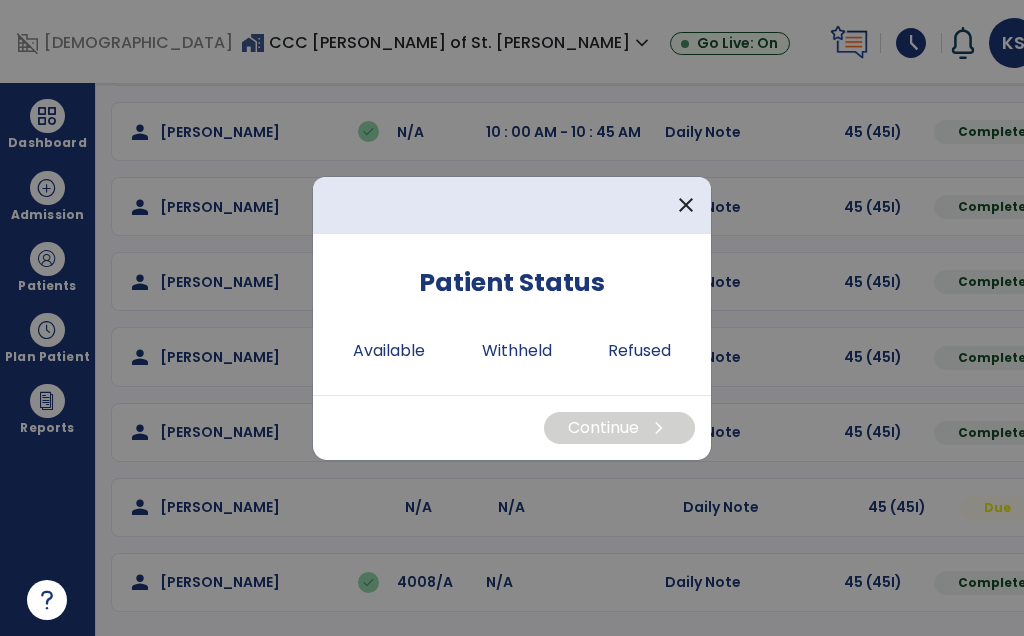 scroll, scrollTop: 423, scrollLeft: 0, axis: vertical 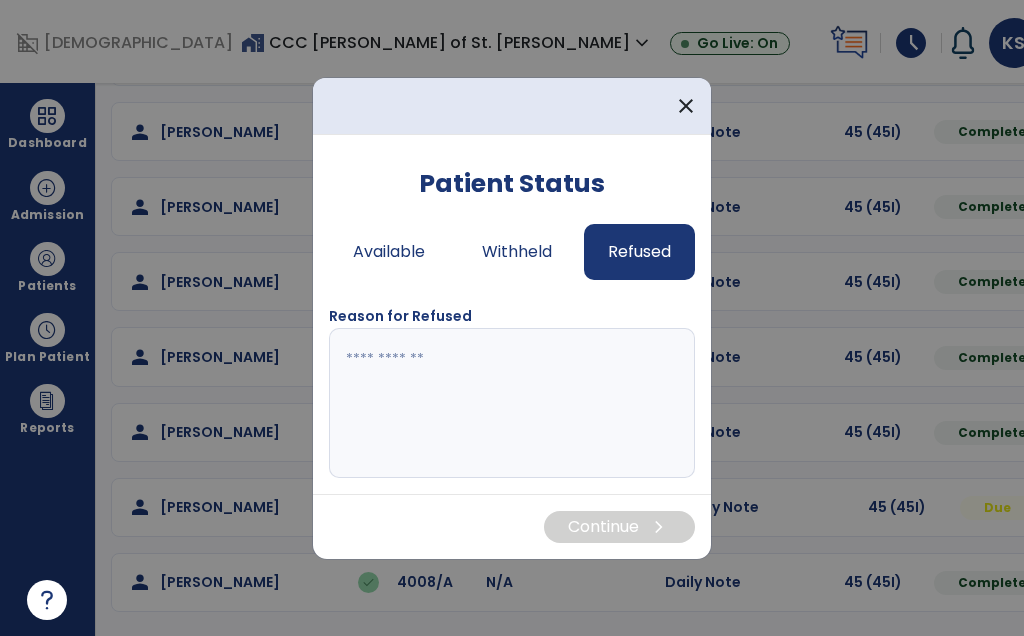click at bounding box center (512, 403) 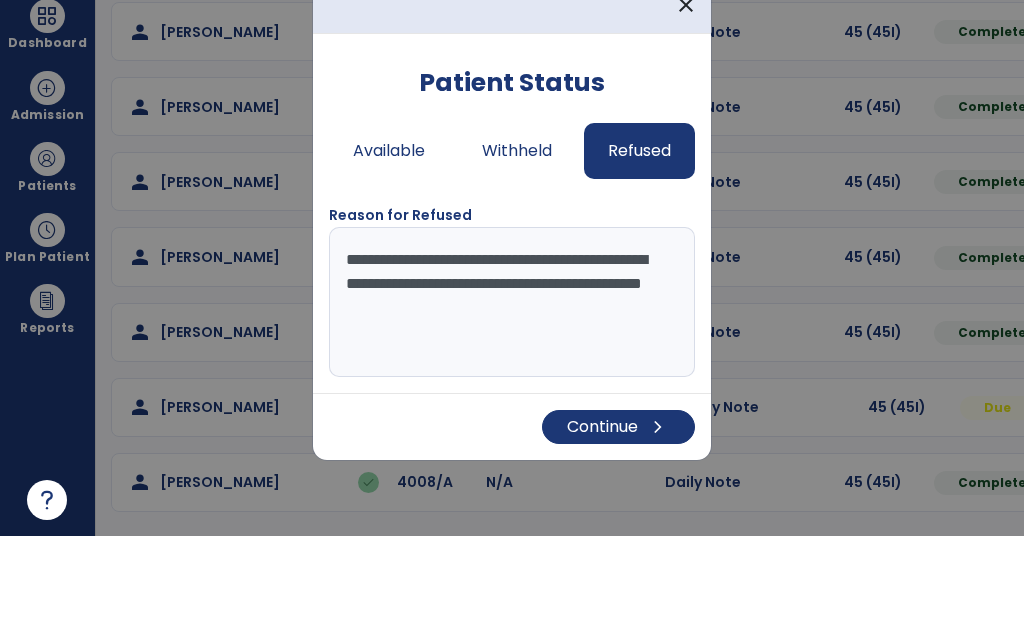 type on "**********" 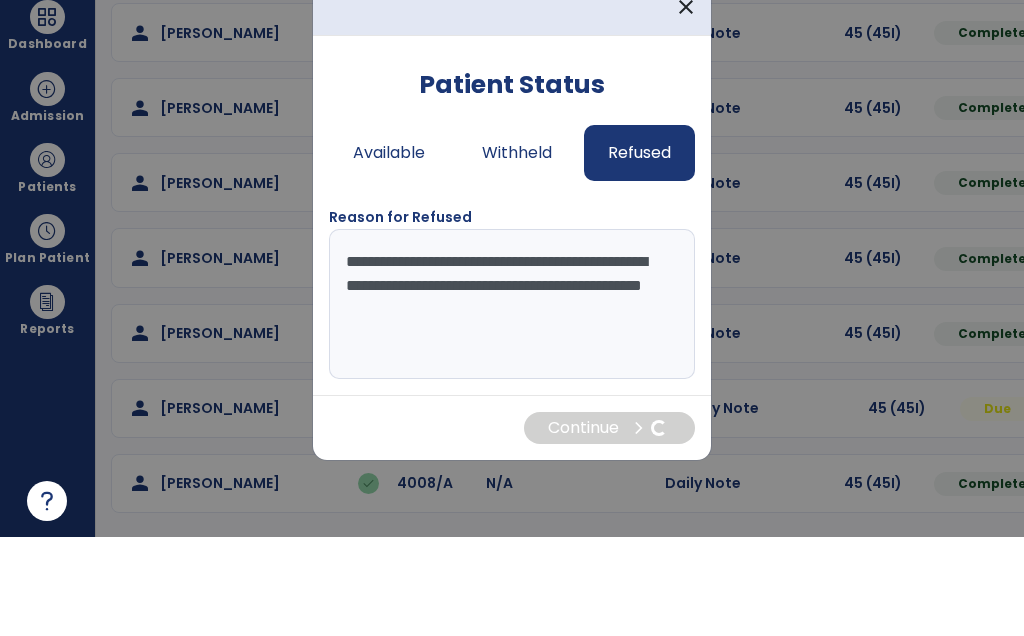 scroll, scrollTop: 0, scrollLeft: 0, axis: both 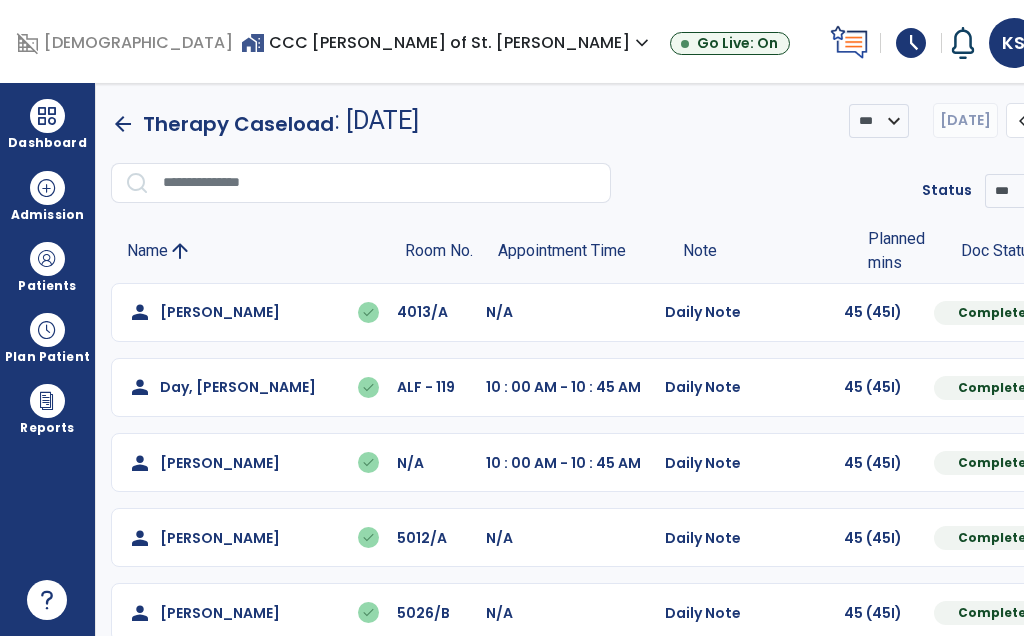 click on "schedule" at bounding box center (911, 43) 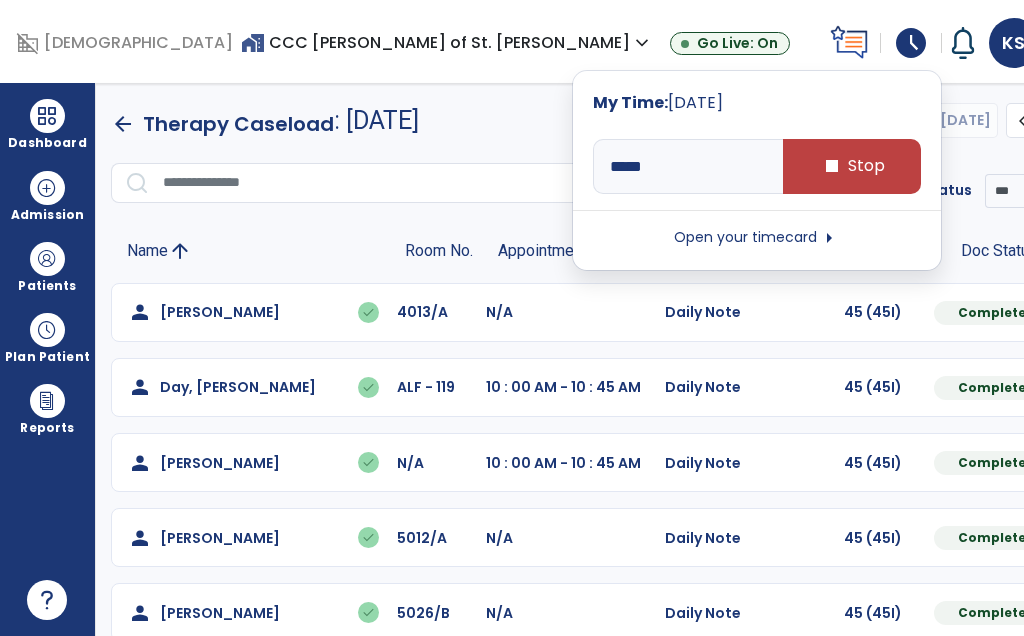 click on "stop  Stop" at bounding box center [852, 166] 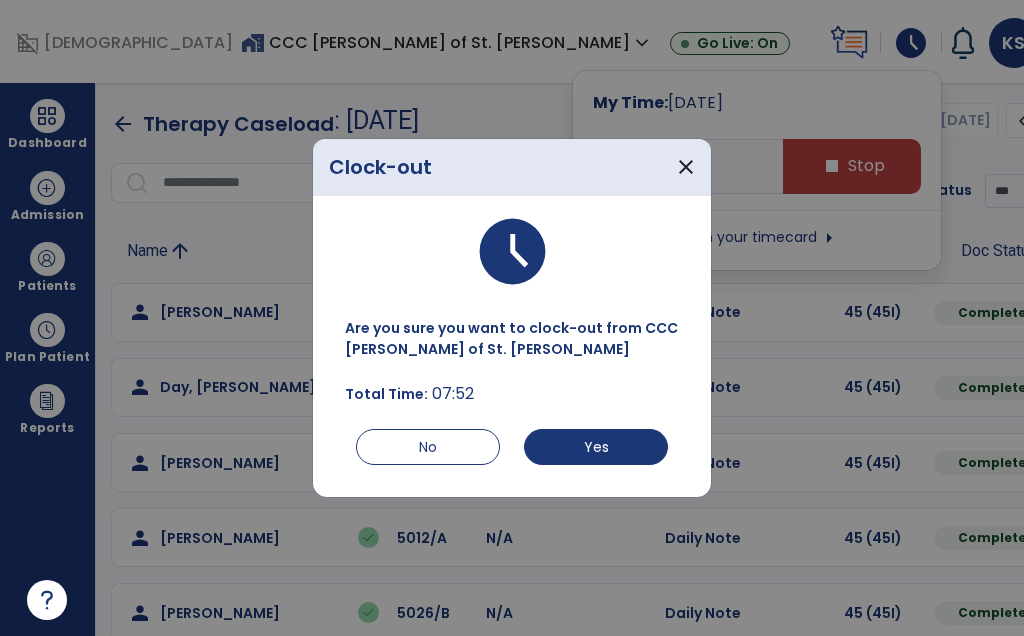 click on "Yes" at bounding box center [596, 447] 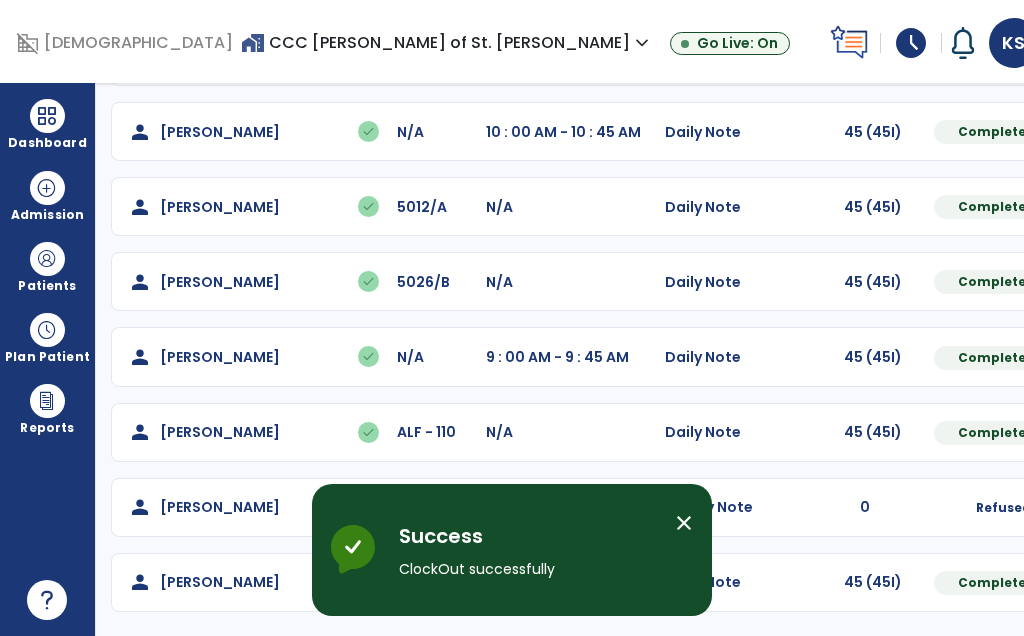 click on "close" at bounding box center (684, 523) 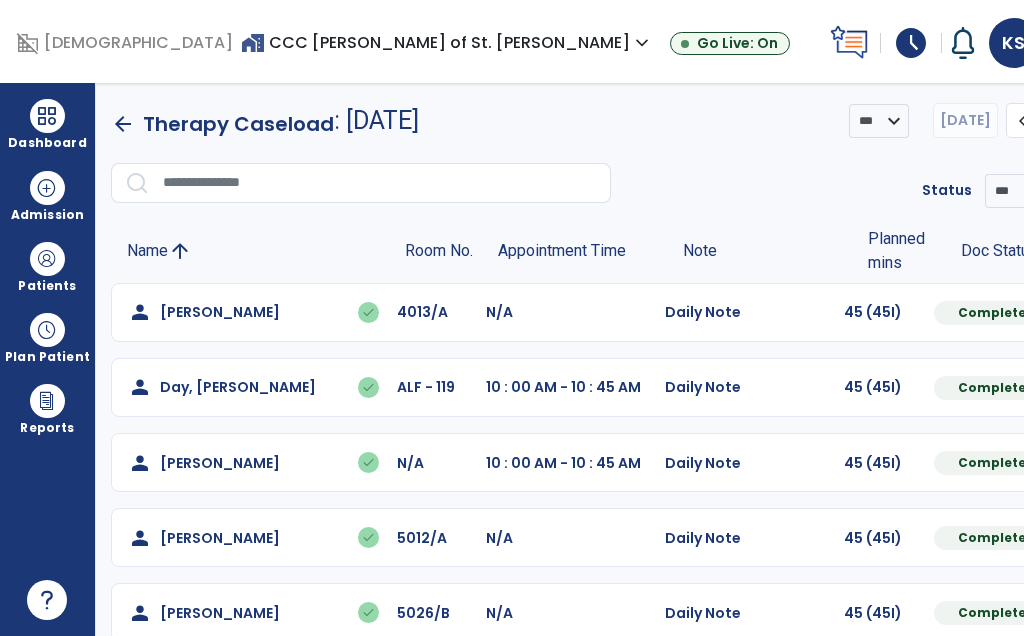 scroll, scrollTop: 0, scrollLeft: 0, axis: both 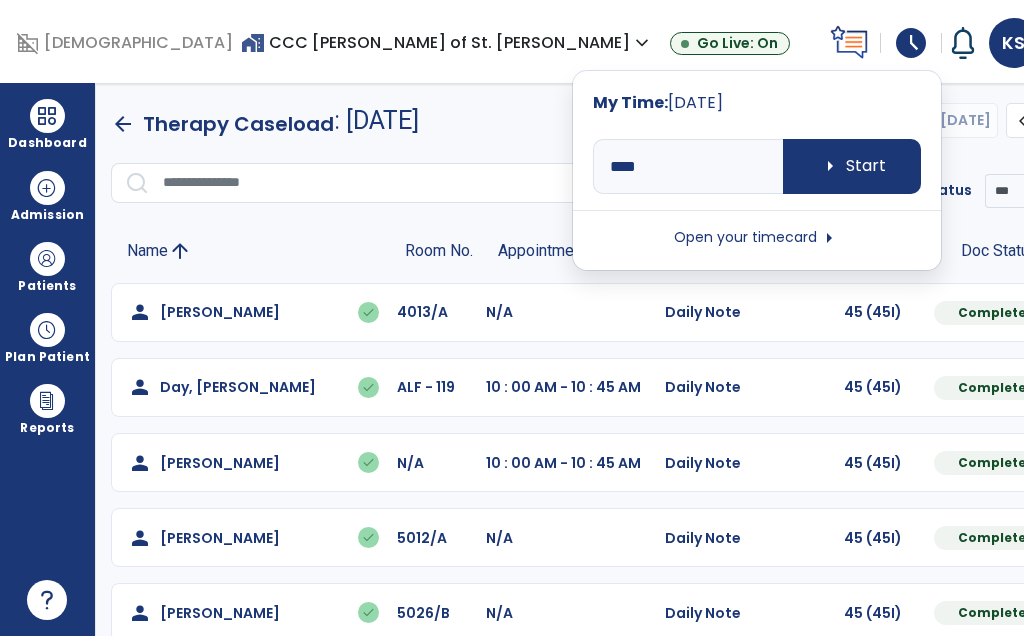 click on "Open your timecard  arrow_right" at bounding box center [757, 238] 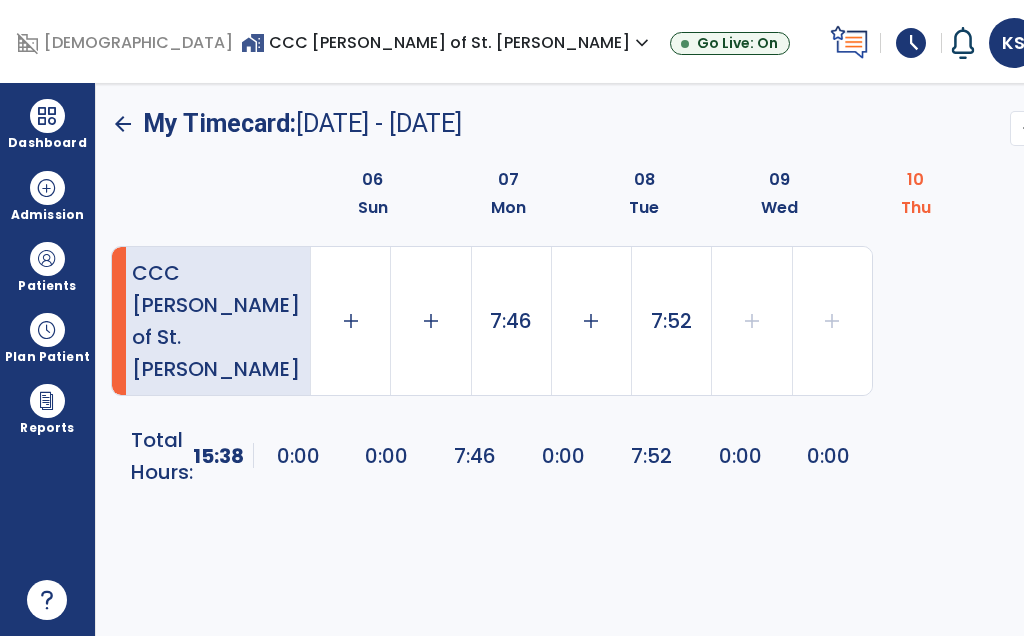 click on "7:52" 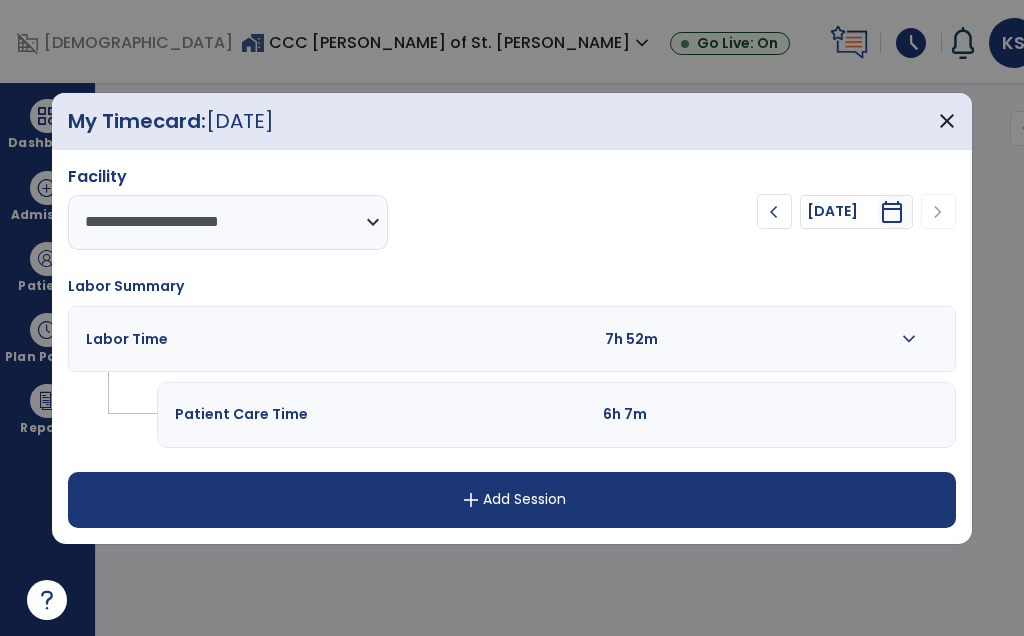 click on "expand_more" at bounding box center [909, 339] 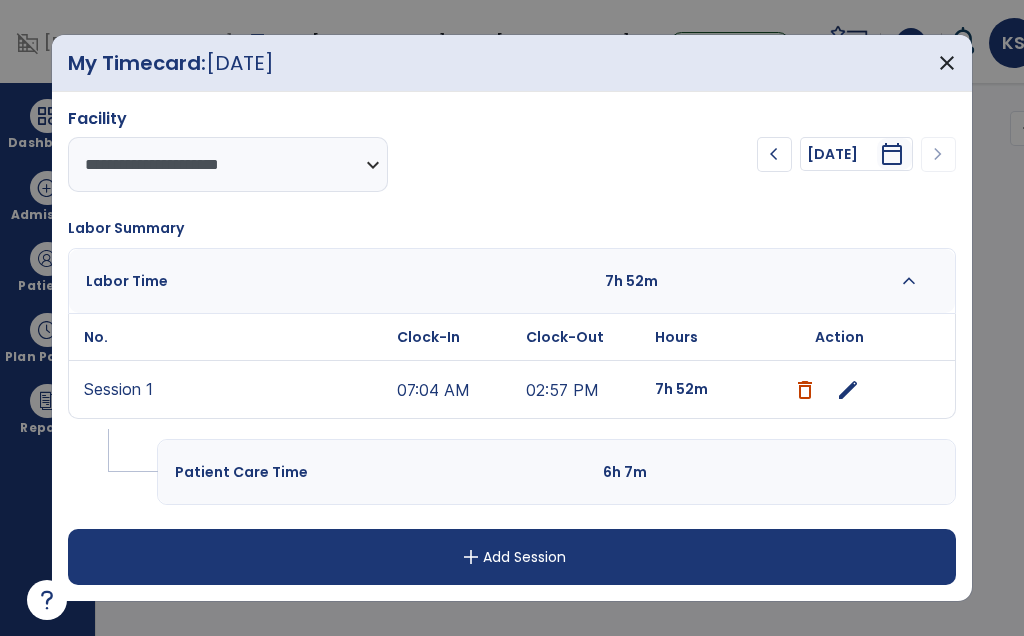 click on "edit" at bounding box center (848, 390) 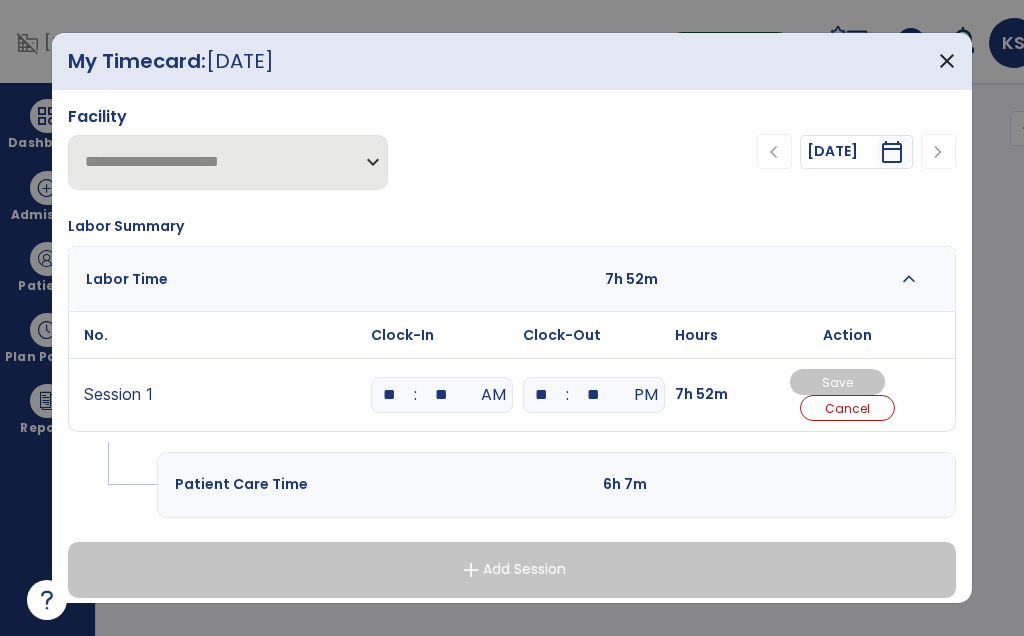 click on "**" at bounding box center (442, 395) 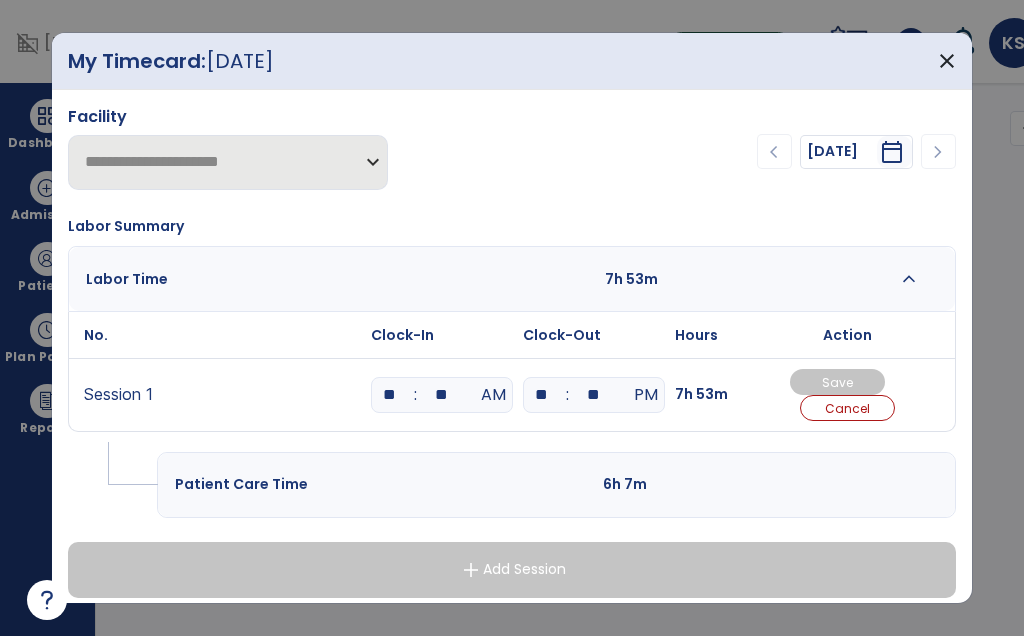 click on "**" at bounding box center (390, 395) 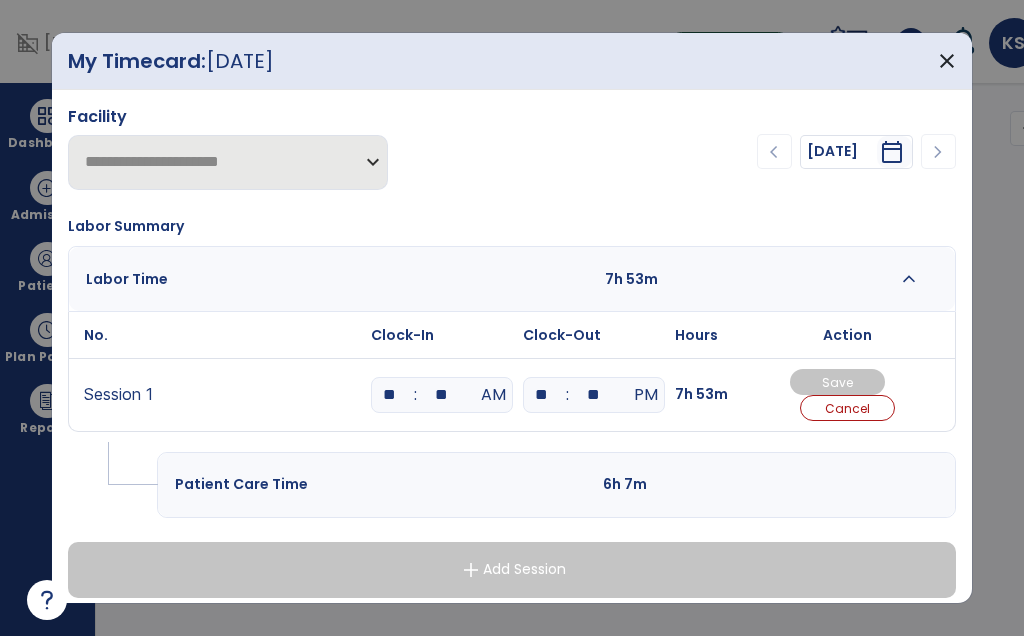 type on "**" 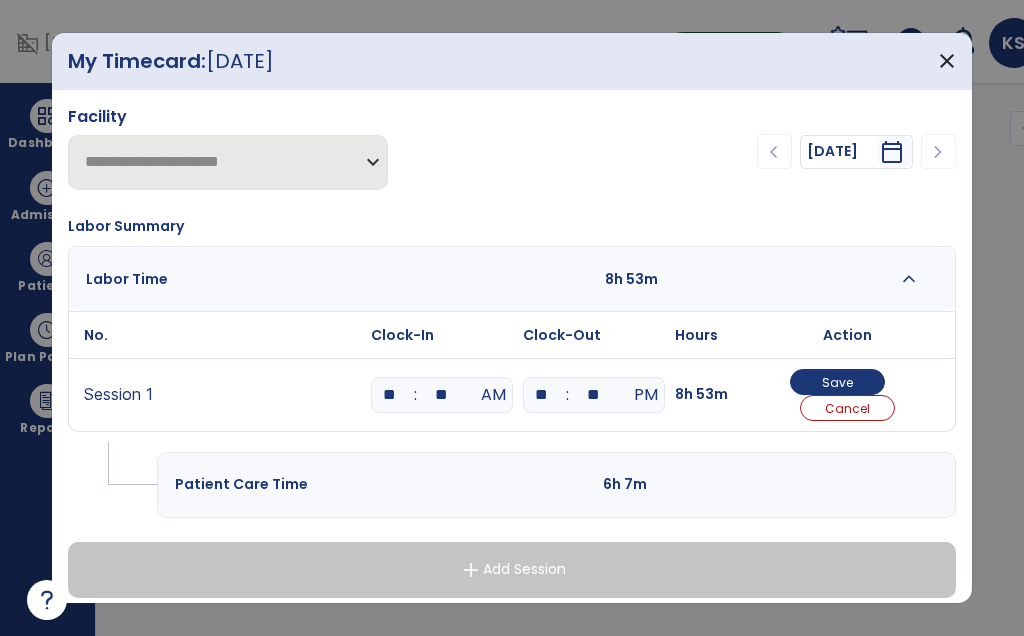 type on "*" 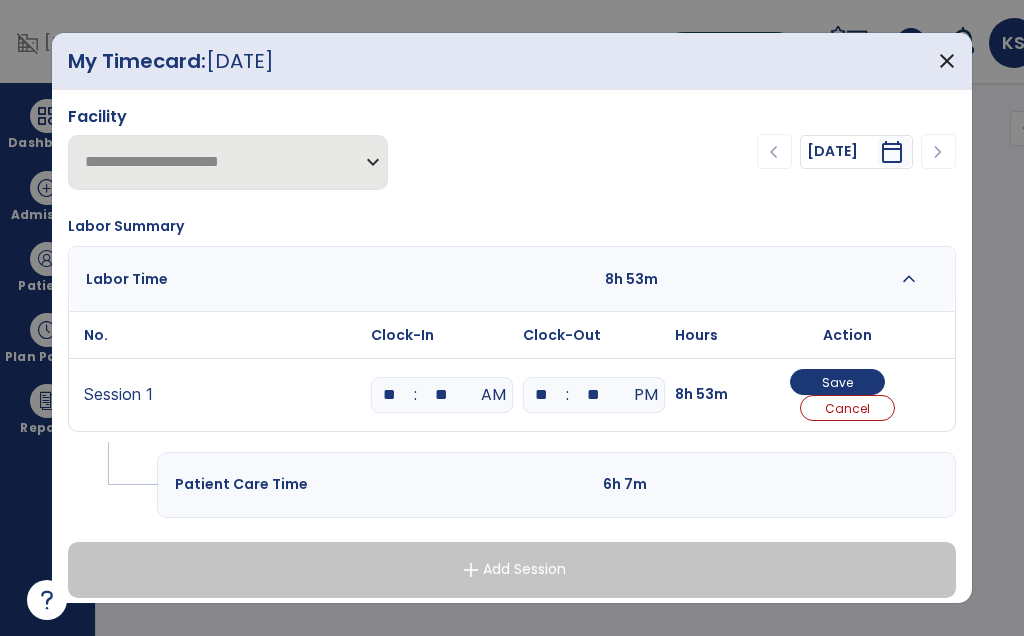 type on "**" 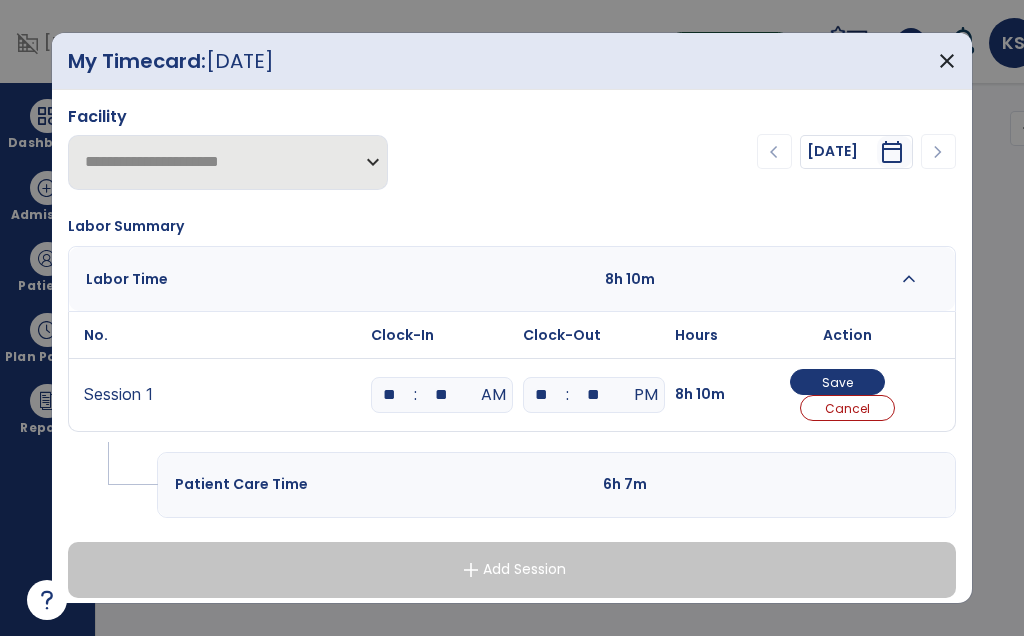 type on "*" 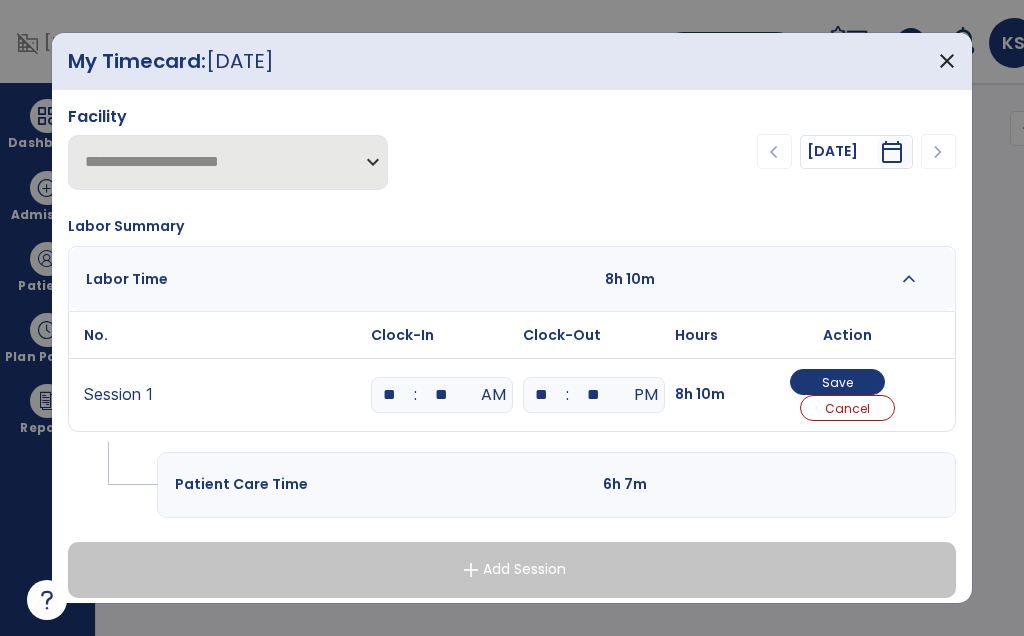 type on "**" 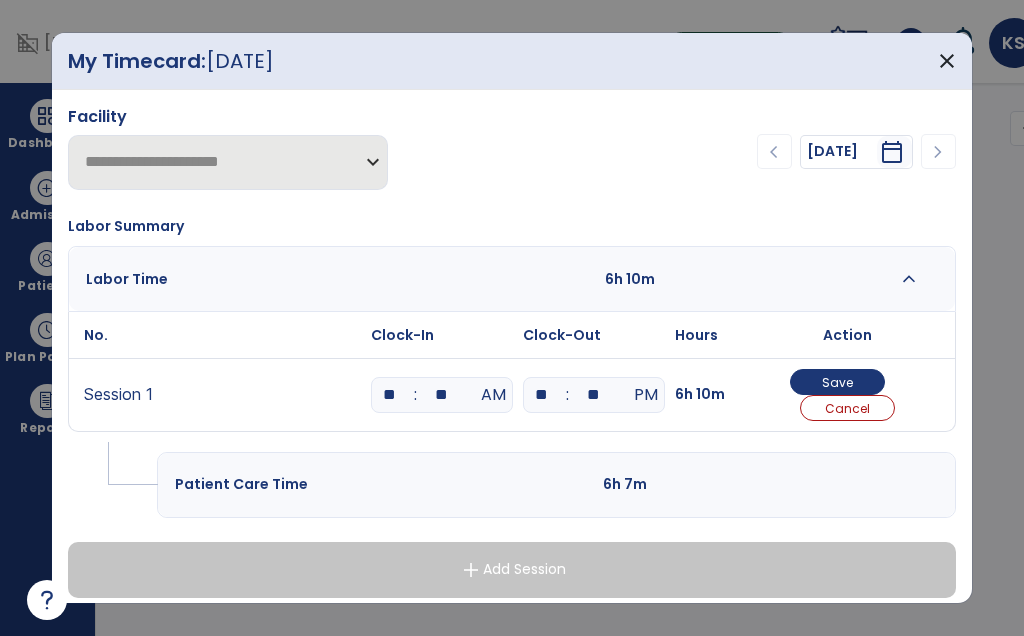 type on "*" 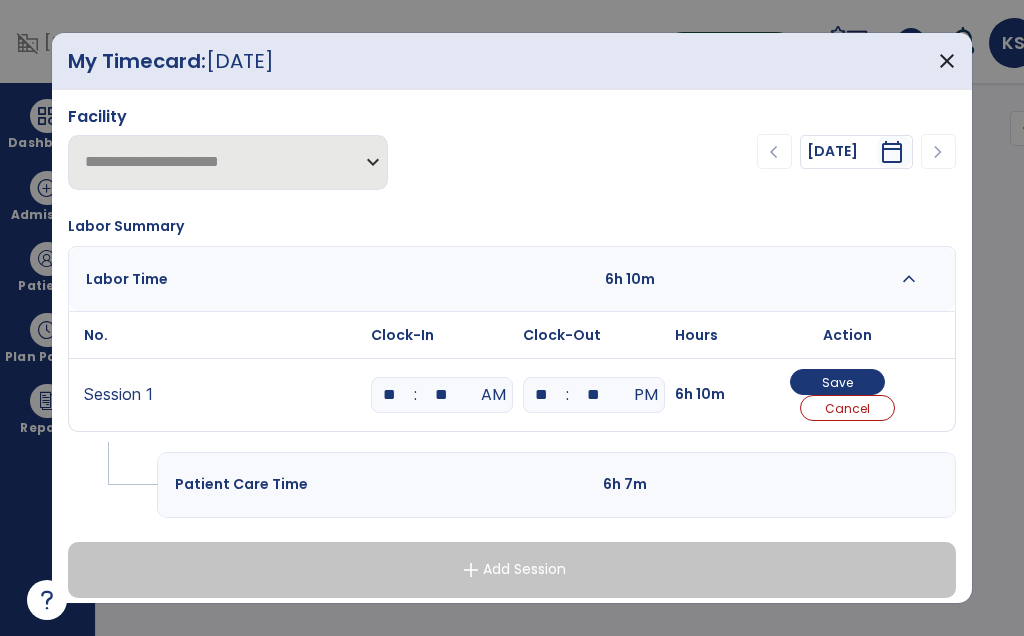 type on "**" 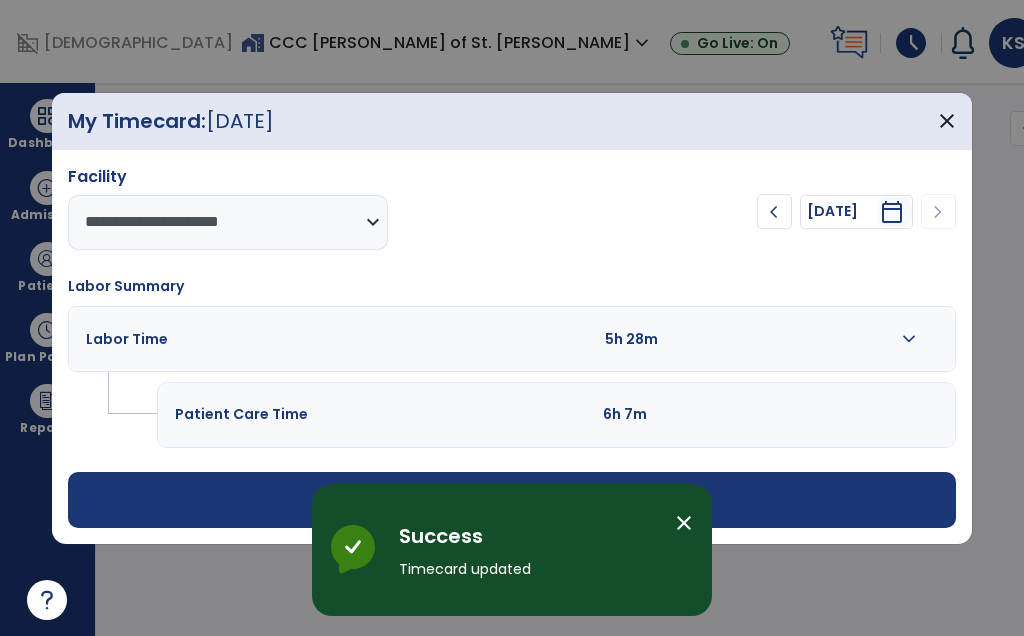 click on "Success Timecard updated" at bounding box center (529, 558) 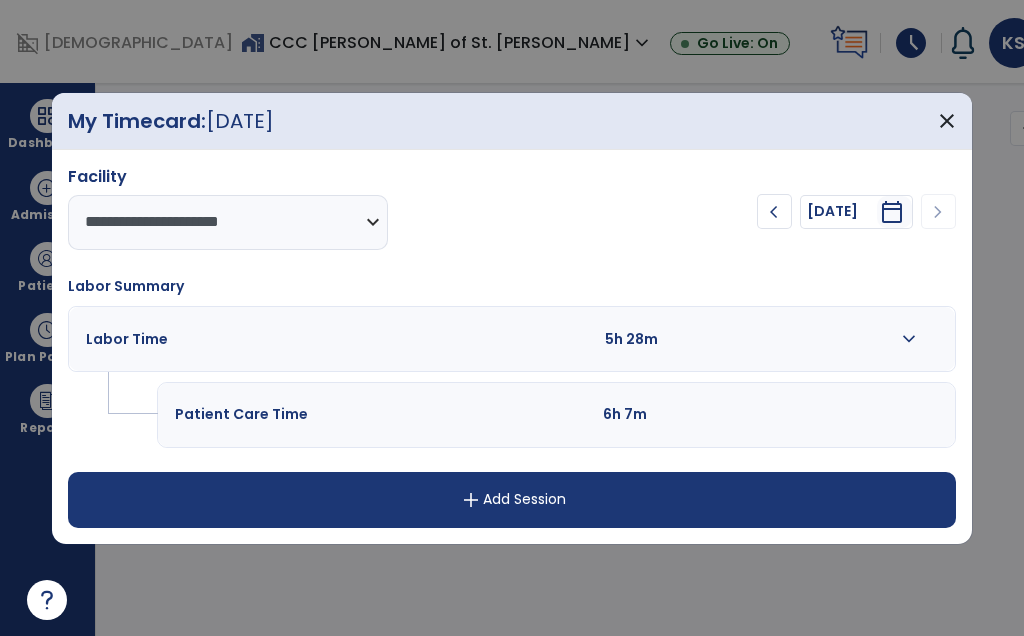 click on "add  Add Session" at bounding box center (512, 500) 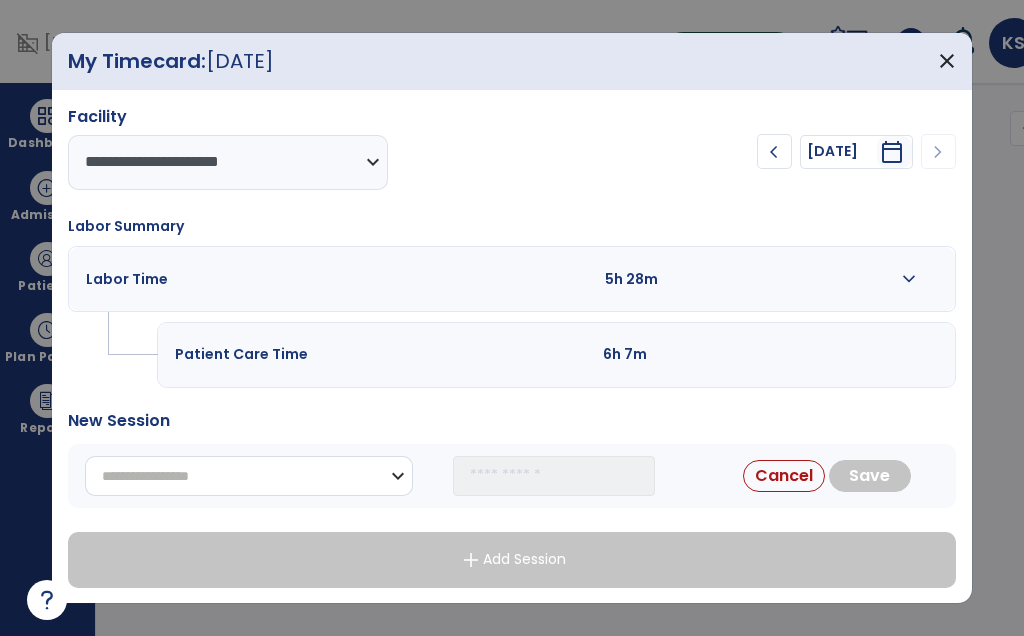 click on "**********" at bounding box center (249, 476) 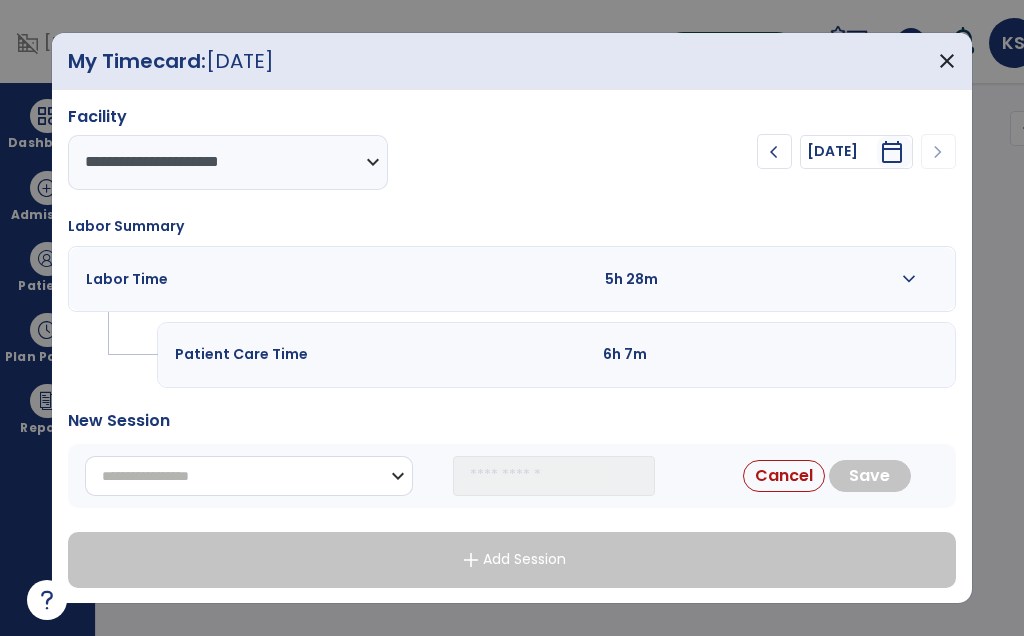 select on "**********" 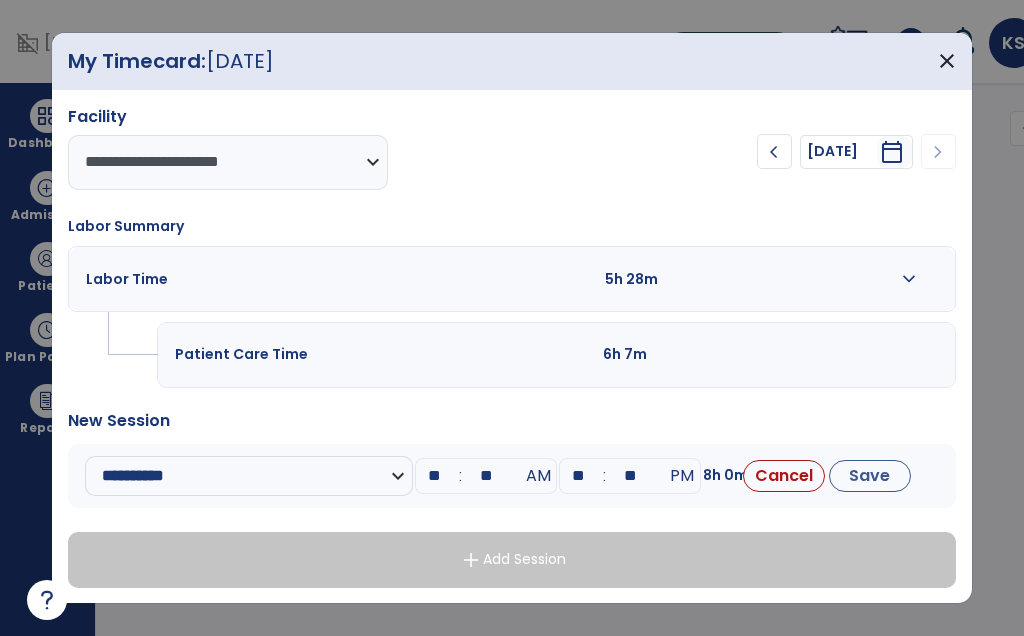 click on "**" at bounding box center (434, 476) 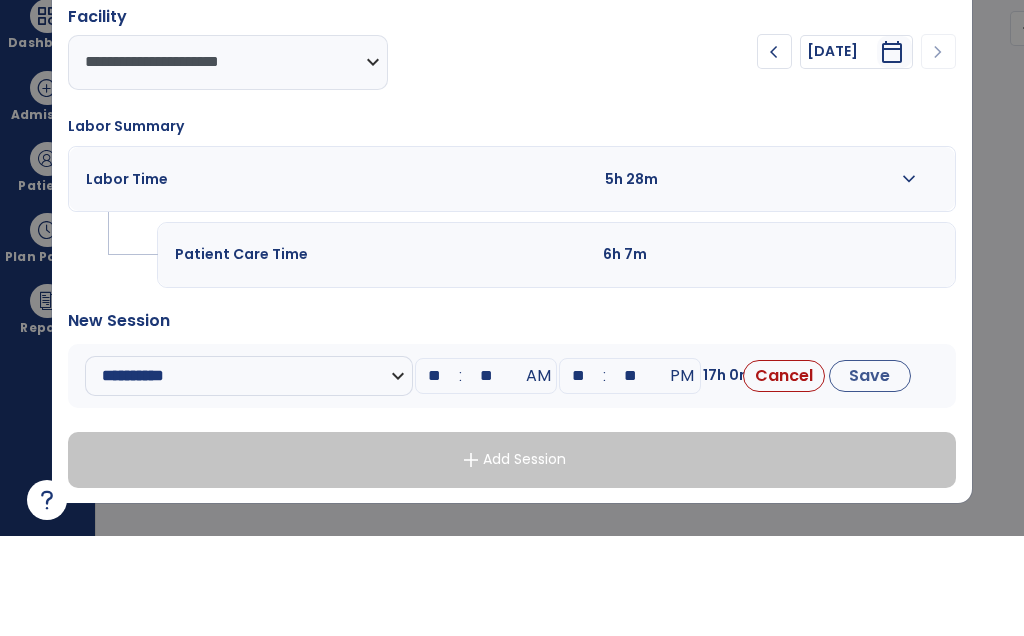 type on "*" 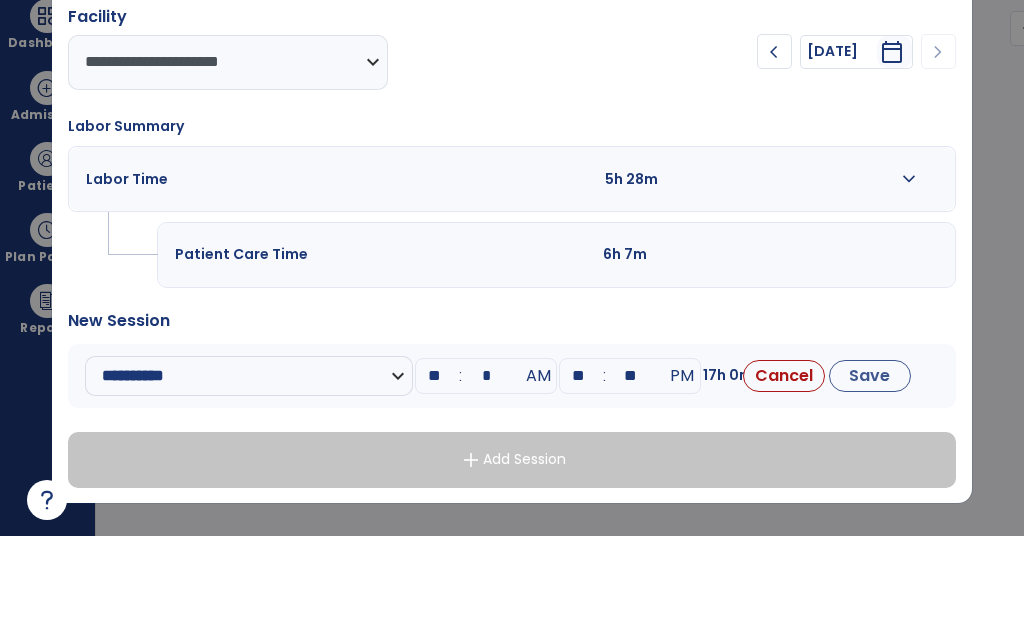 scroll, scrollTop: 0, scrollLeft: 0, axis: both 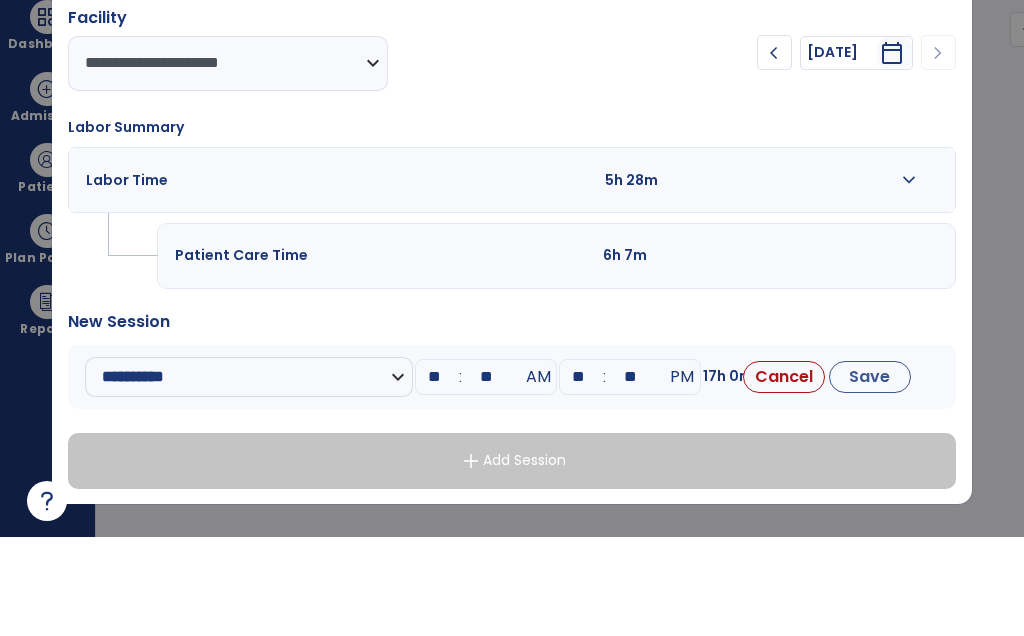 type on "**" 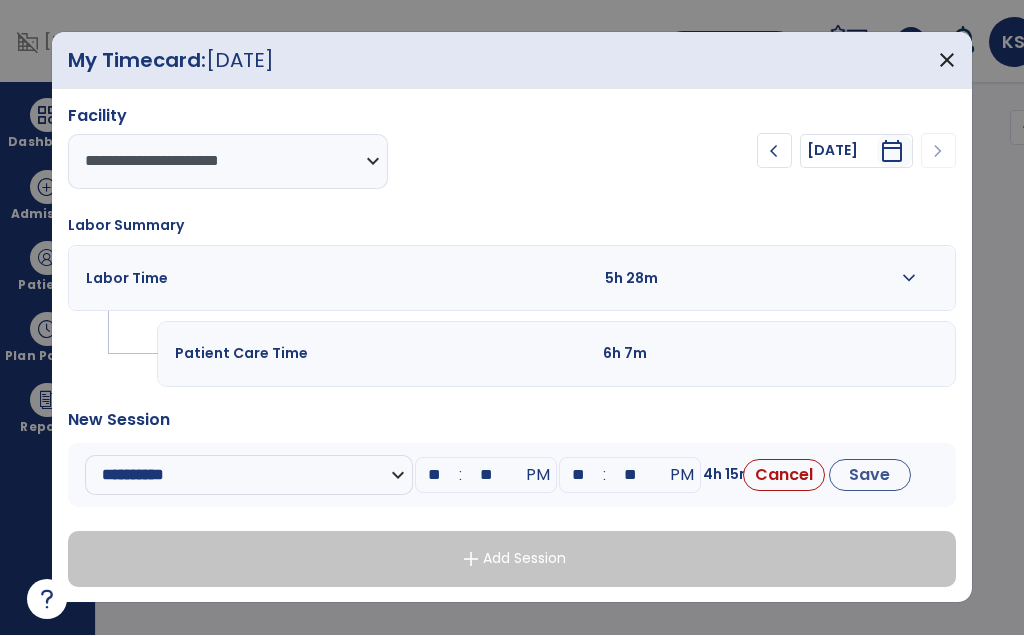 click on "**" at bounding box center (578, 476) 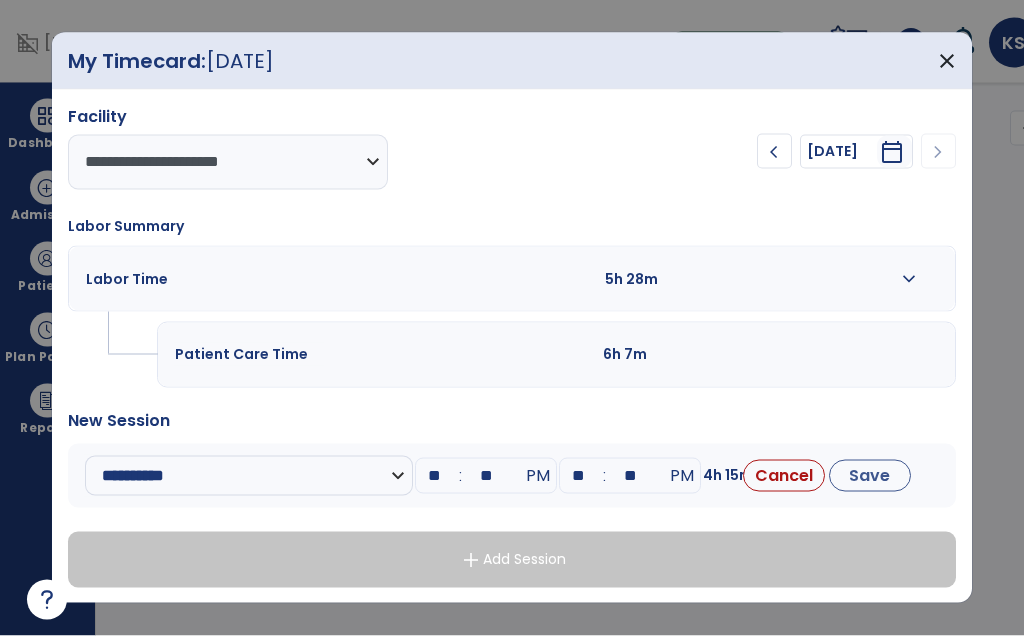 type on "*" 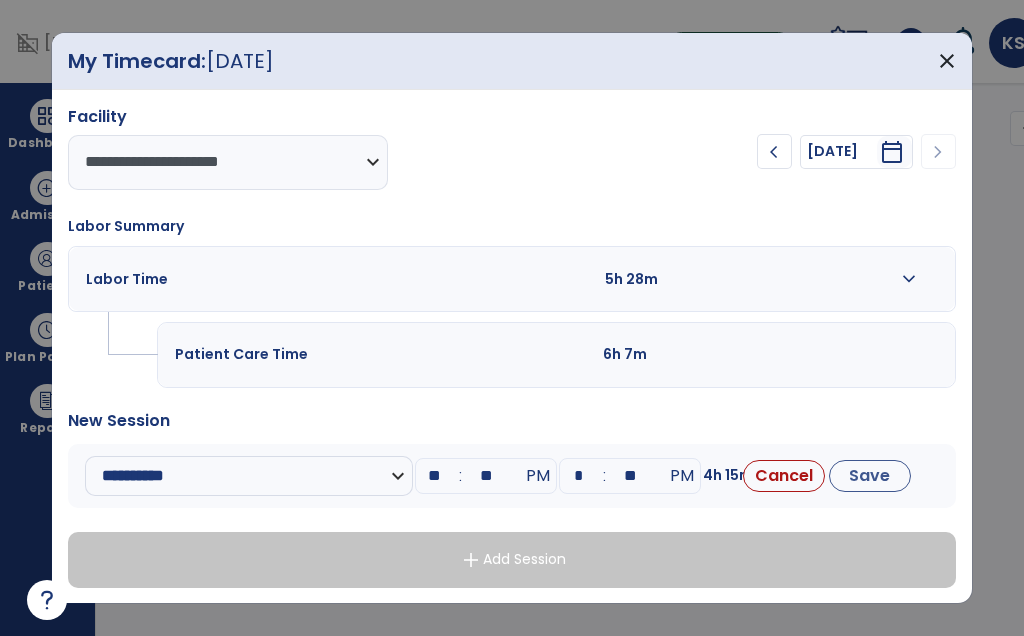 click on "Save" at bounding box center [870, 476] 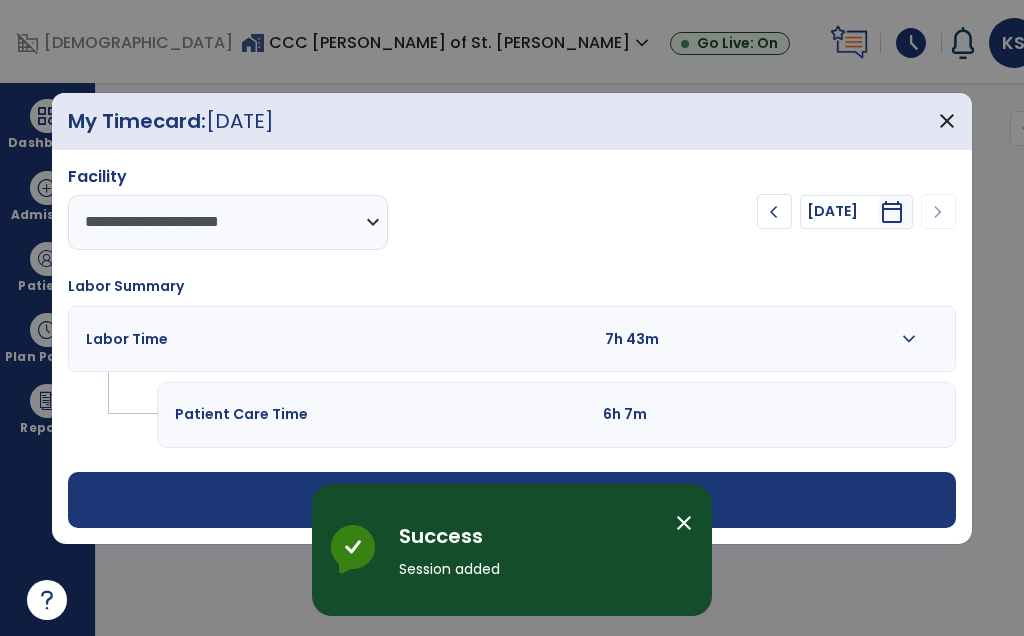 click on "close" at bounding box center (947, 121) 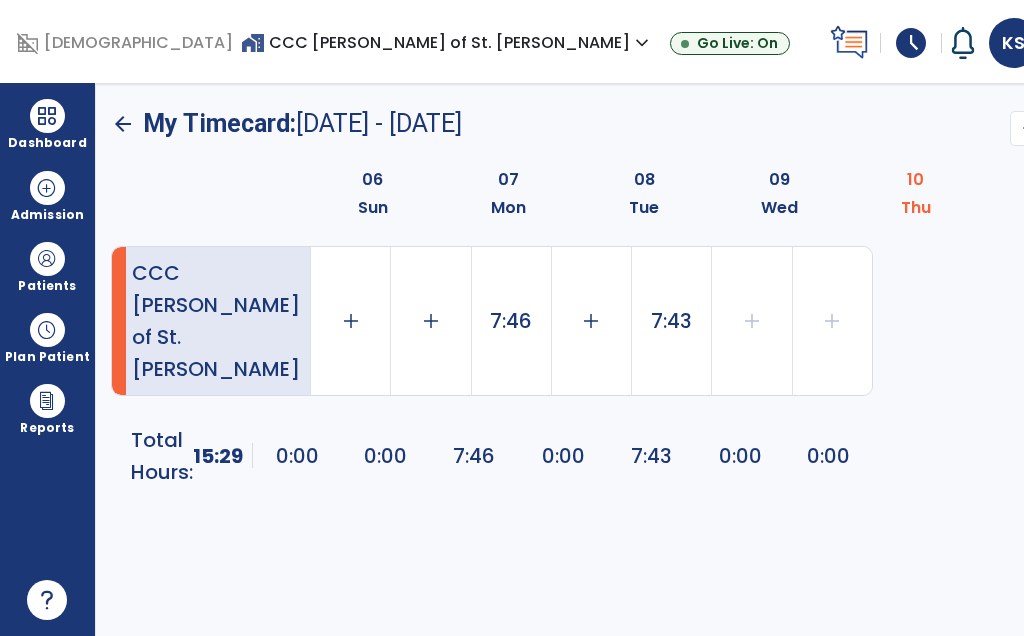click on "[PERSON_NAME]" at bounding box center [1132, 43] 